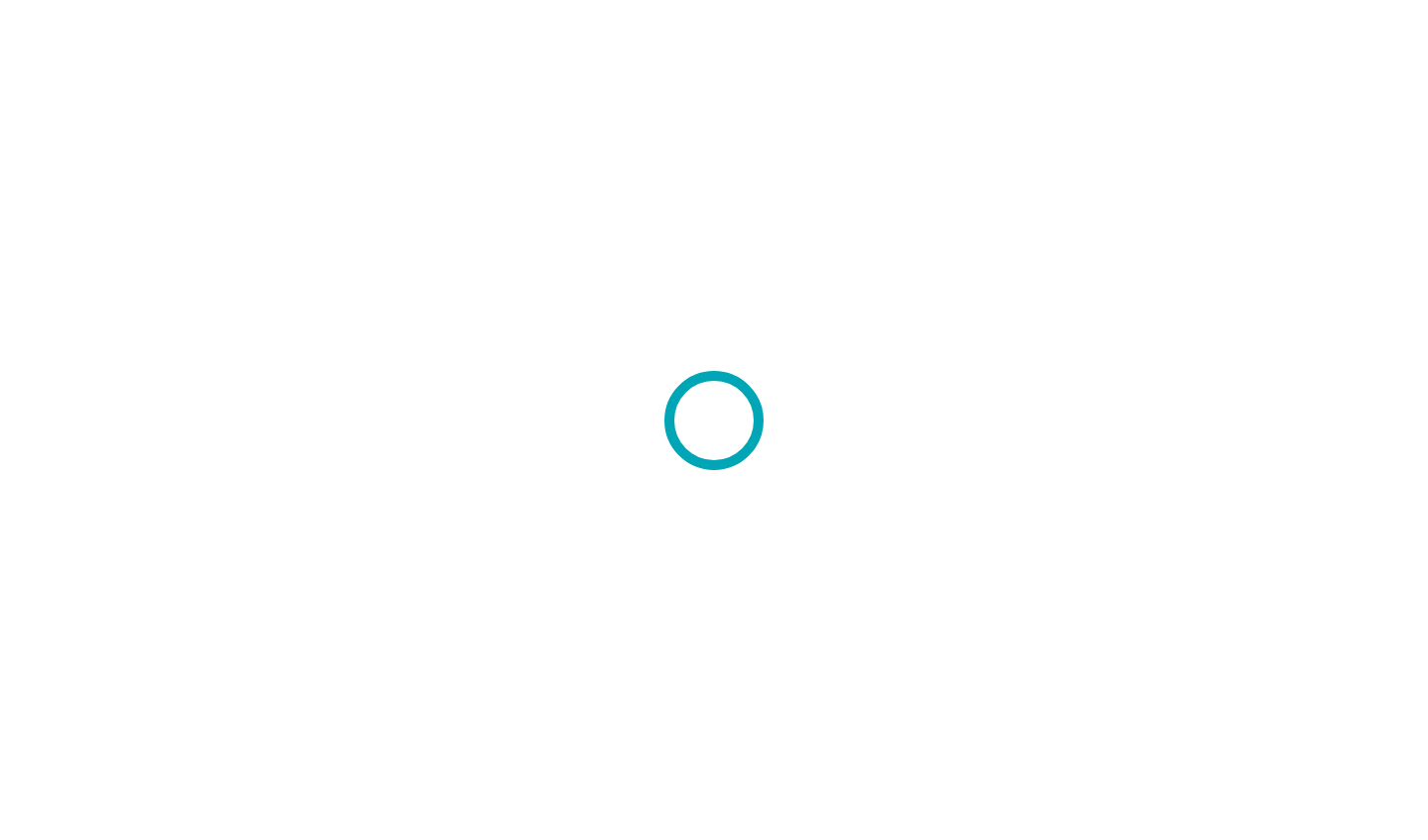 scroll, scrollTop: 0, scrollLeft: 0, axis: both 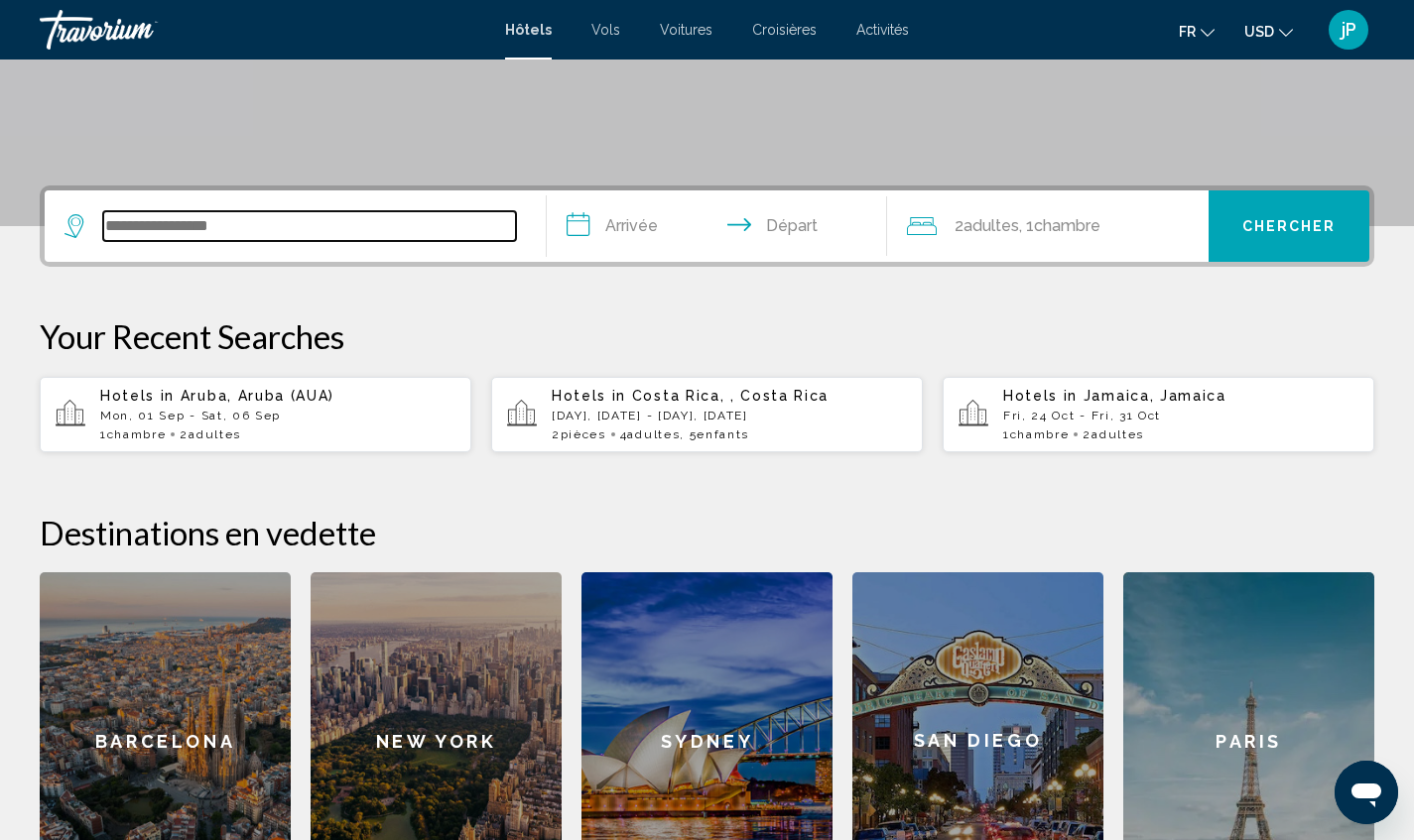 click at bounding box center [310, 226] 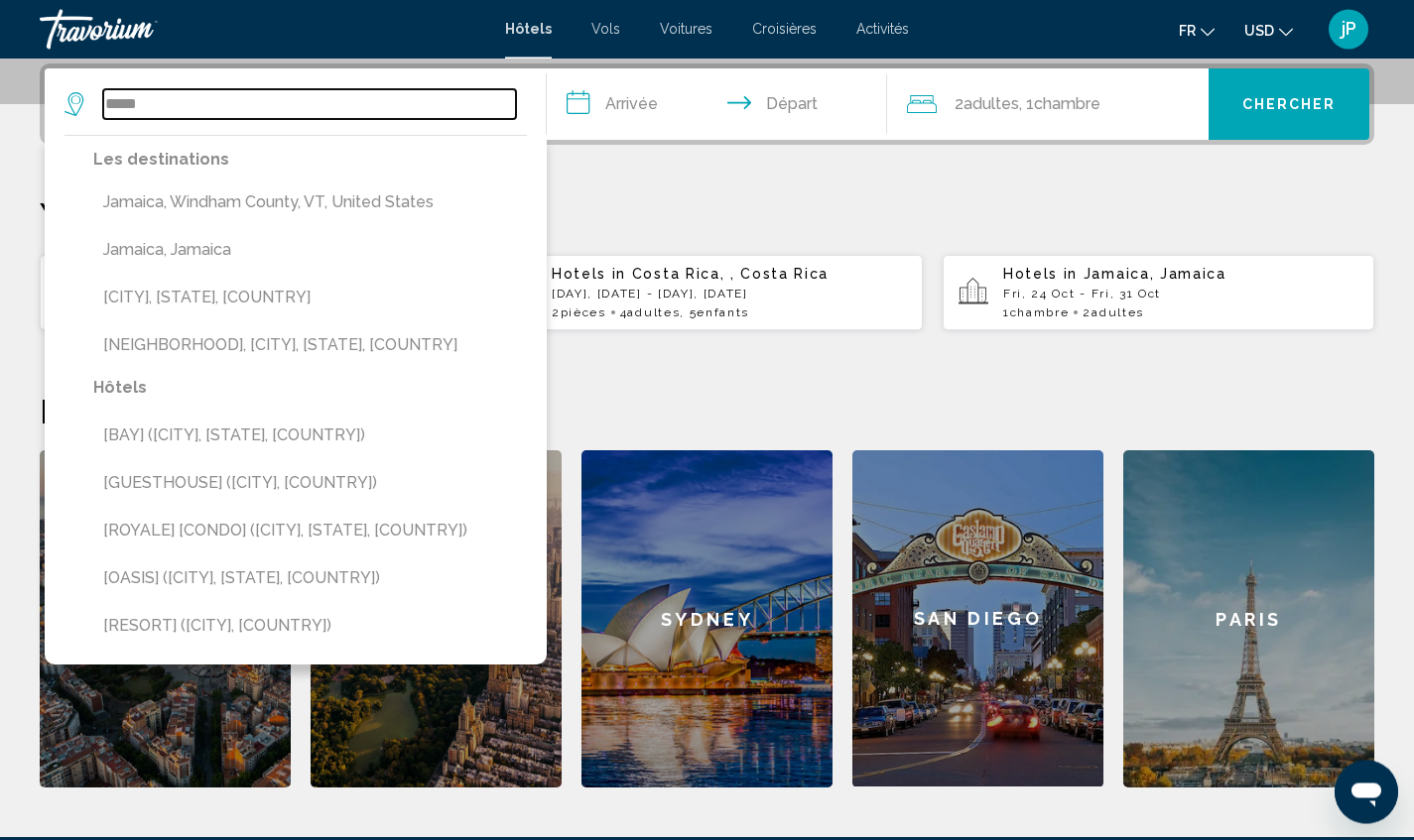 scroll, scrollTop: 489, scrollLeft: 0, axis: vertical 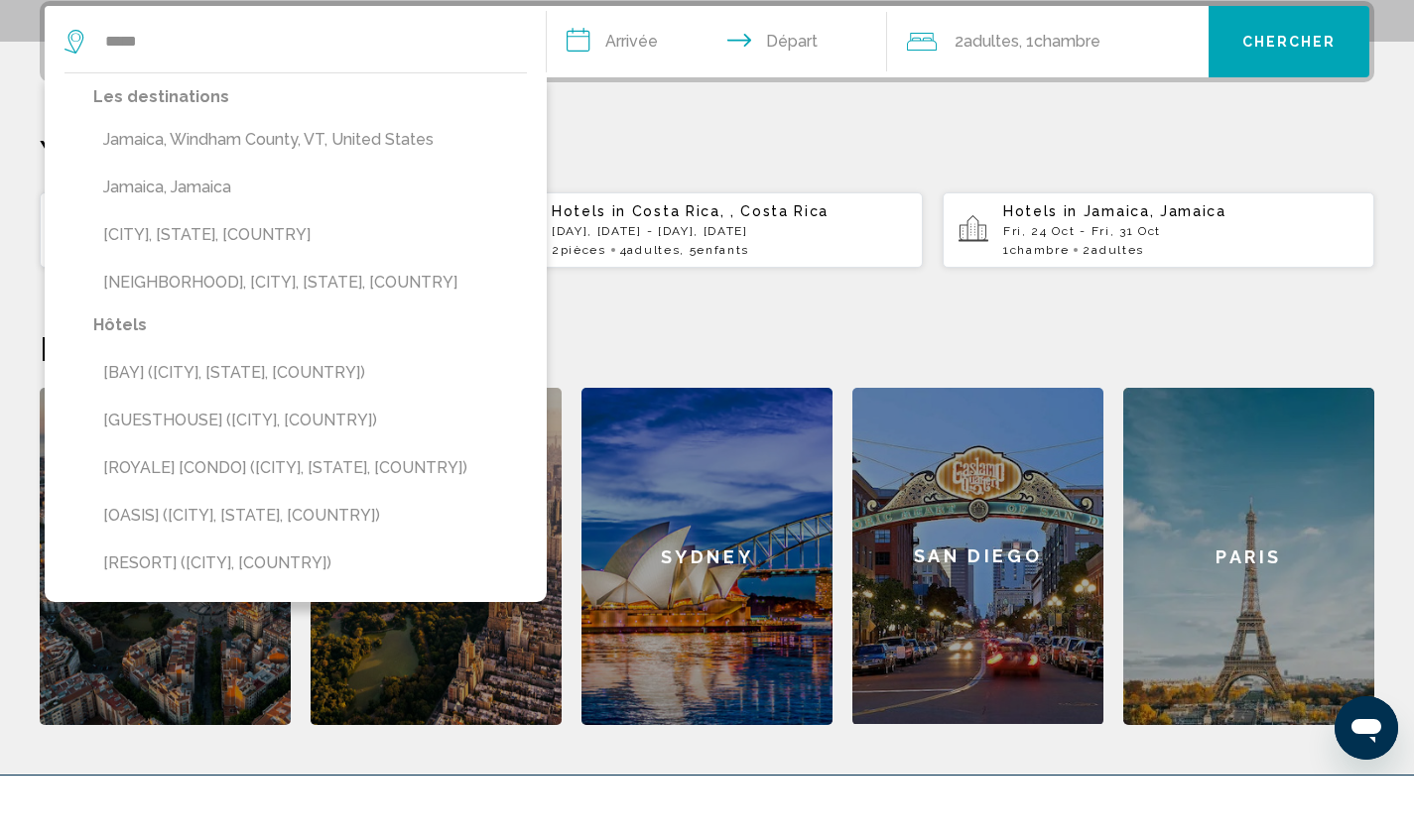 click on "Jamaica, Jamaica" at bounding box center (310, 252) 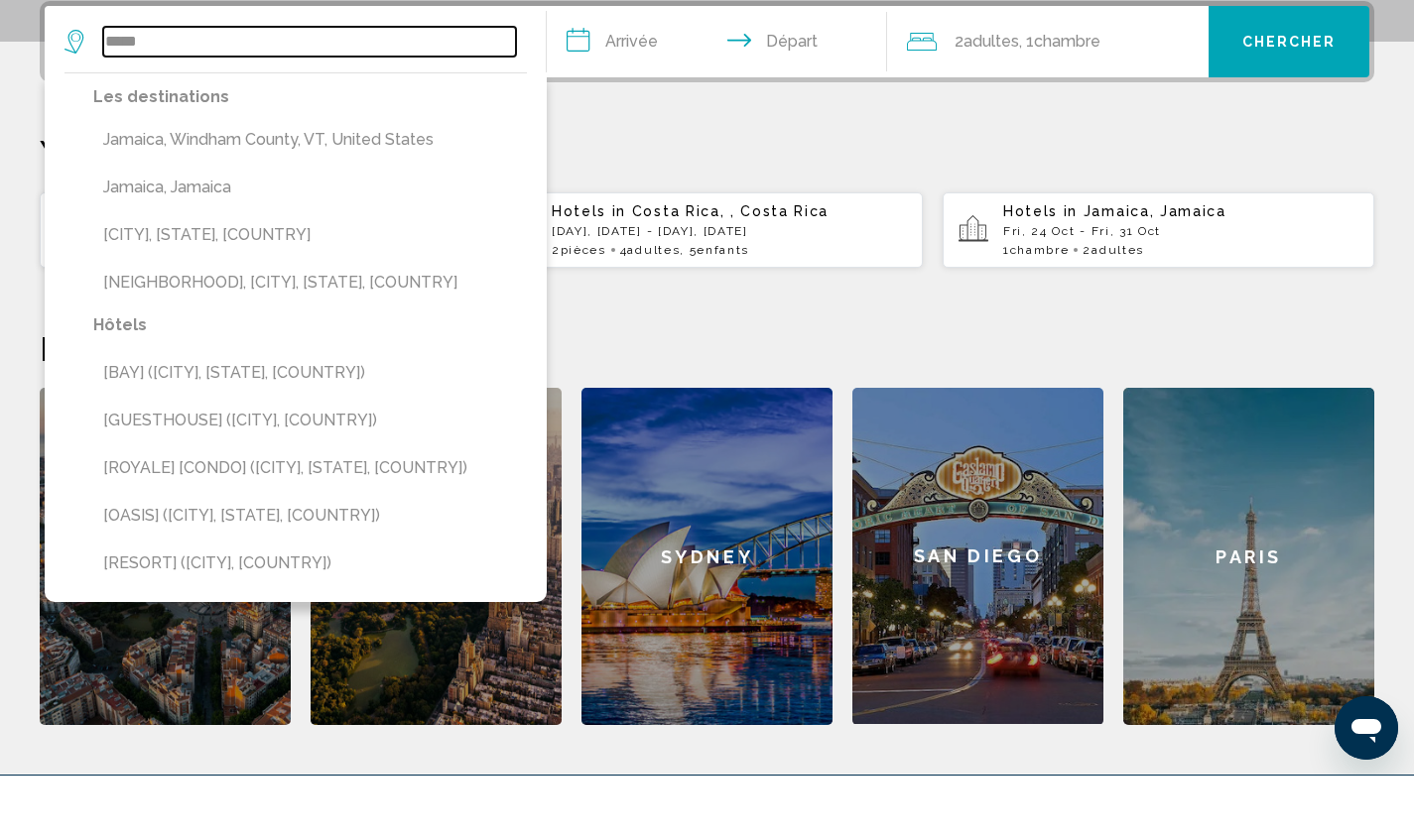 type on "**********" 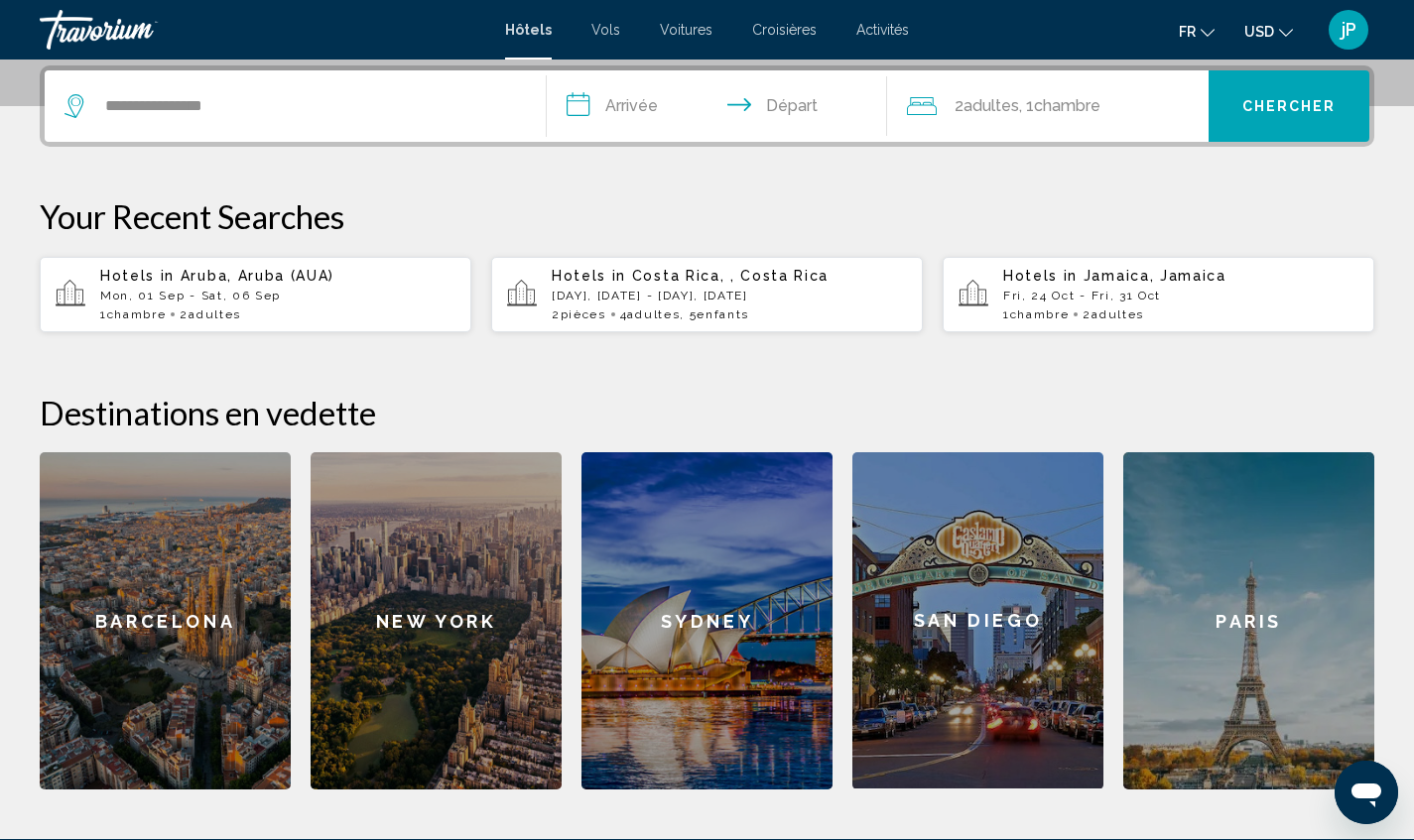 click on "**********" at bounding box center [721, 109] 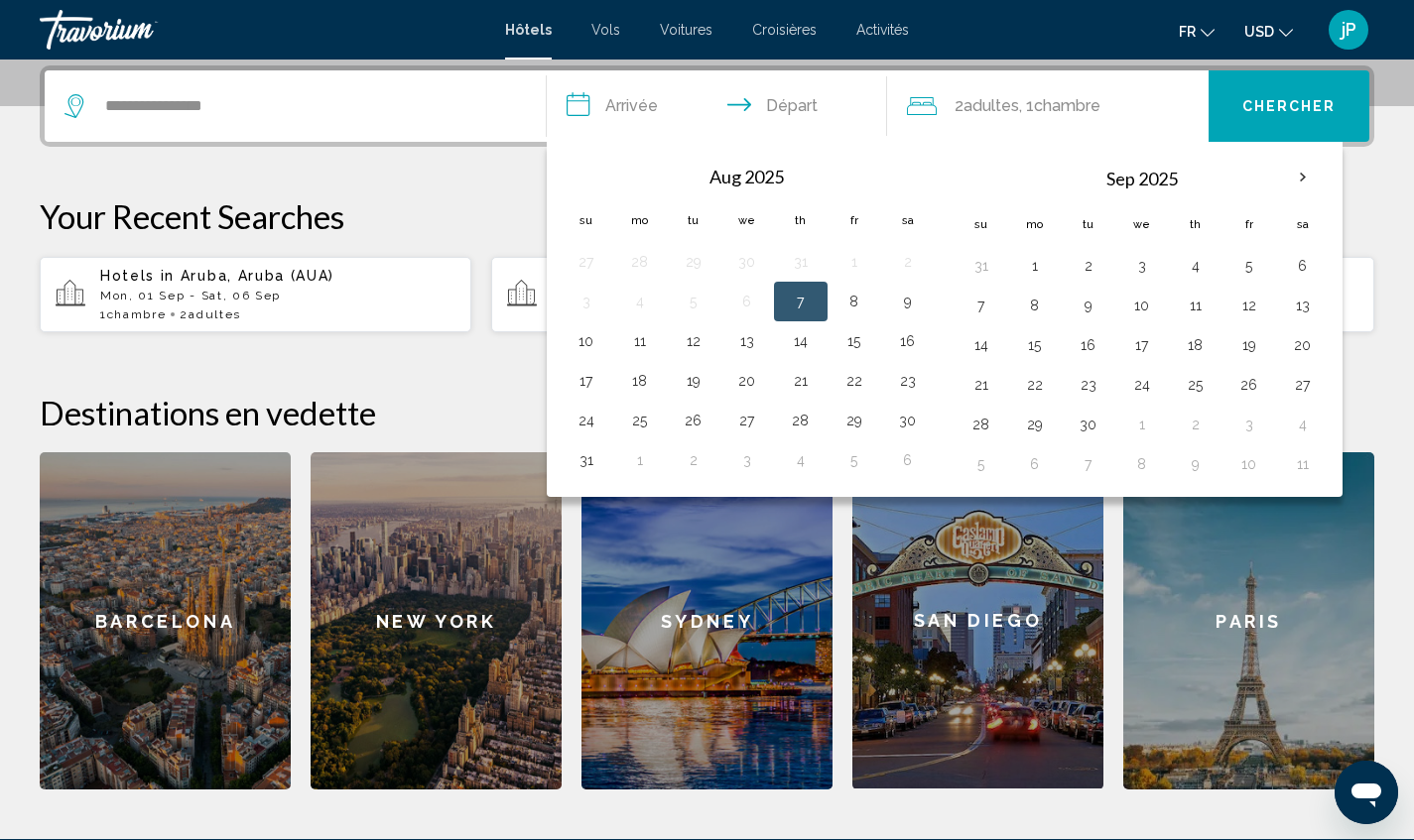 click on "18" at bounding box center [1196, 345] 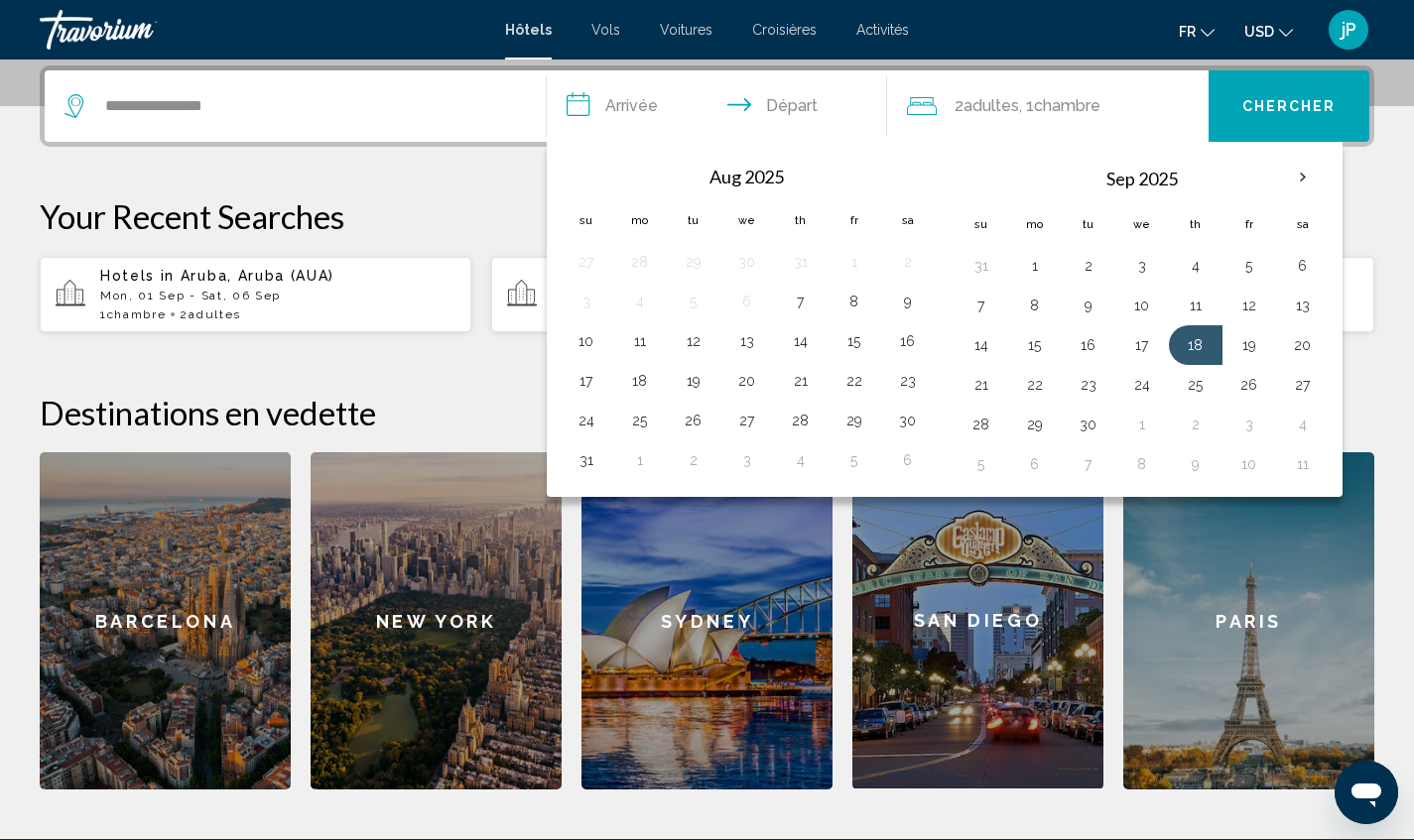 click on "22" at bounding box center [1035, 385] 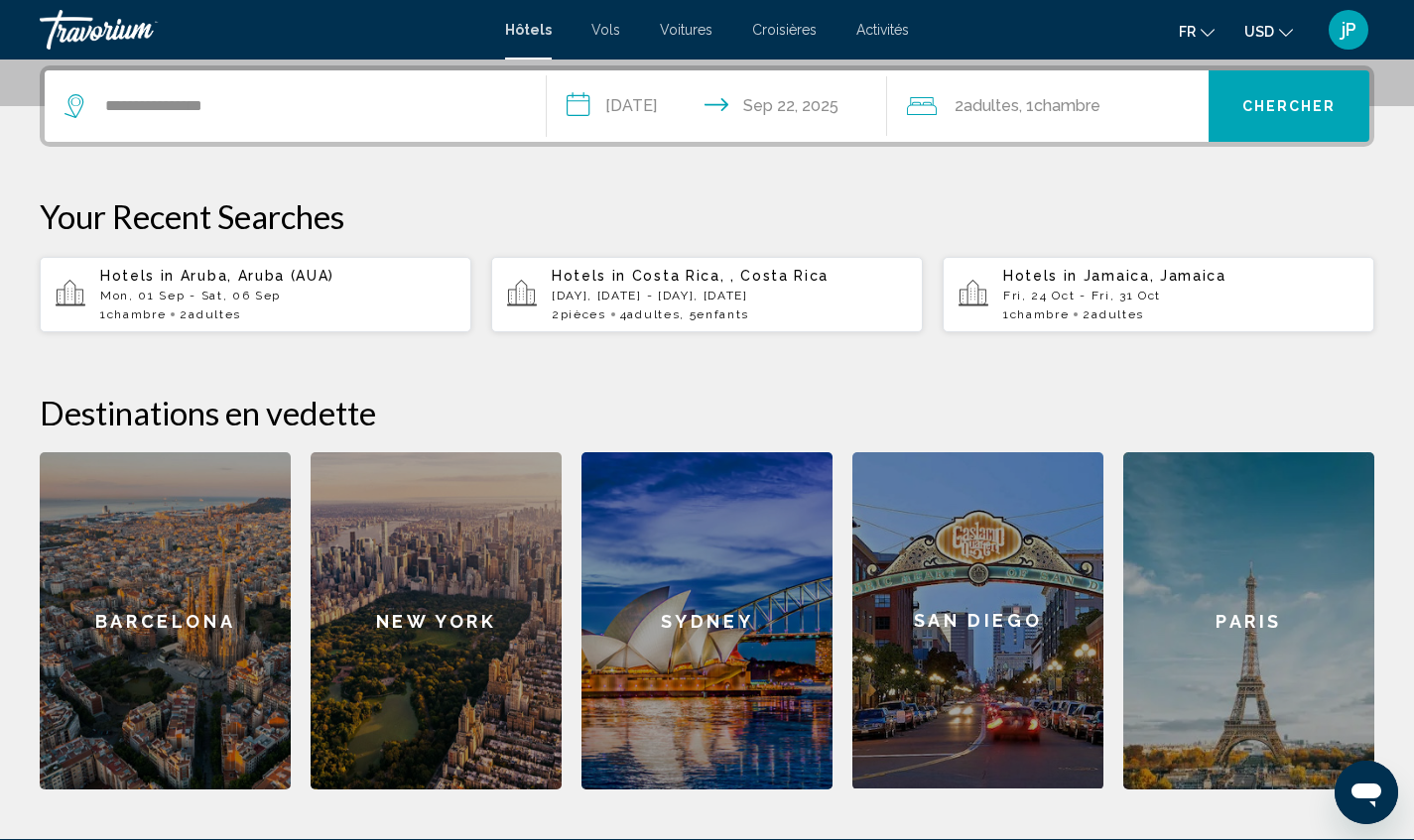click on "Chercher" at bounding box center (1289, 106) 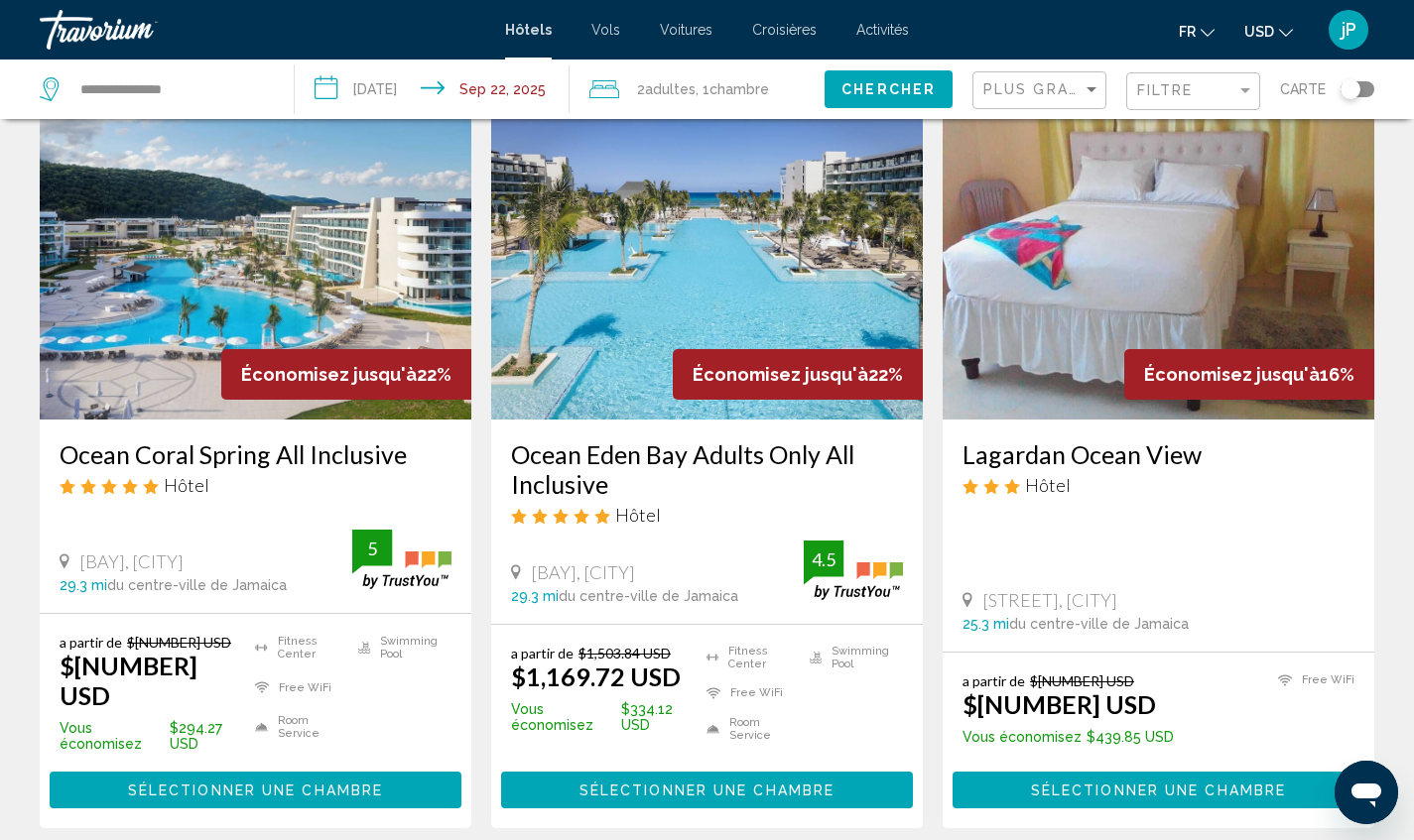 scroll, scrollTop: 1509, scrollLeft: 0, axis: vertical 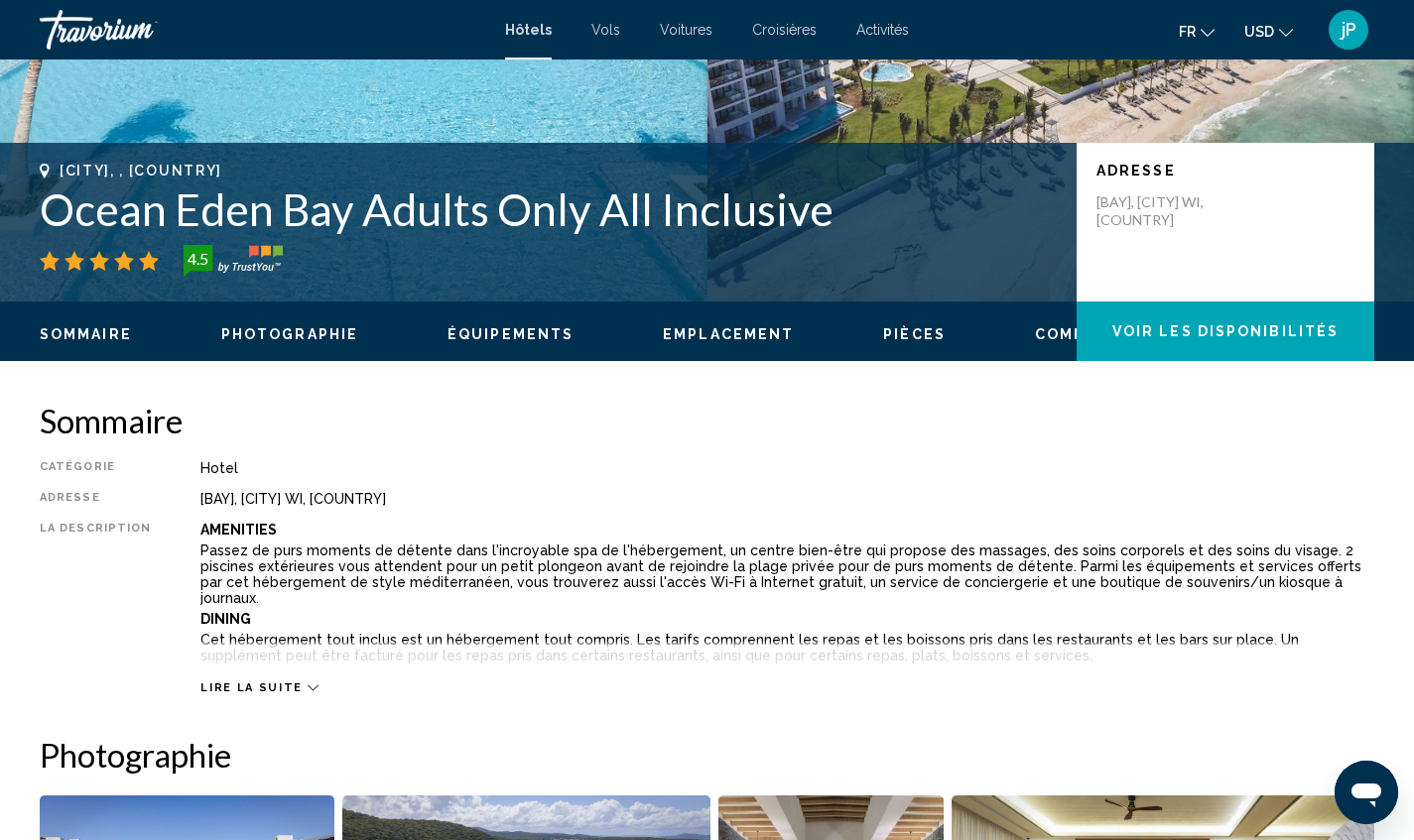 click on "Photographie" at bounding box center [290, 334] 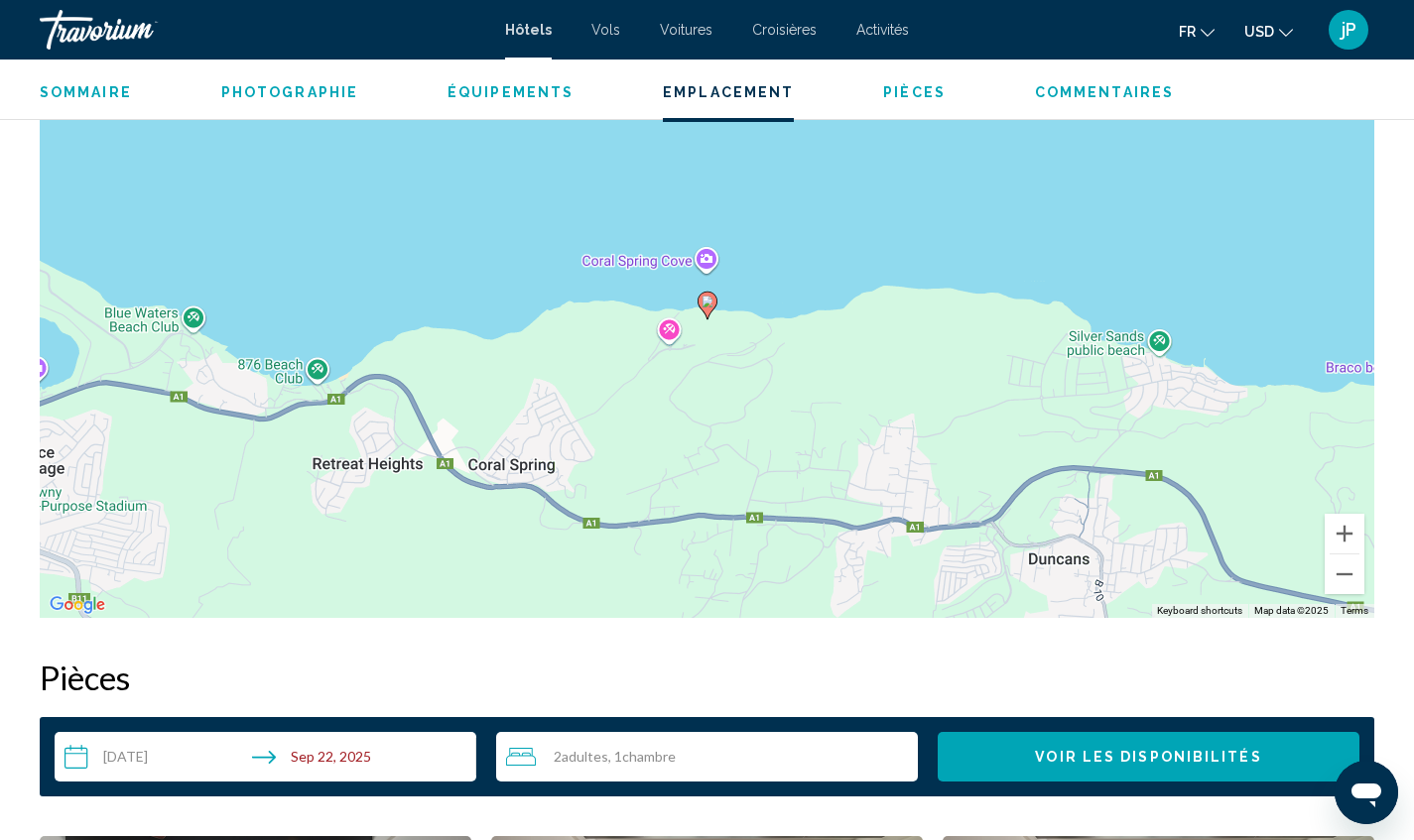 scroll, scrollTop: 1963, scrollLeft: 0, axis: vertical 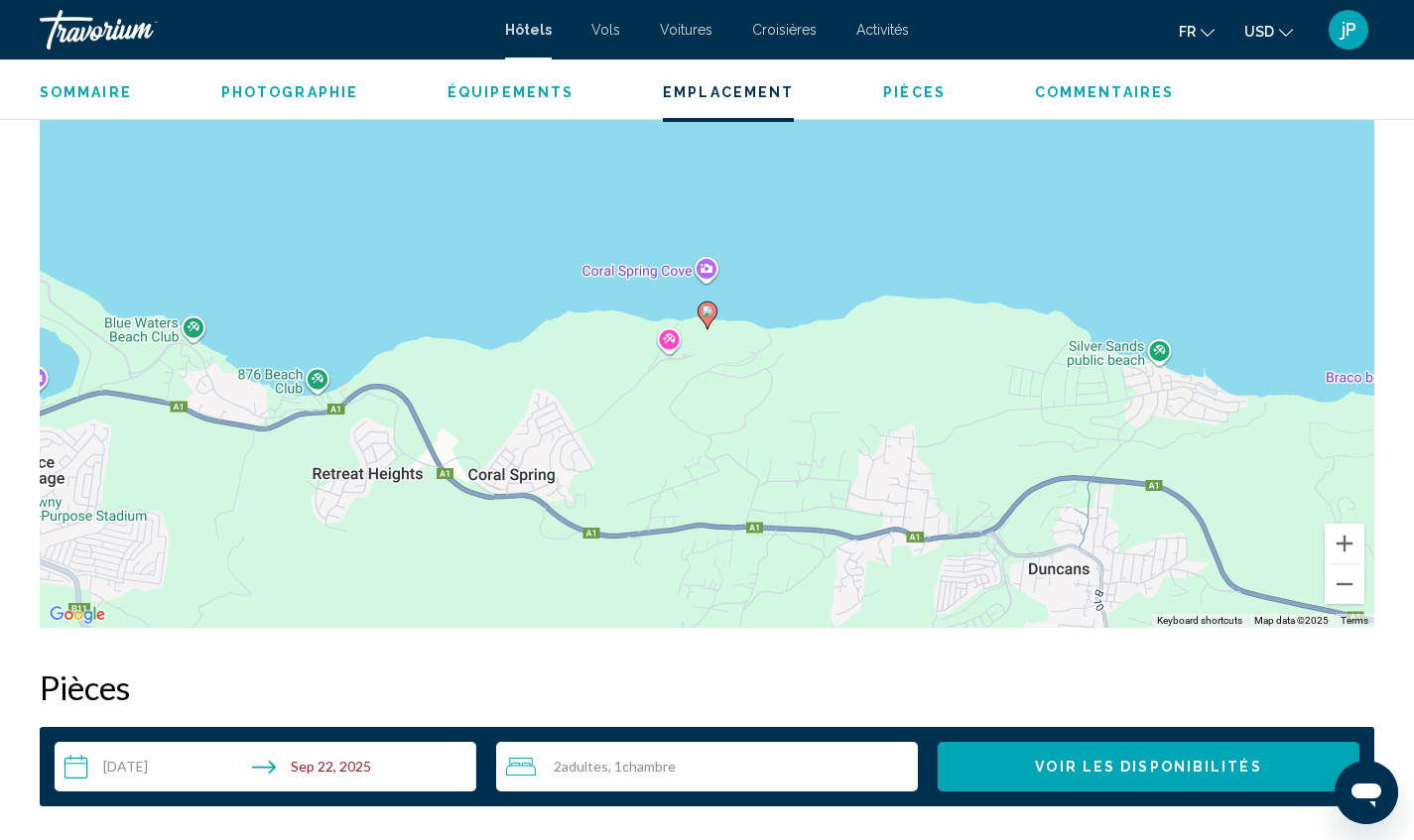 click on "**********" at bounding box center [269, 770] 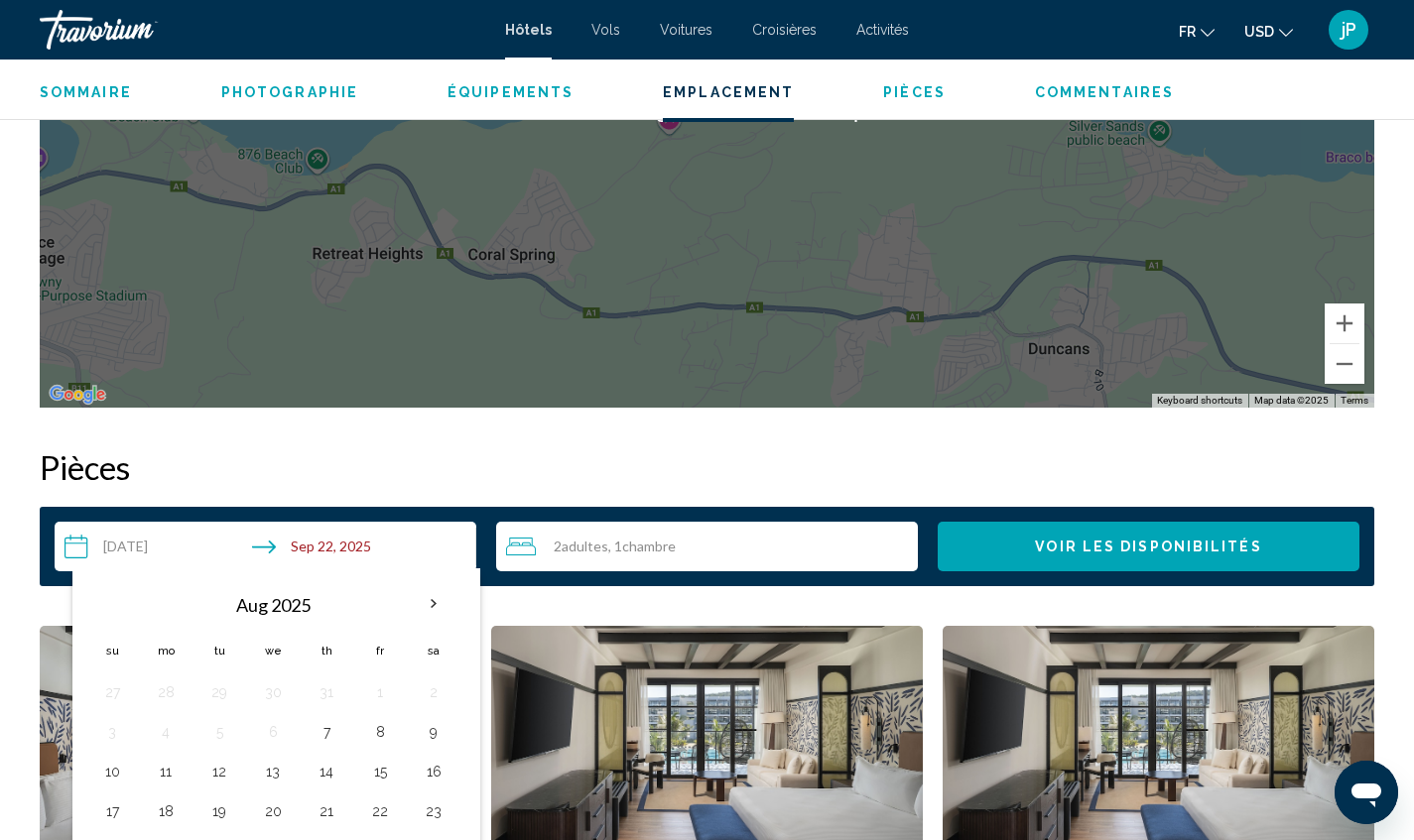 scroll, scrollTop: 2224, scrollLeft: 0, axis: vertical 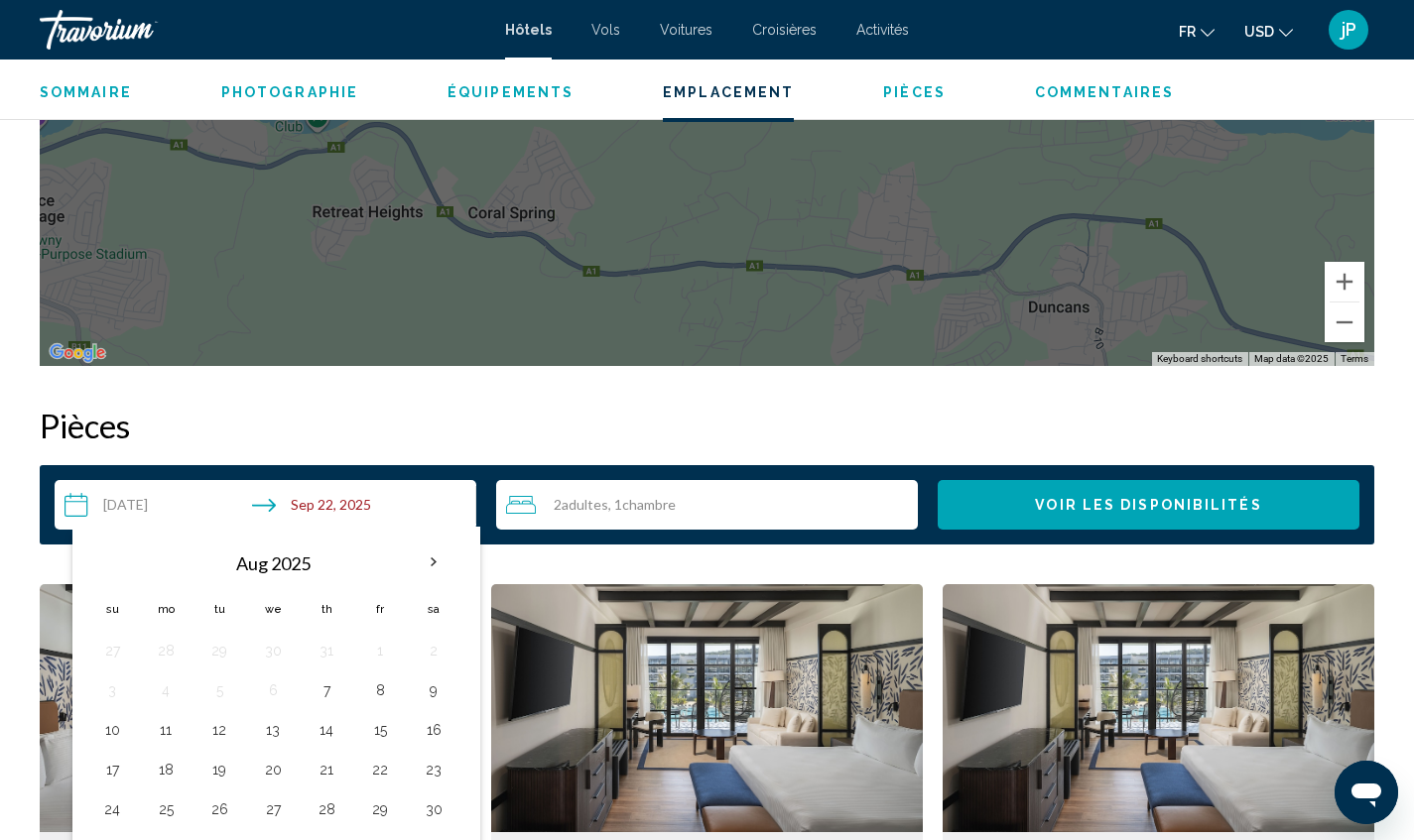 click at bounding box center (434, 562) 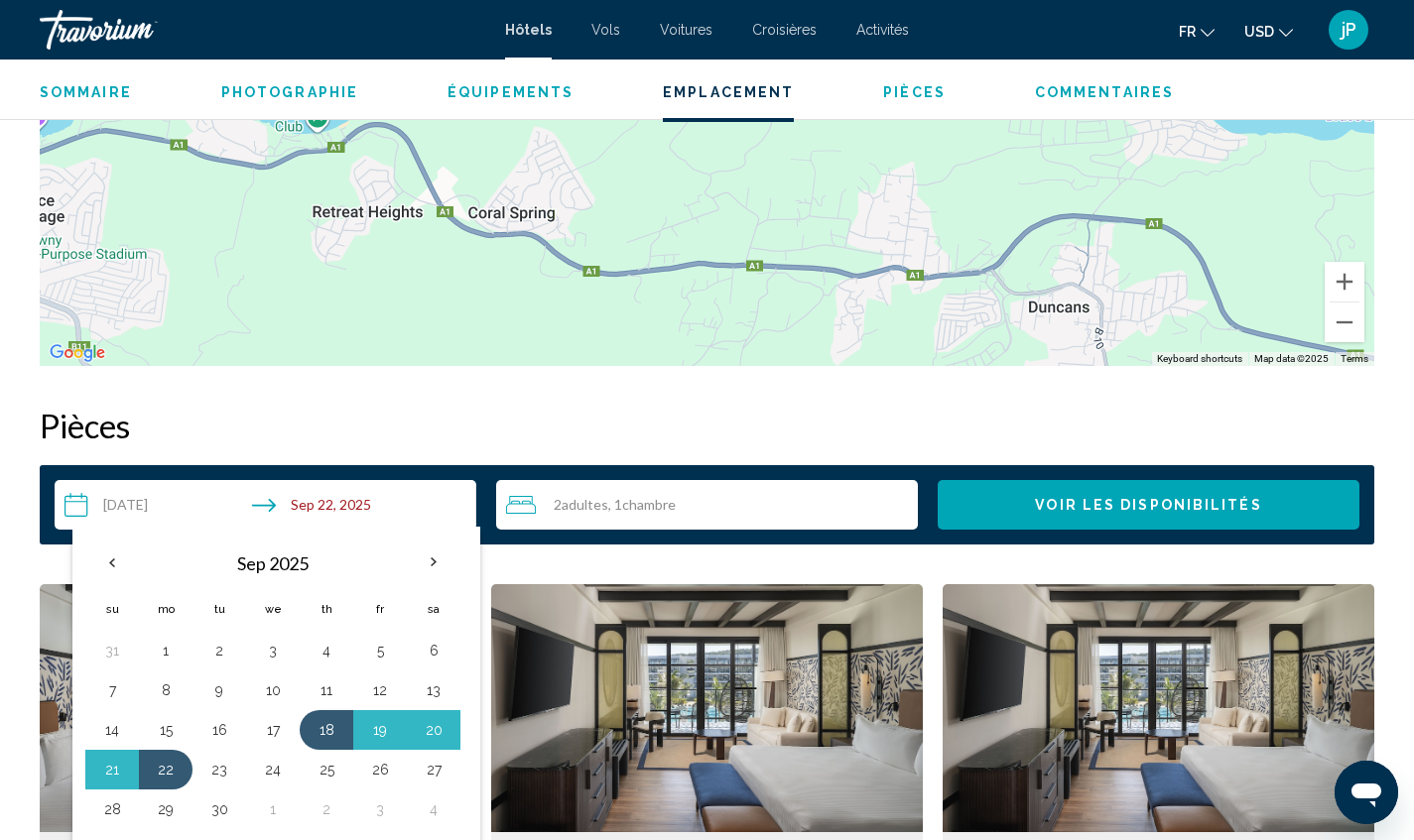 click on "23" at bounding box center [219, 770] 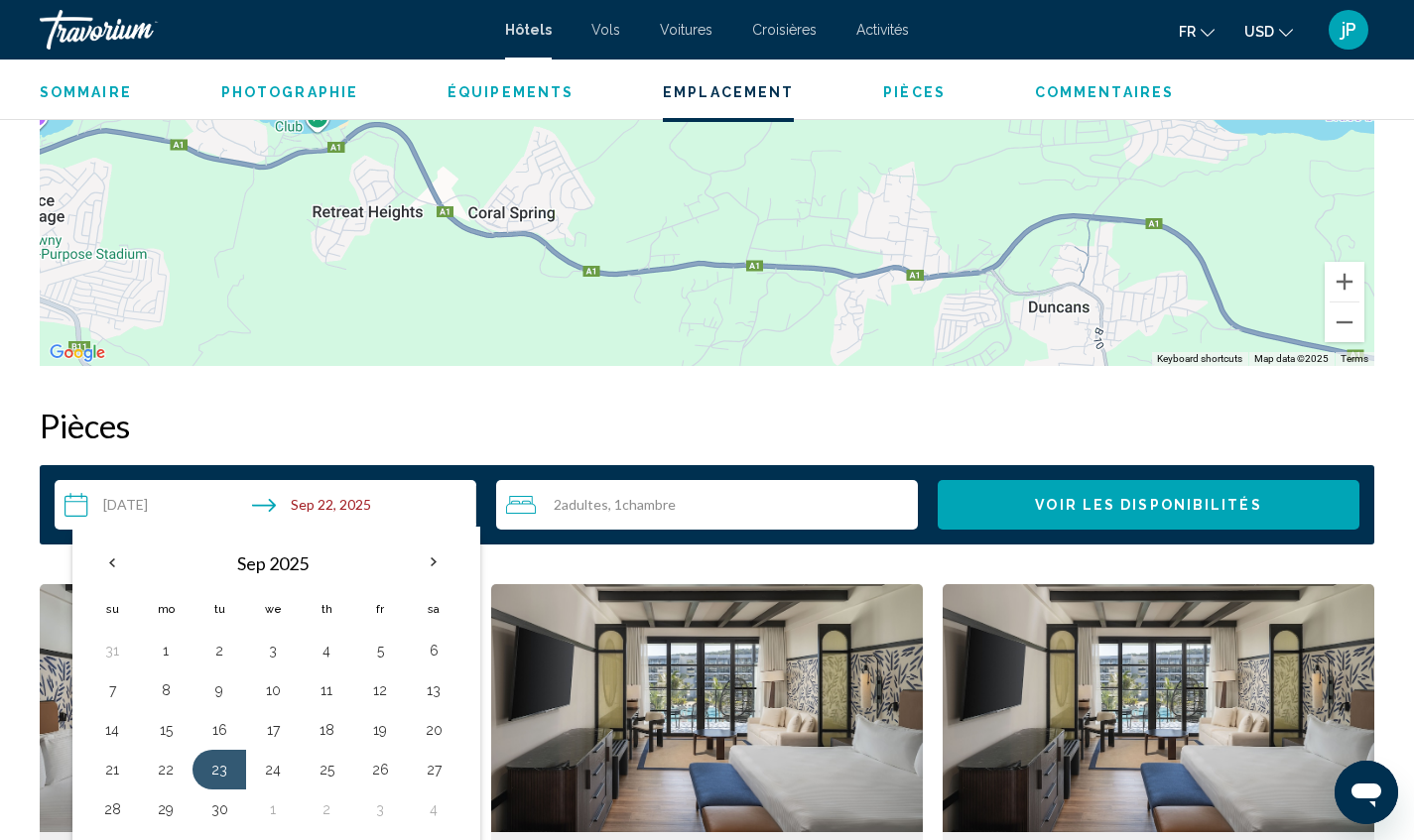 click on "Voir les disponibilités" at bounding box center (1148, 505) 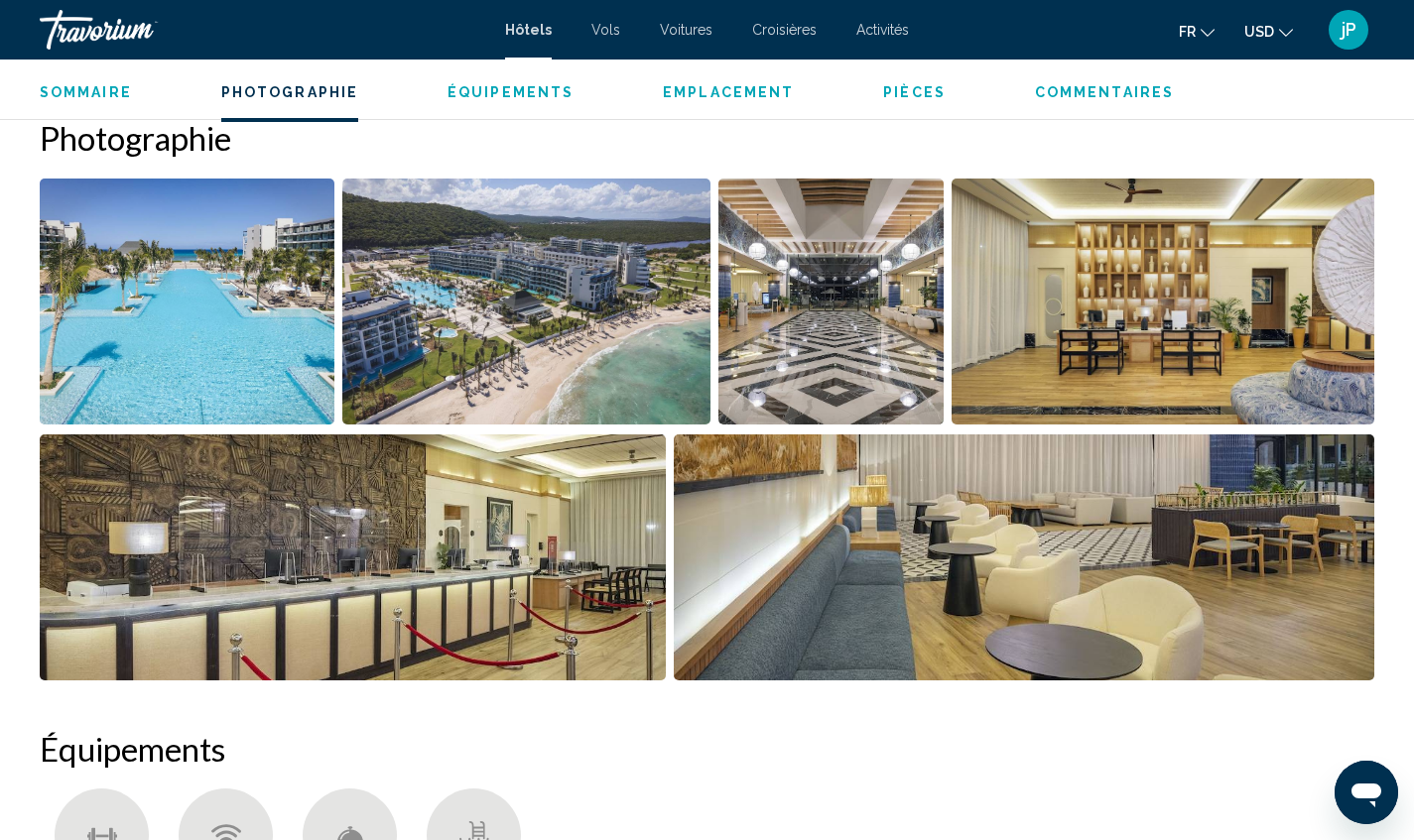 scroll, scrollTop: 934, scrollLeft: 0, axis: vertical 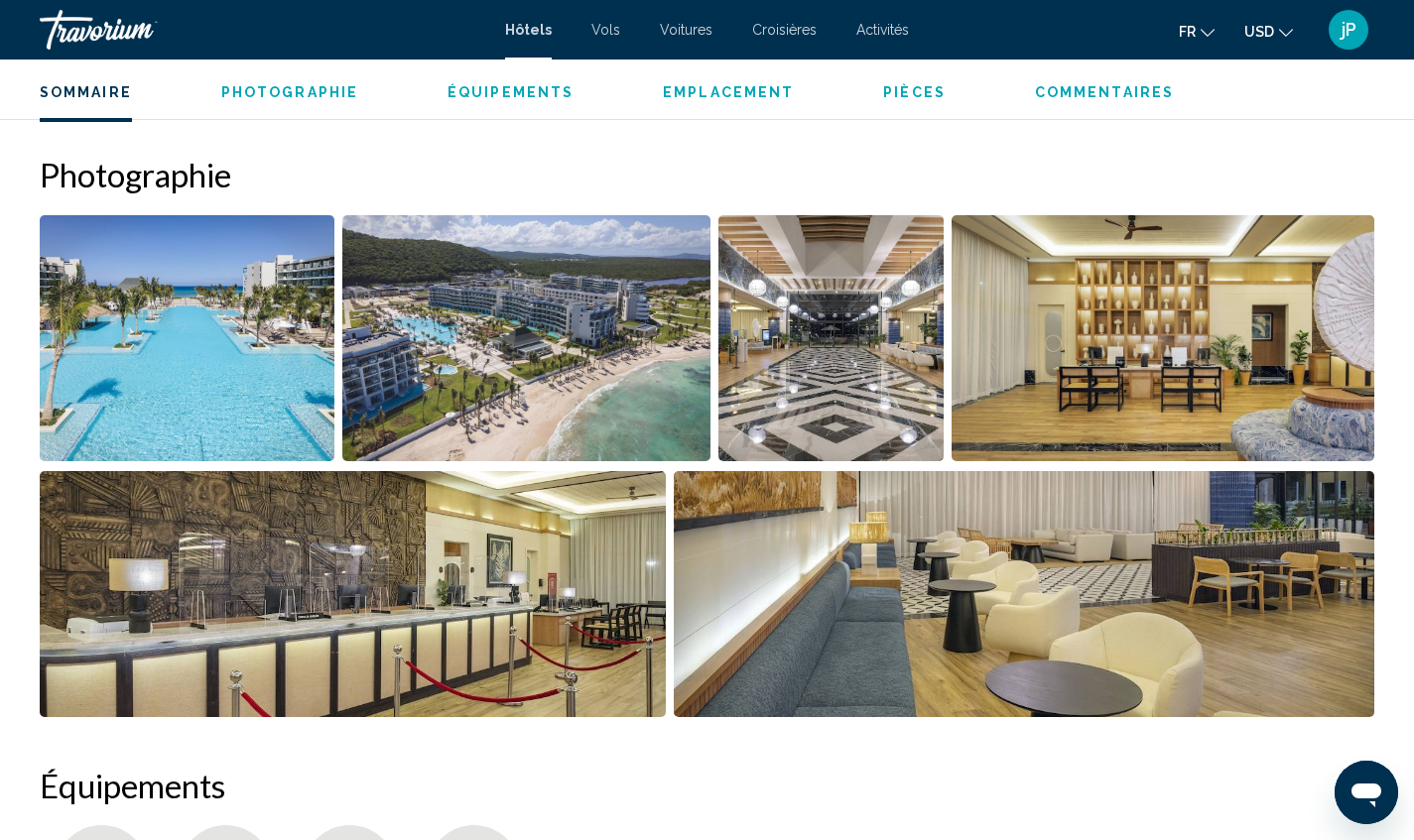 click at bounding box center (187, 338) 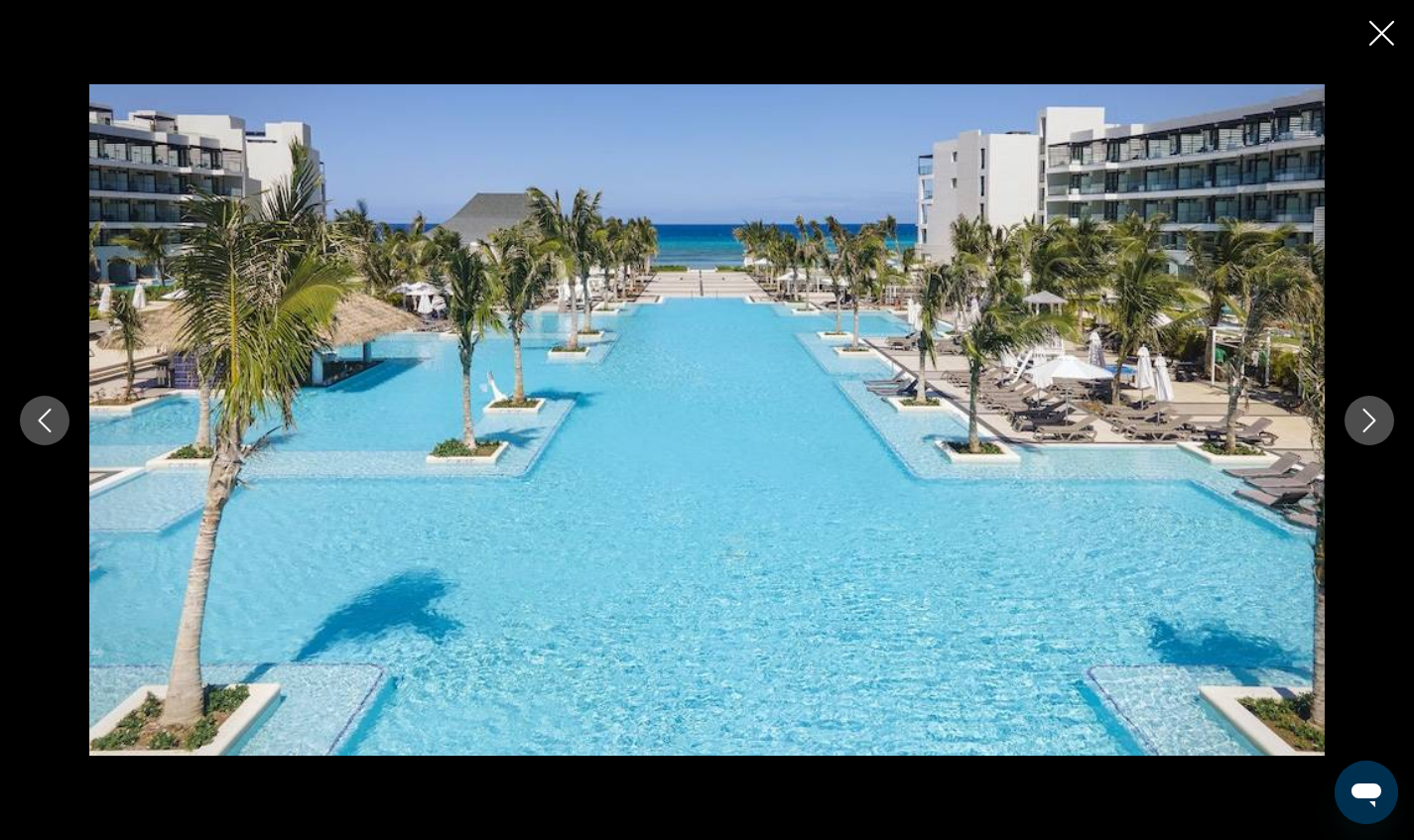 click at bounding box center (1369, 420) 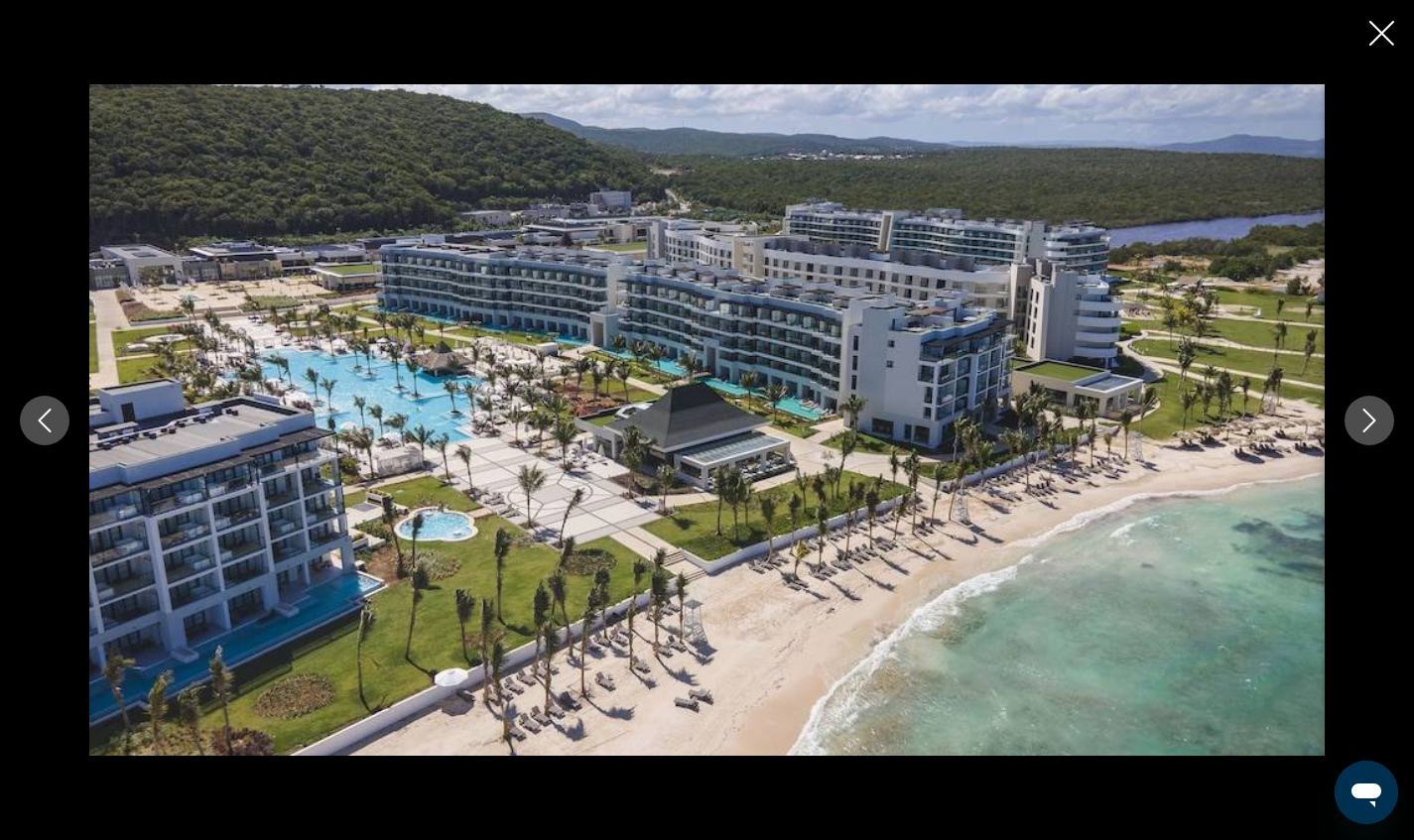 click at bounding box center (1369, 420) 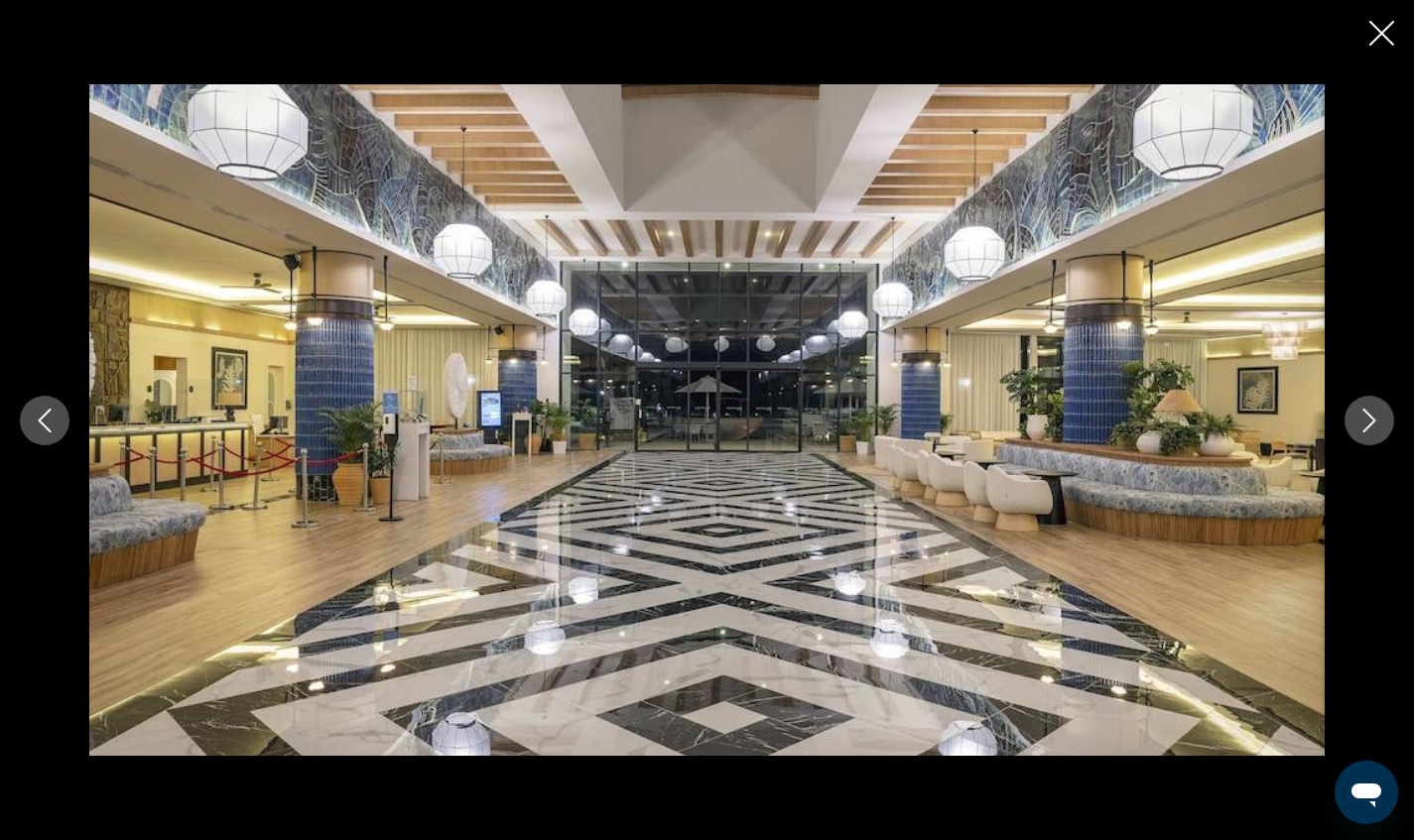 click at bounding box center (1369, 420) 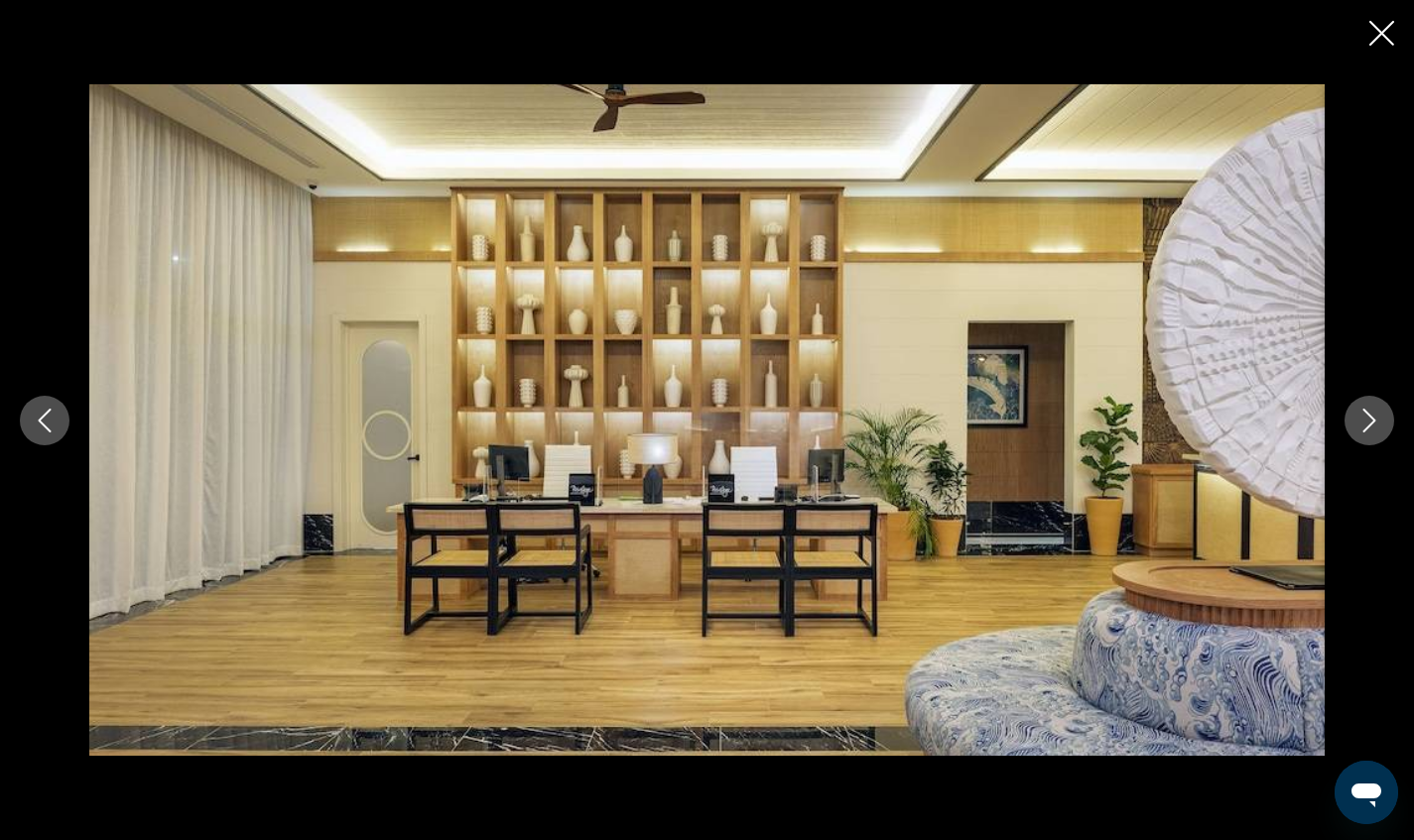 click at bounding box center [1369, 420] 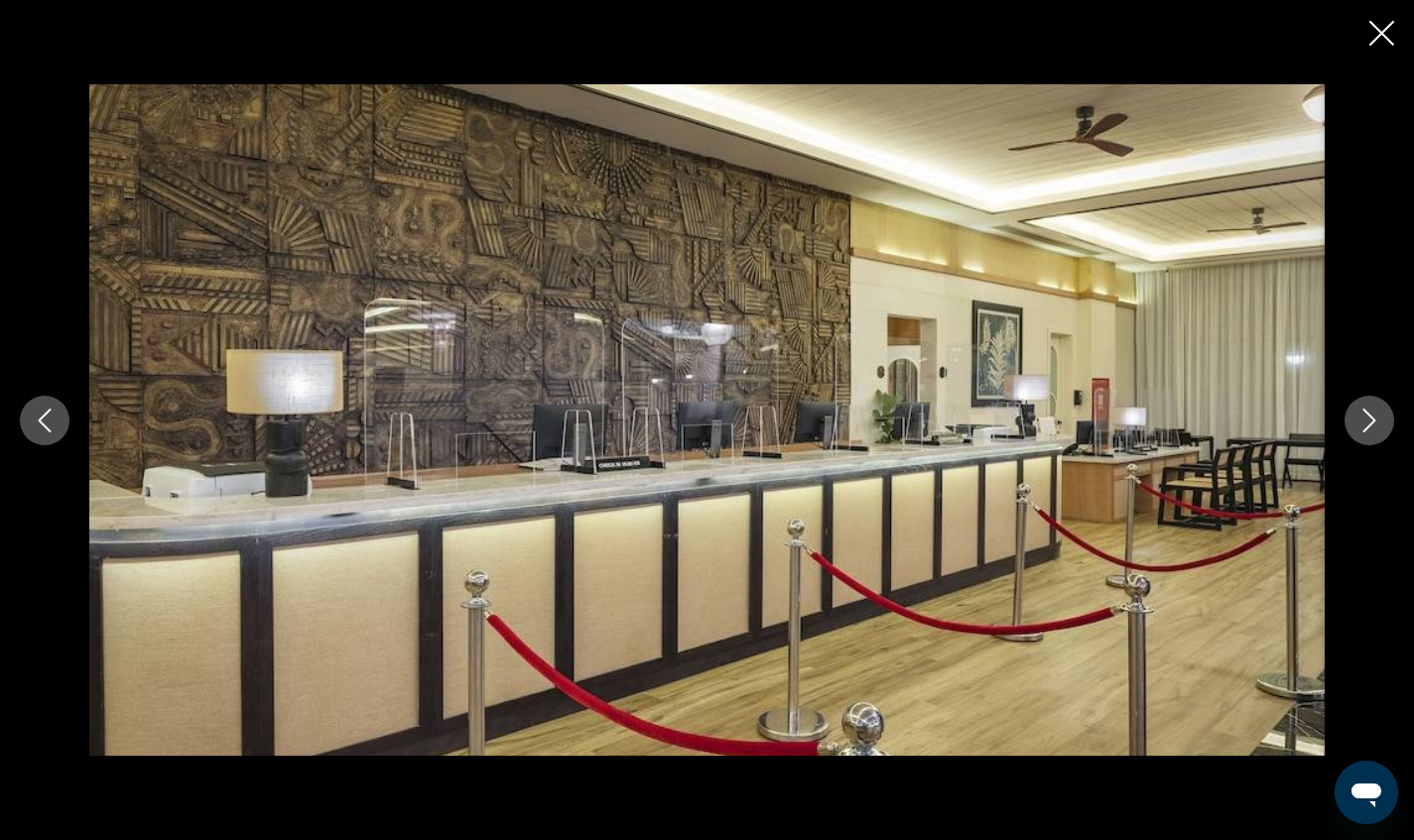 click at bounding box center [1369, 420] 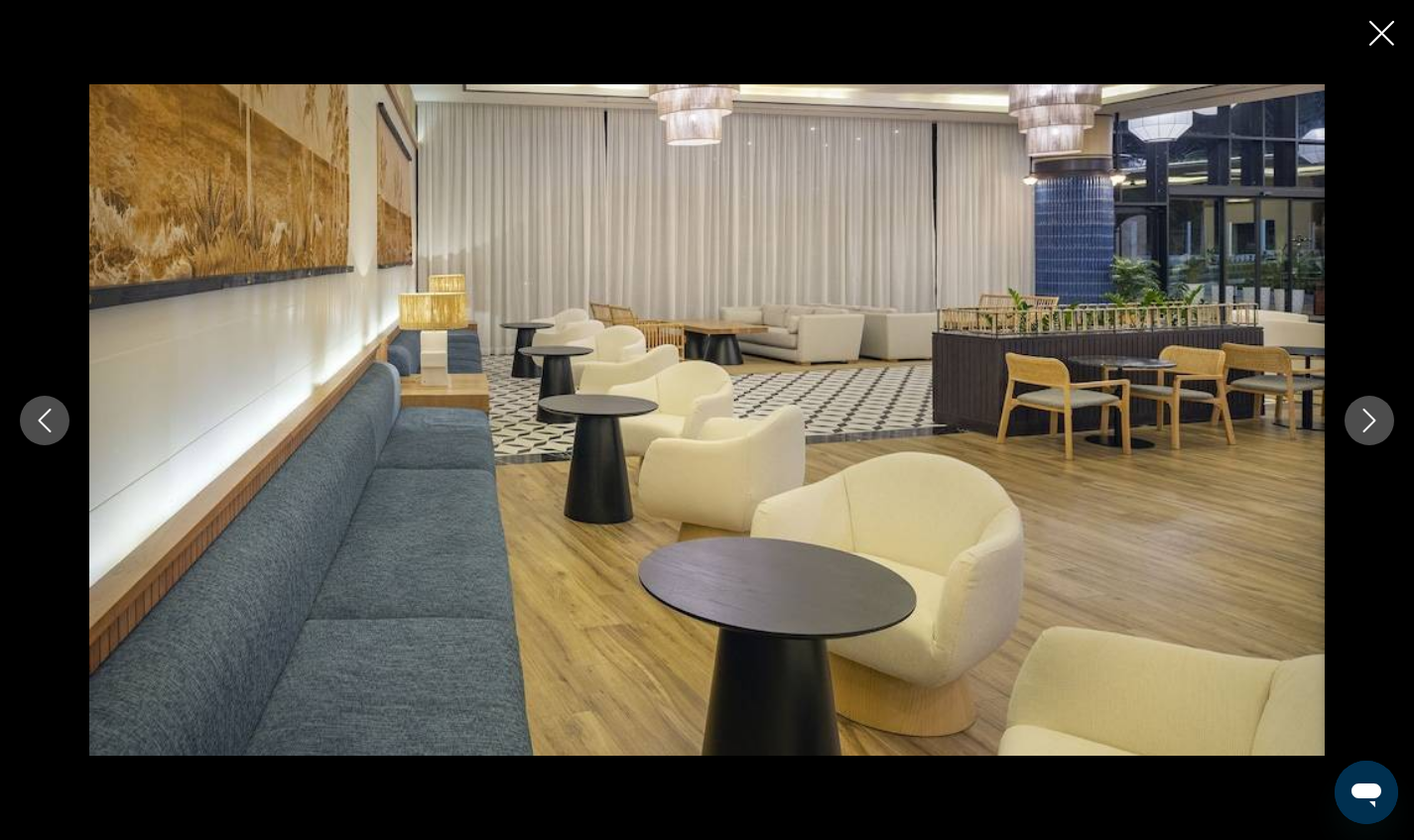 click at bounding box center [1369, 420] 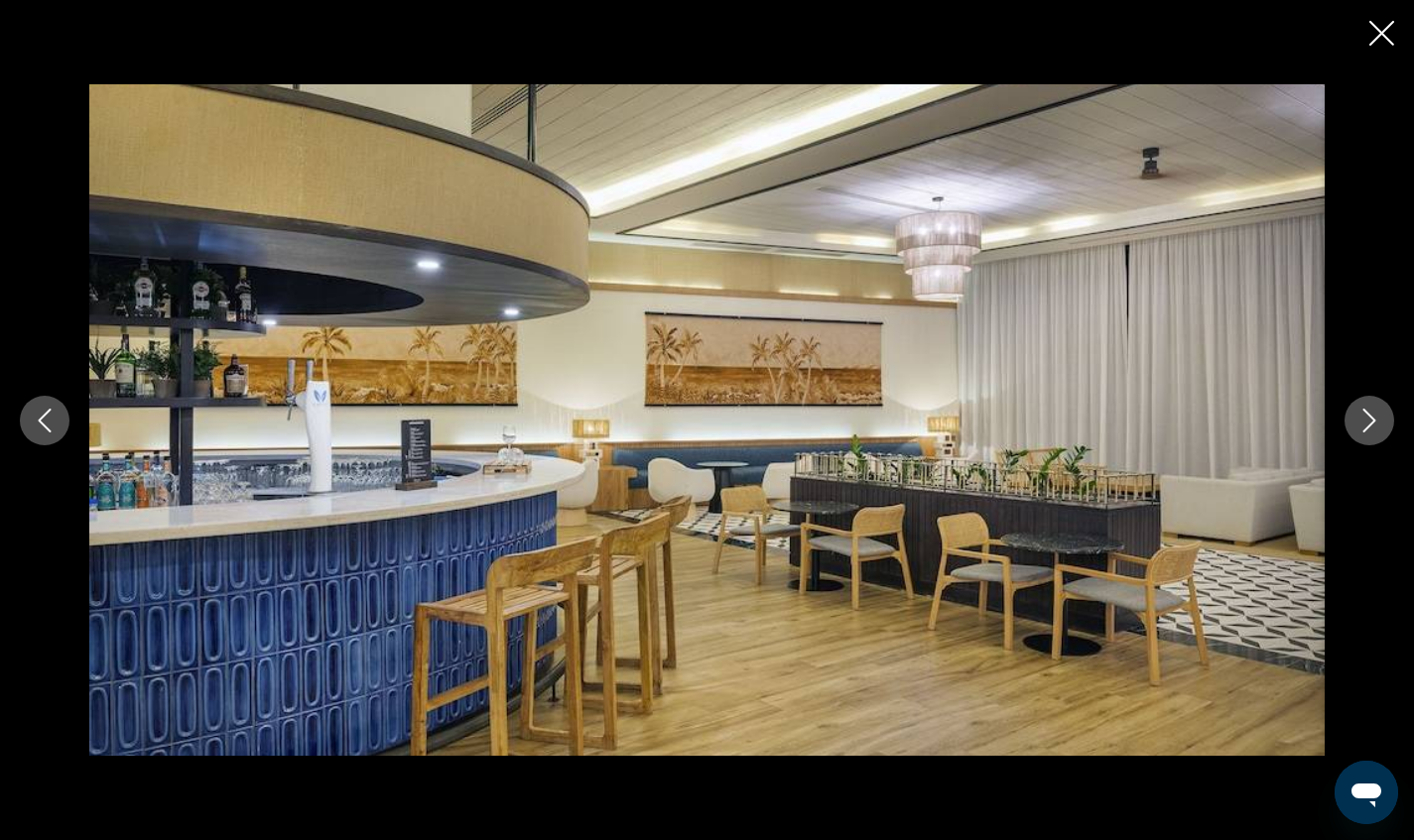 click at bounding box center [1369, 420] 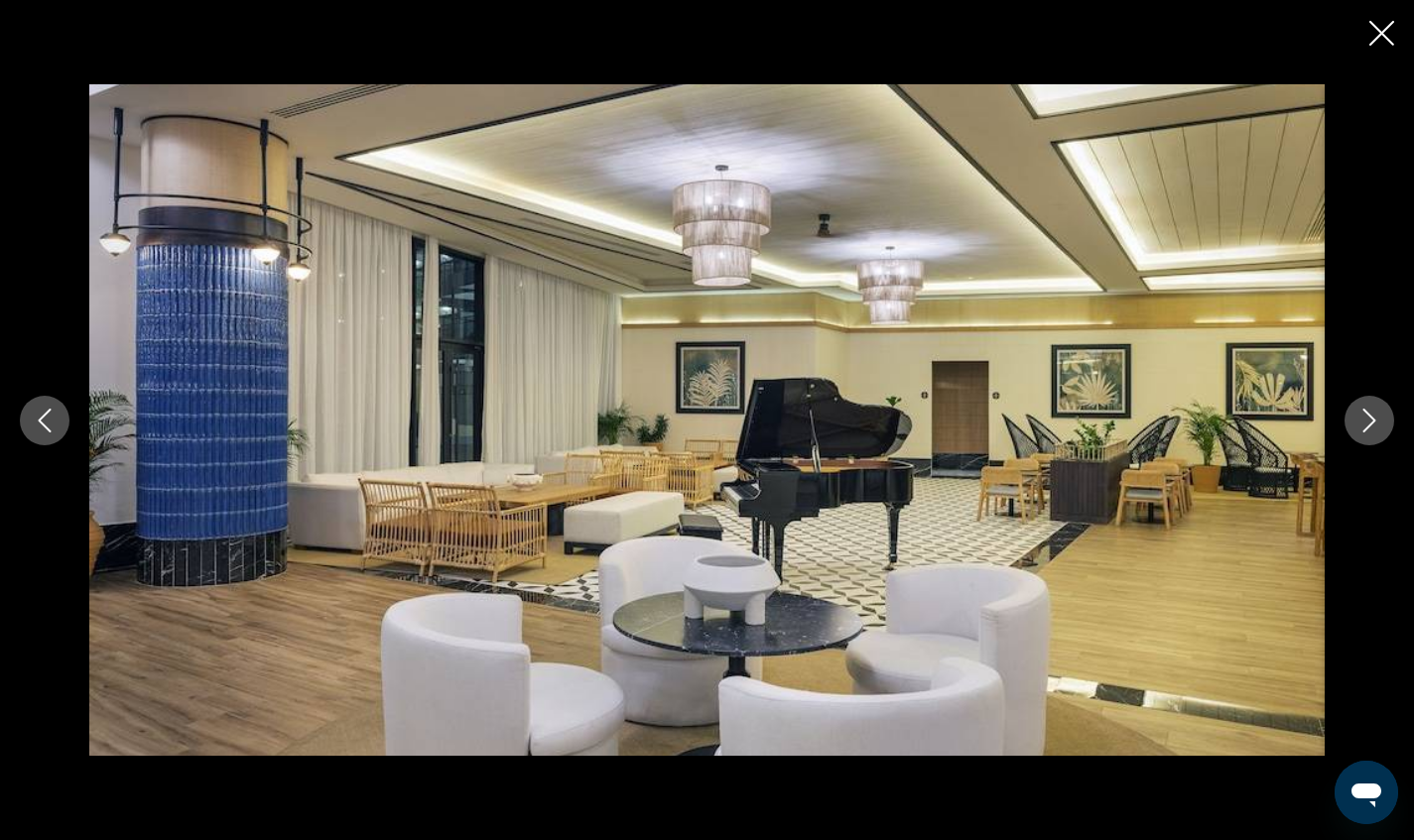 click at bounding box center (1369, 420) 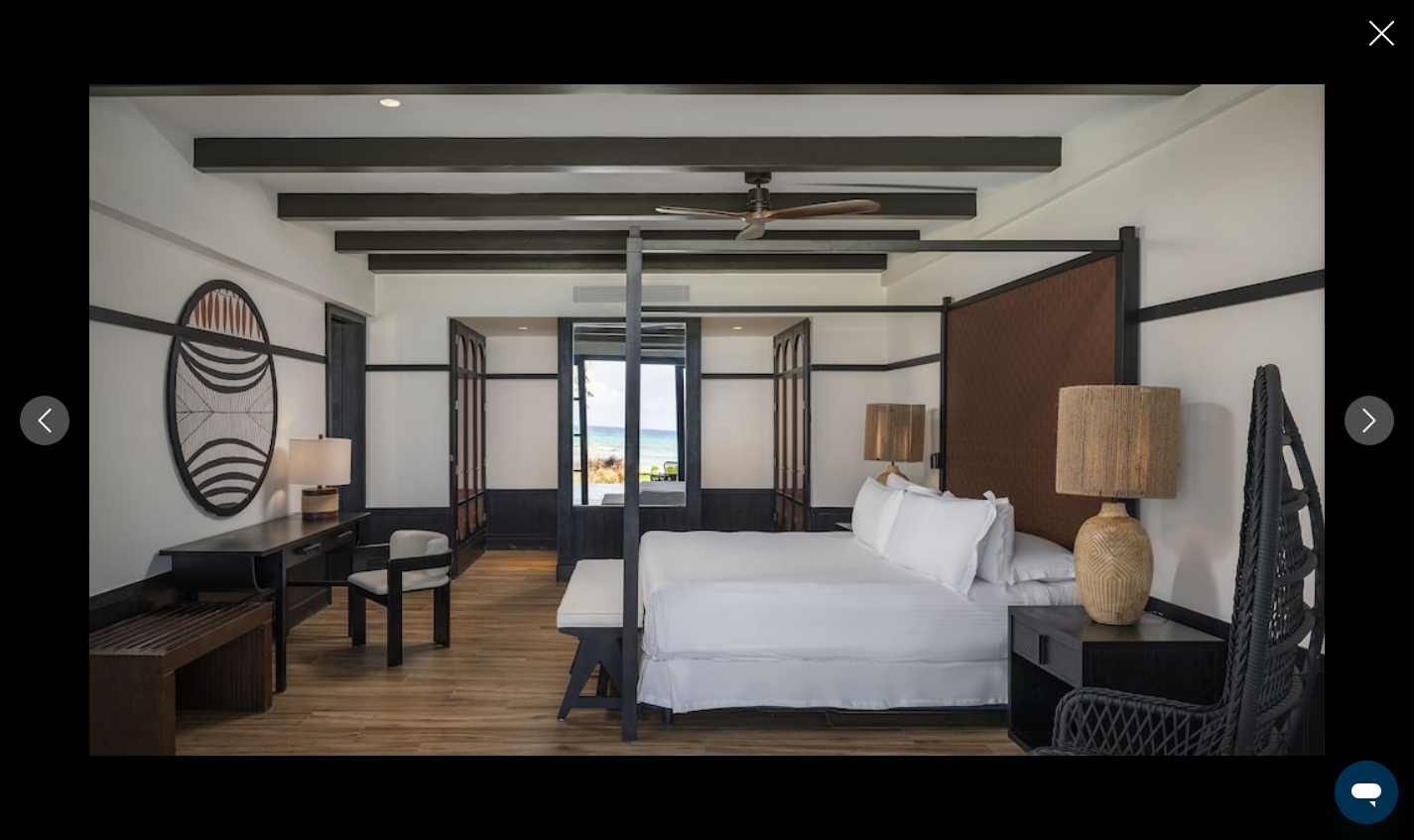 click 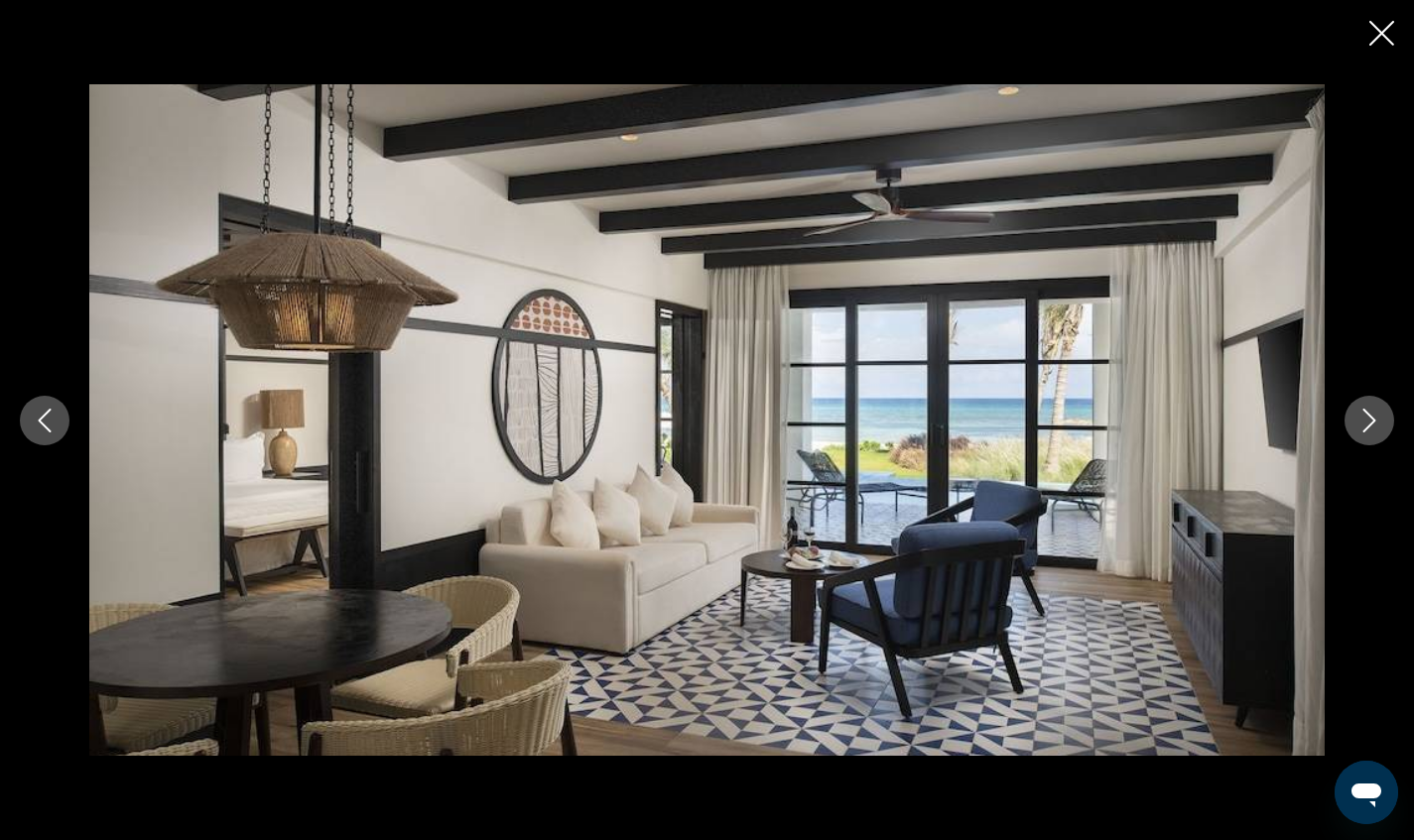 click at bounding box center [1369, 420] 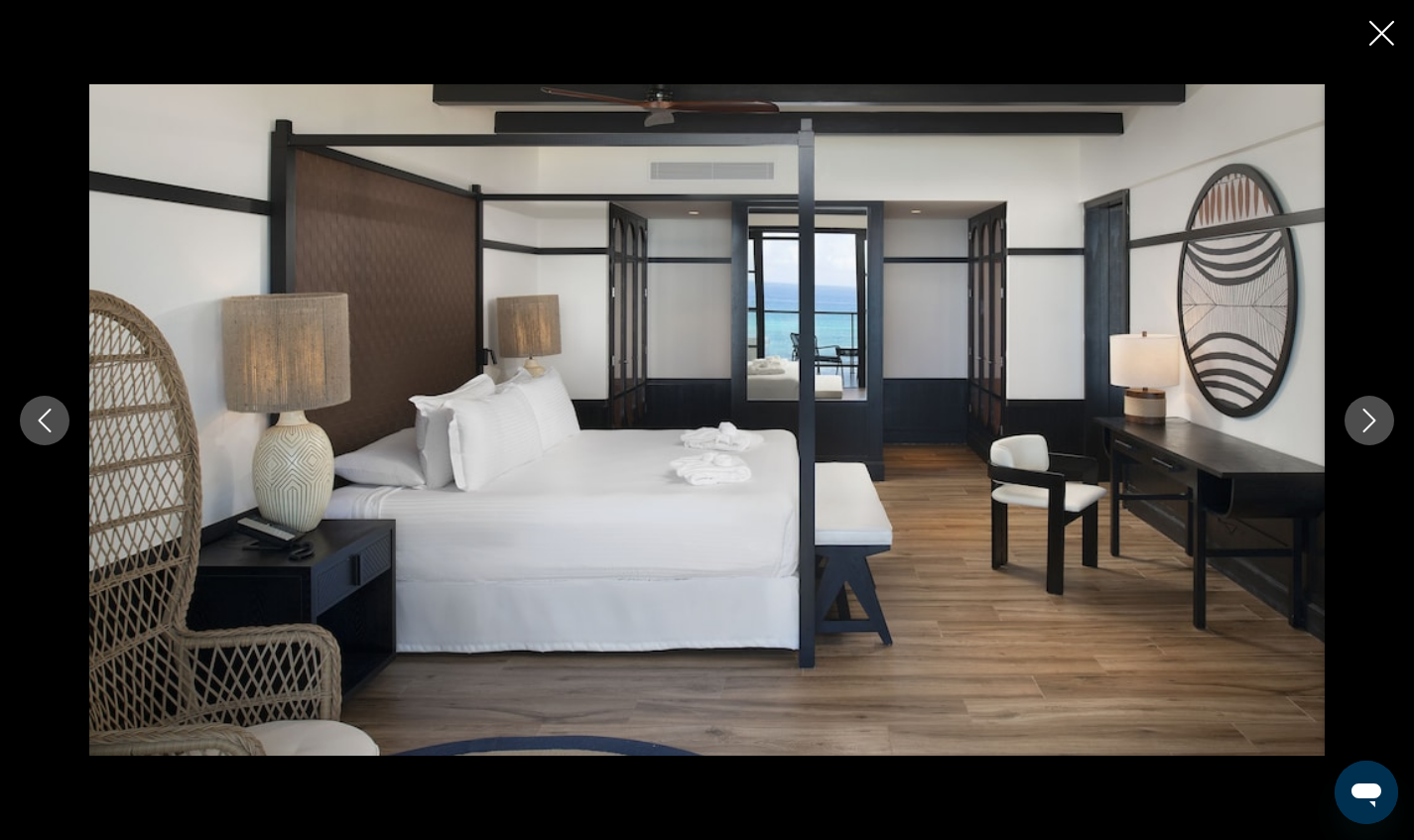 click at bounding box center [1369, 420] 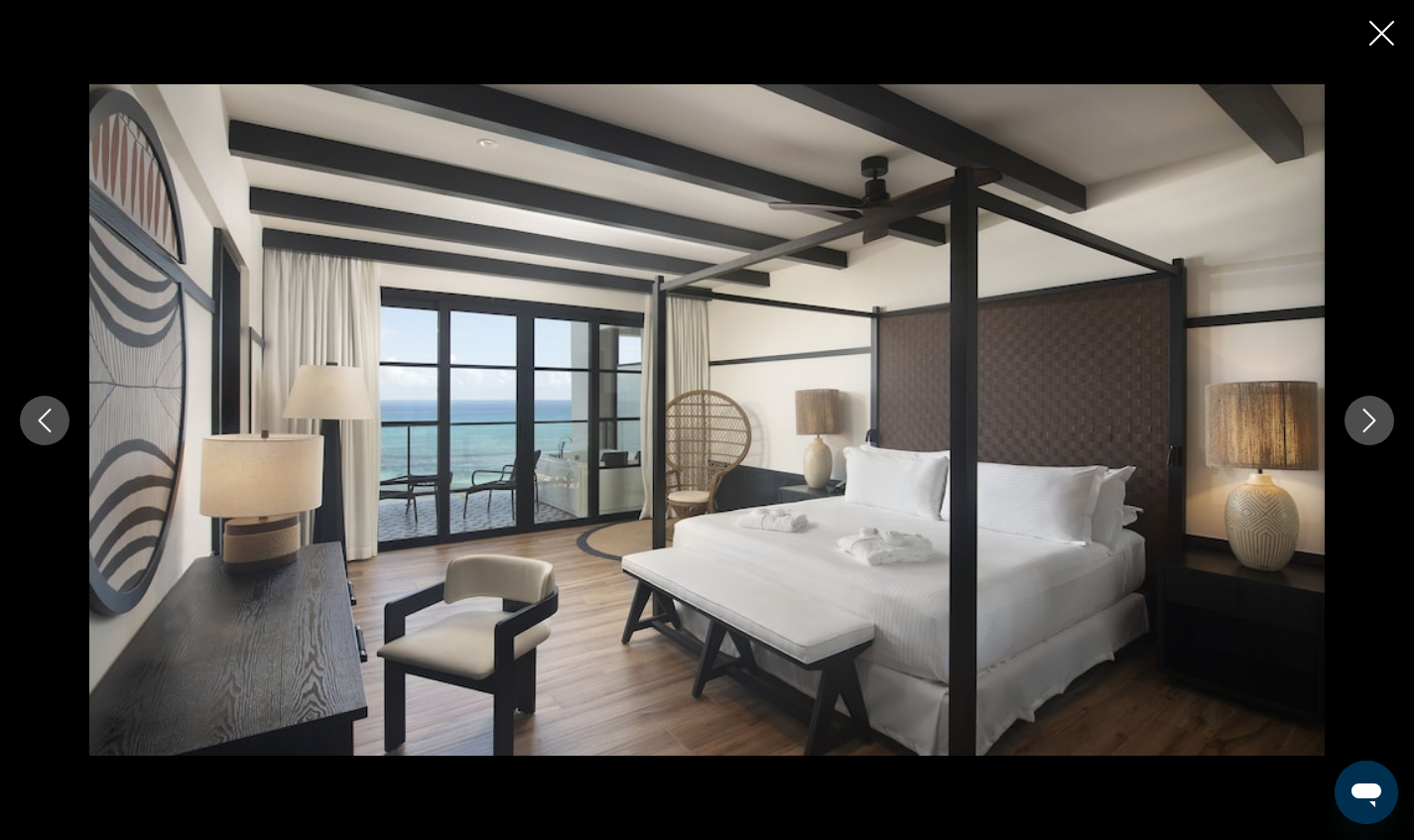 click at bounding box center [1369, 420] 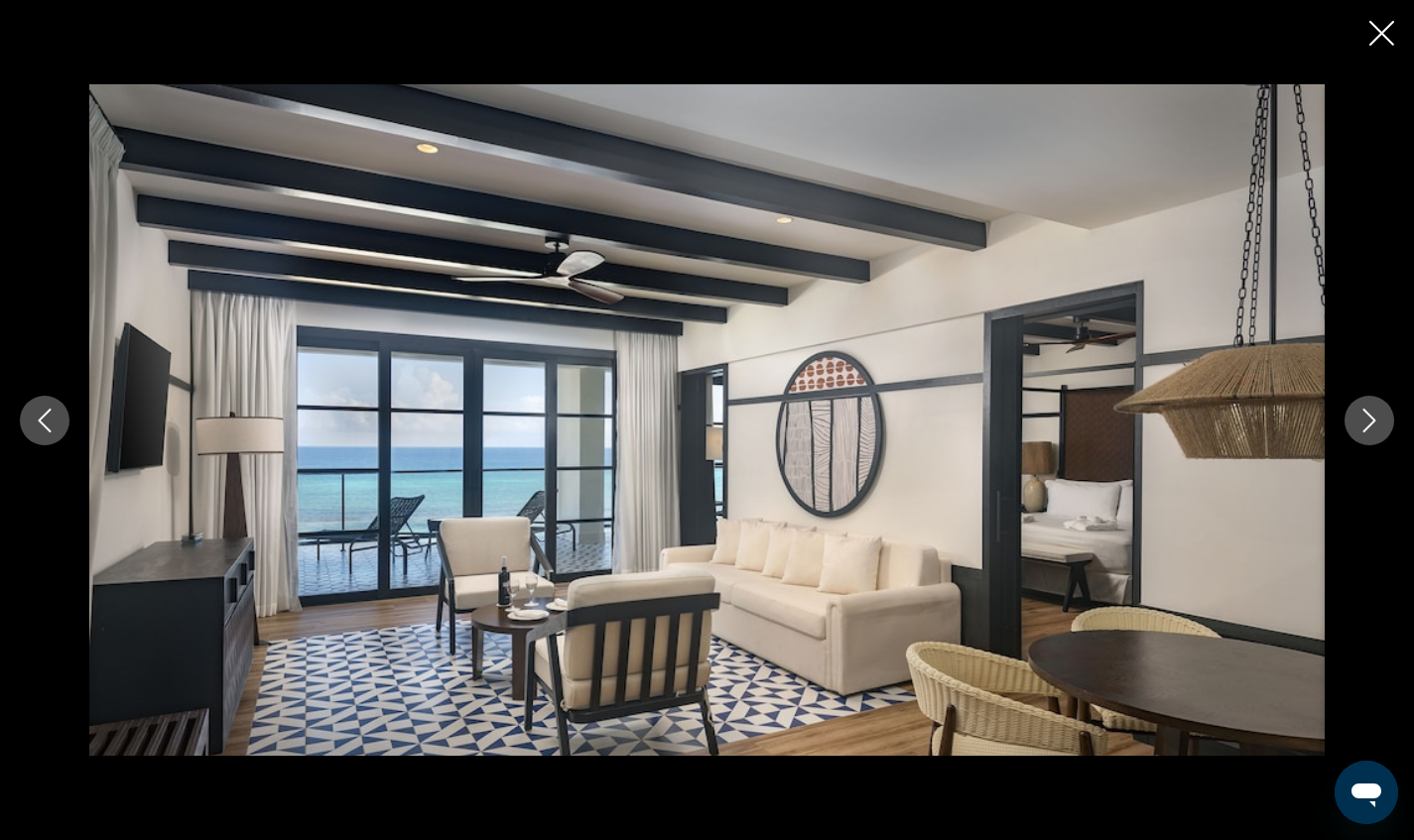 click at bounding box center [1369, 420] 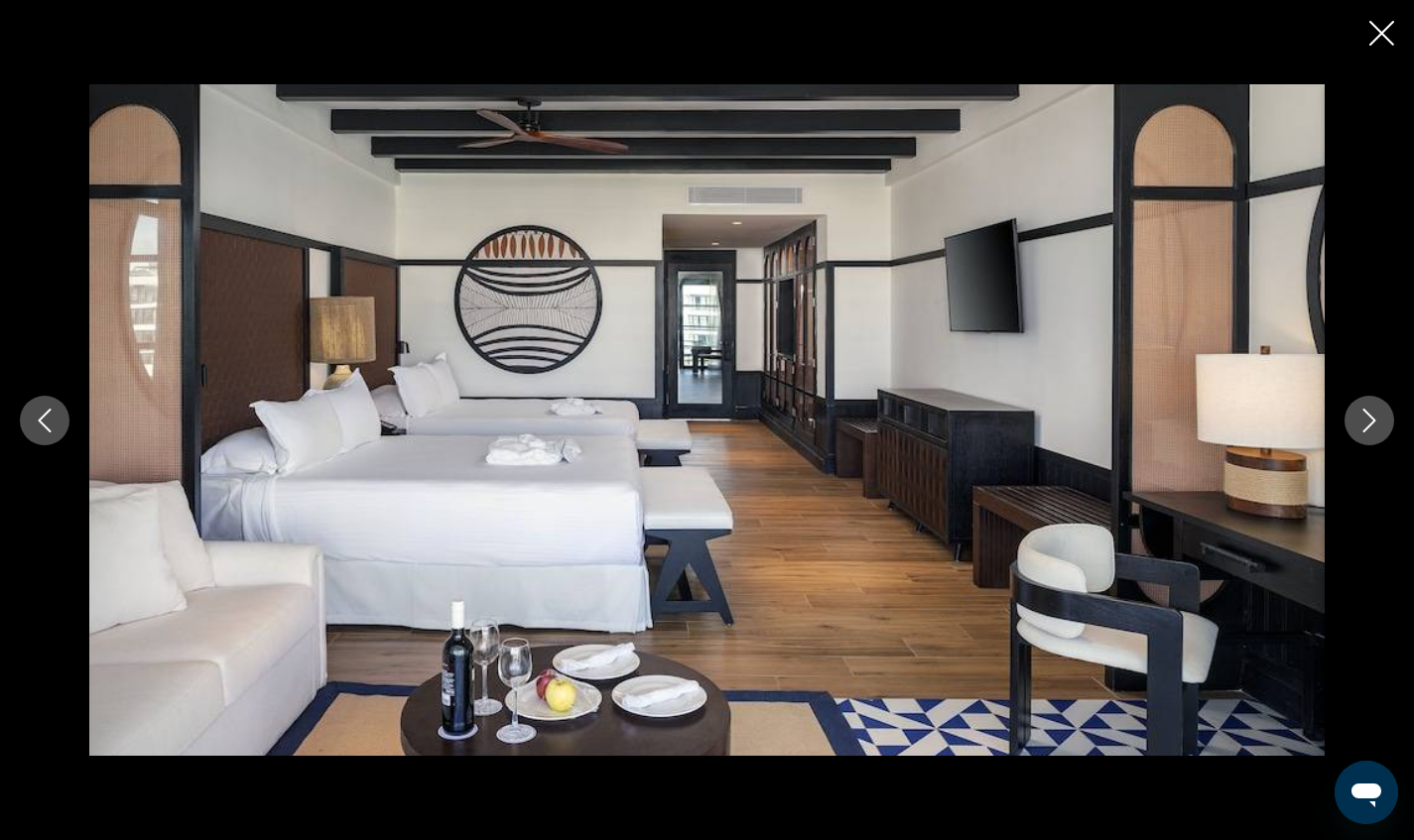 click at bounding box center (1369, 420) 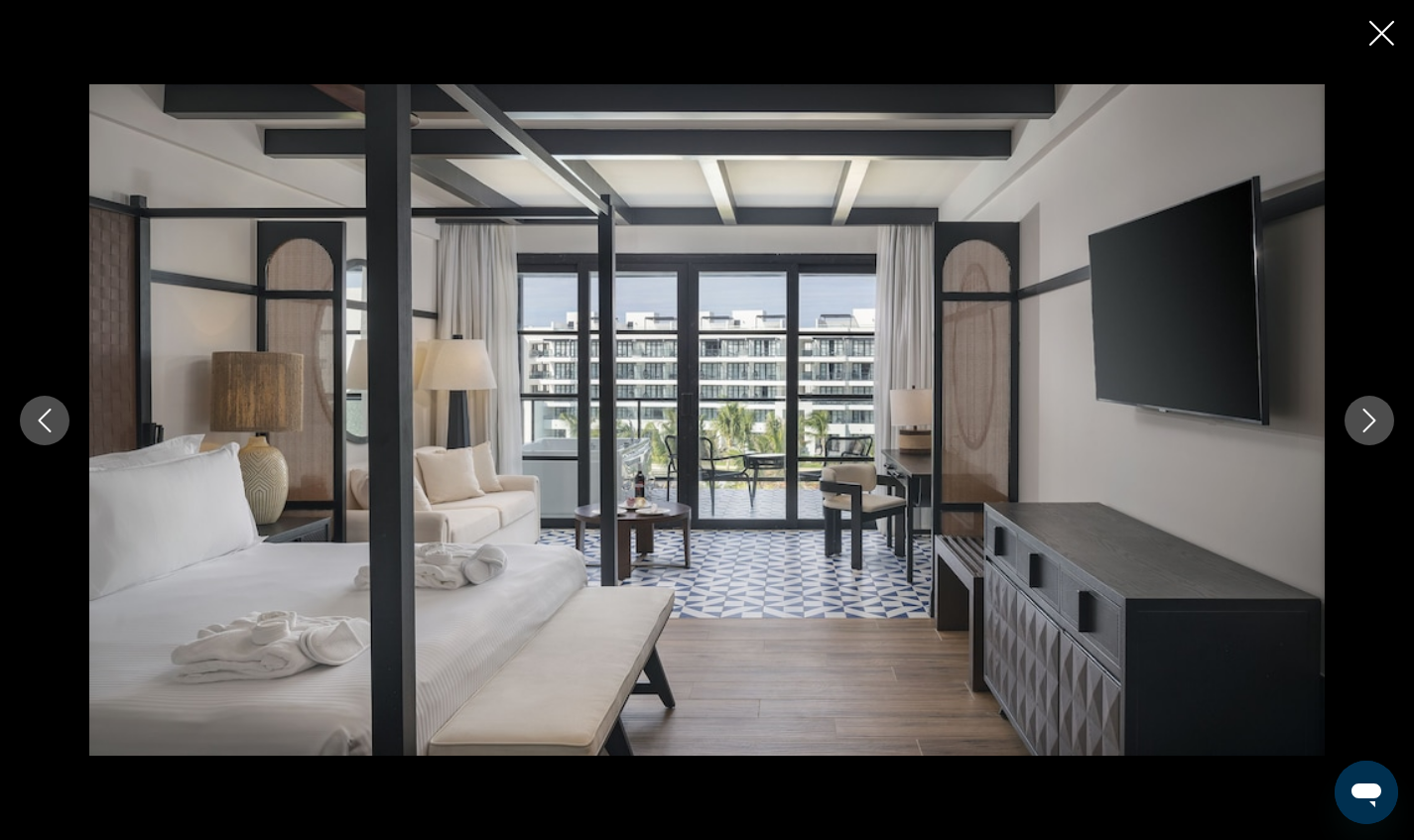 click at bounding box center [1381, 35] 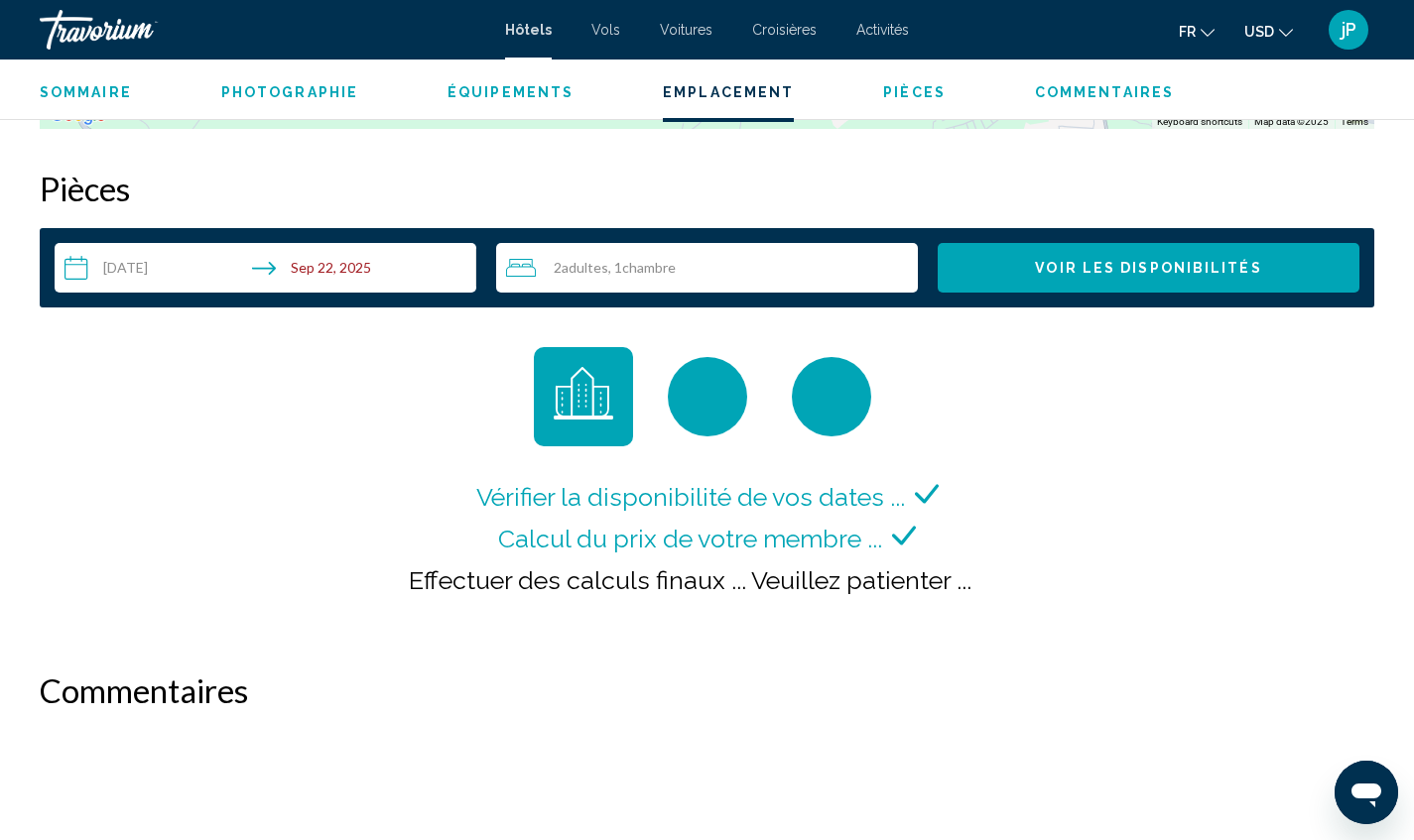 scroll, scrollTop: 2465, scrollLeft: 0, axis: vertical 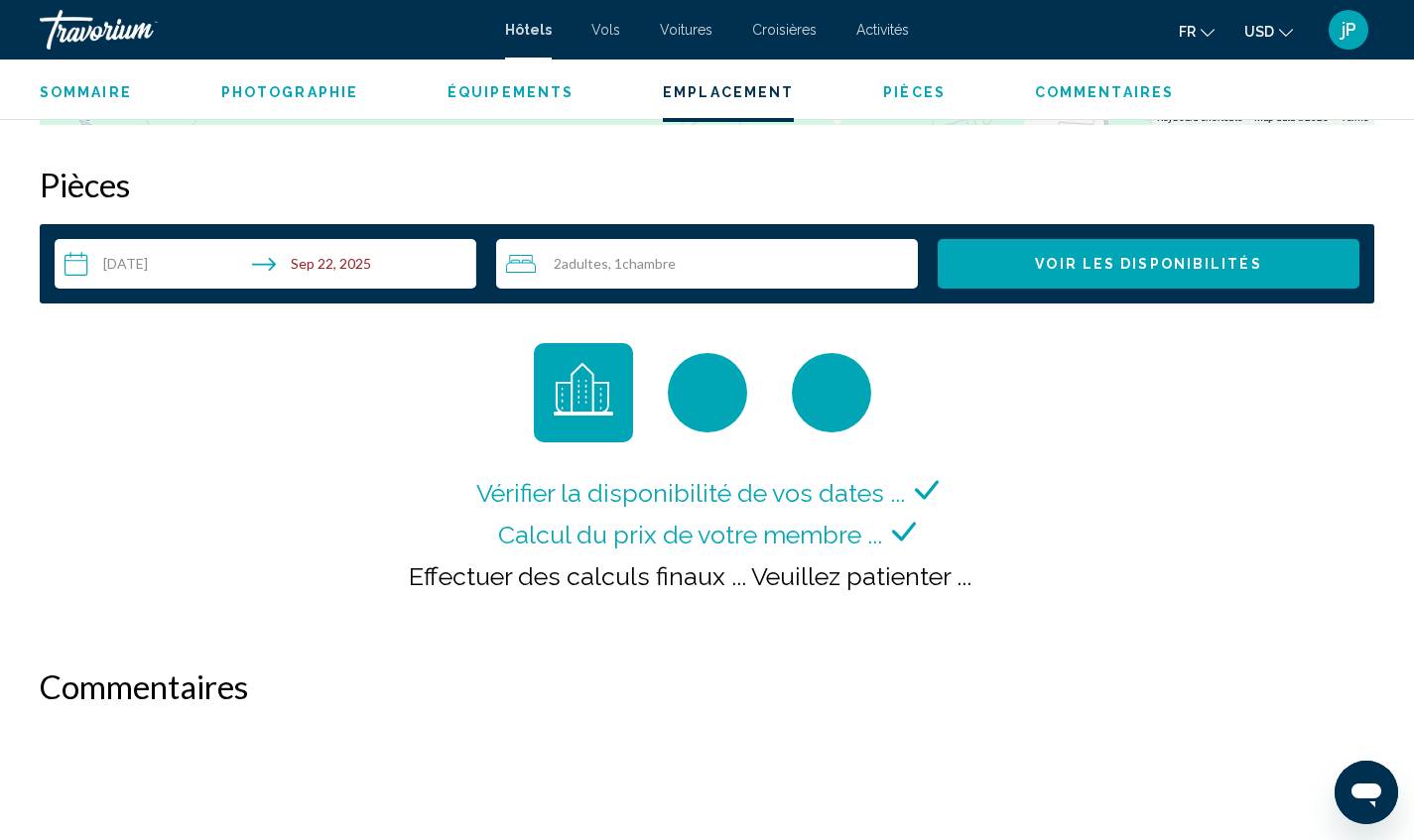 click on "**********" at bounding box center [269, 267] 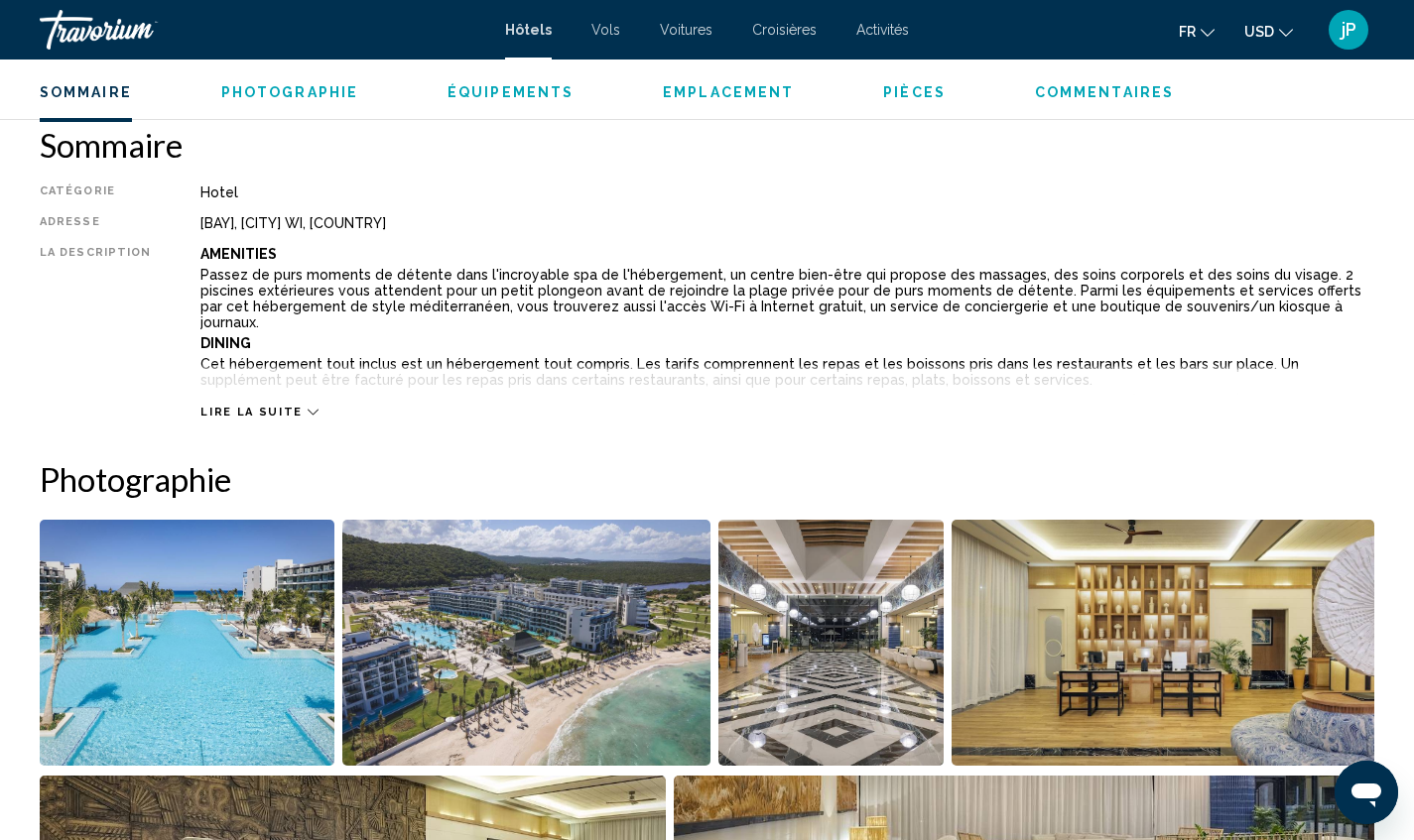 click at bounding box center (187, 643) 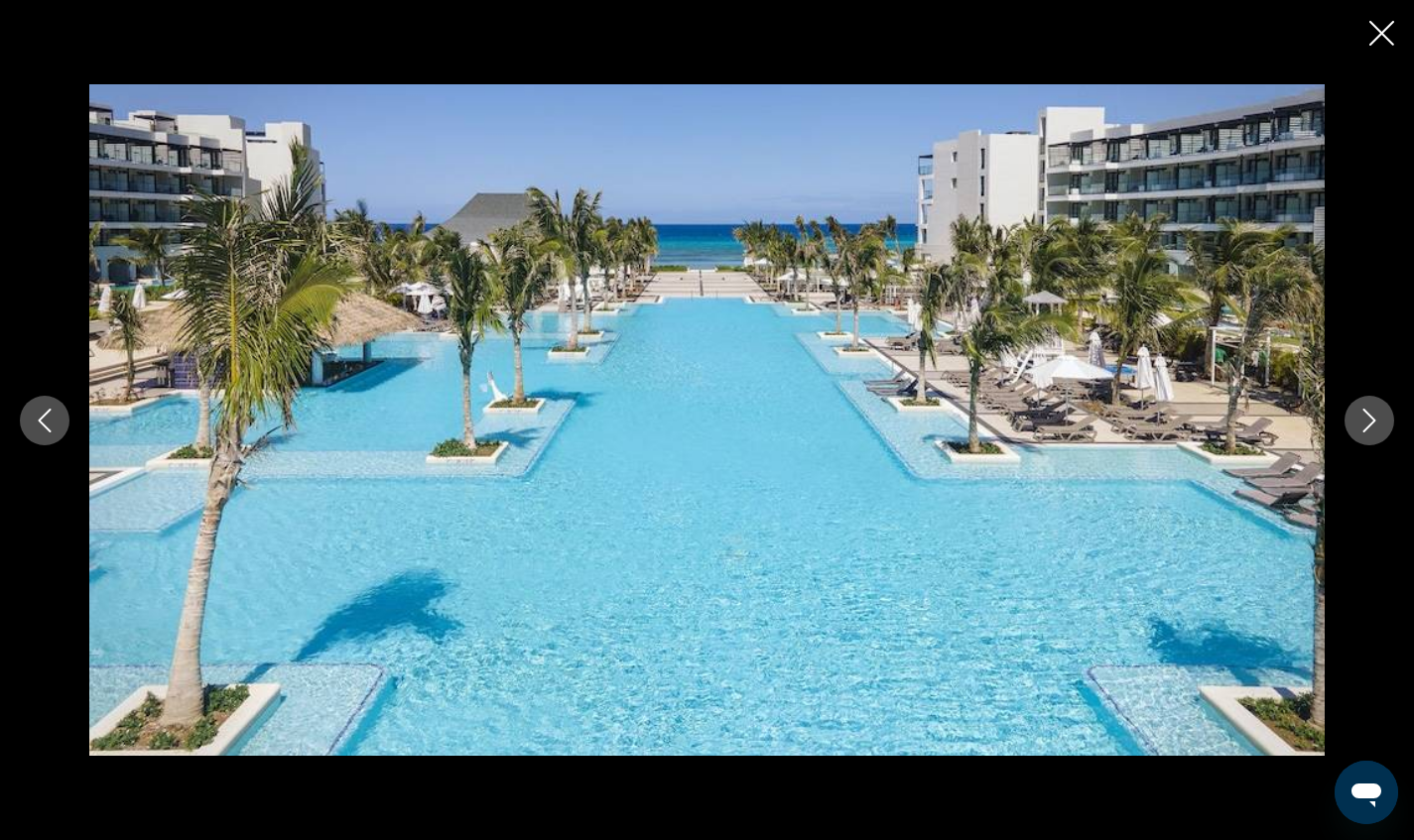 click 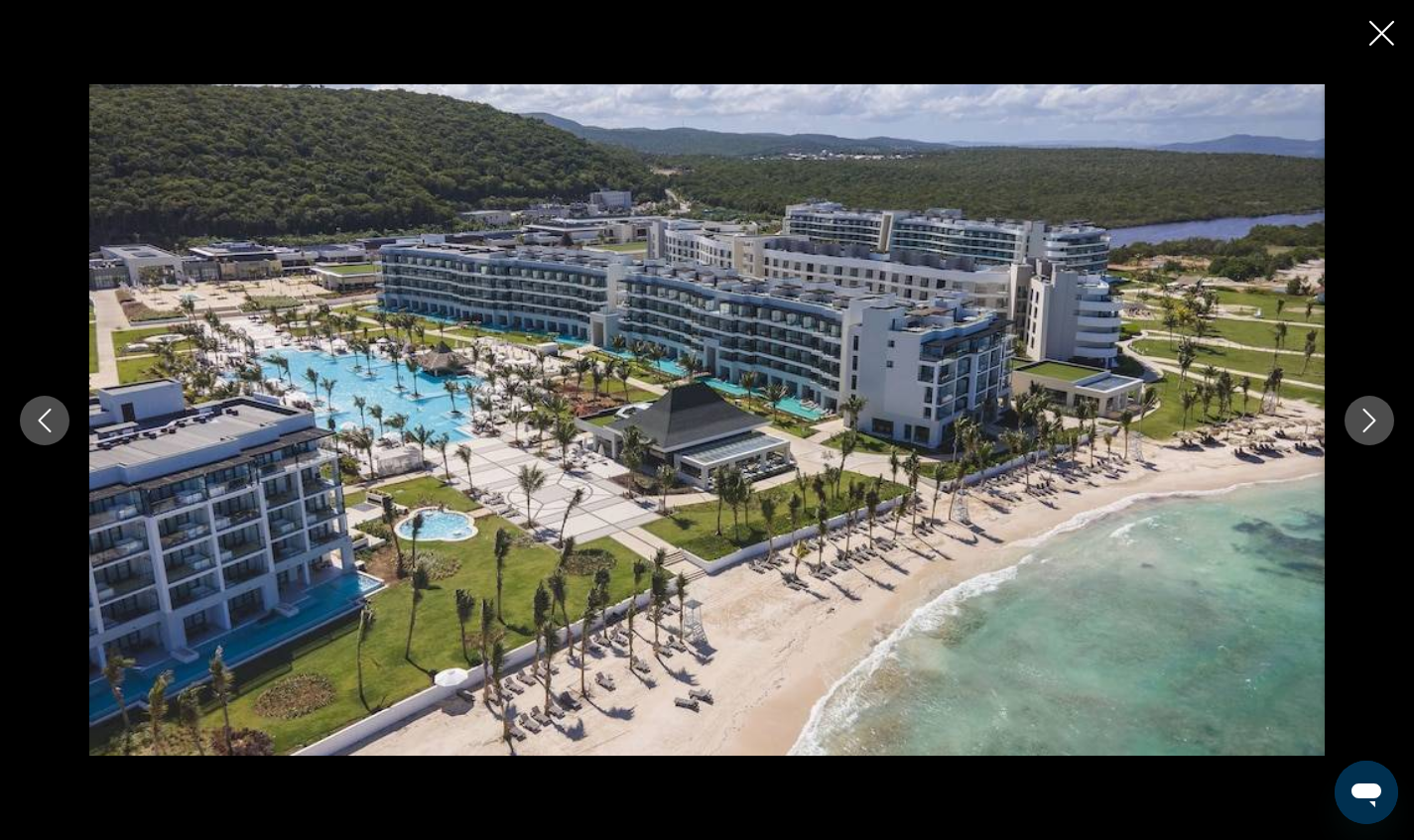 click at bounding box center (1369, 420) 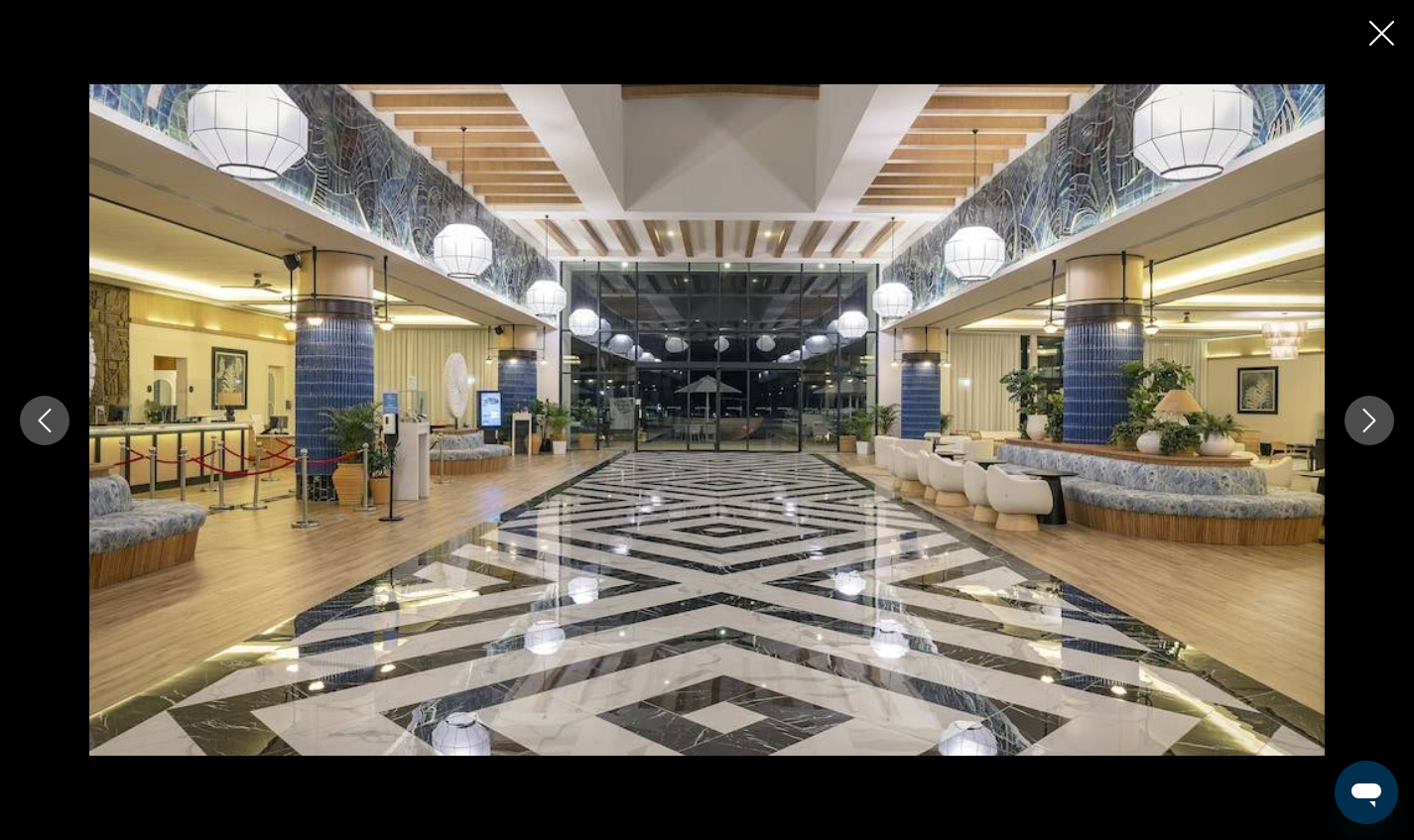 click at bounding box center (1369, 420) 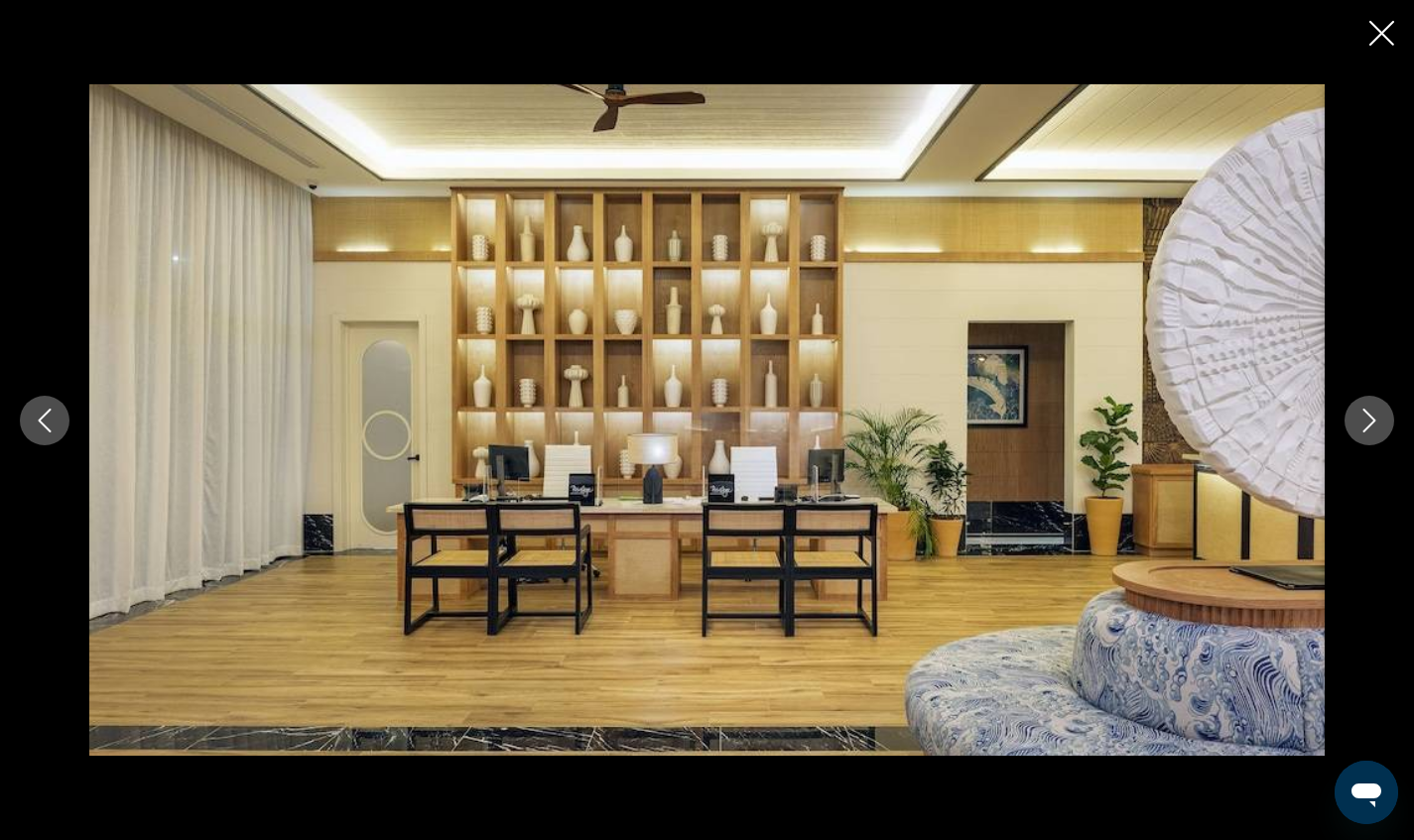 click at bounding box center (1369, 420) 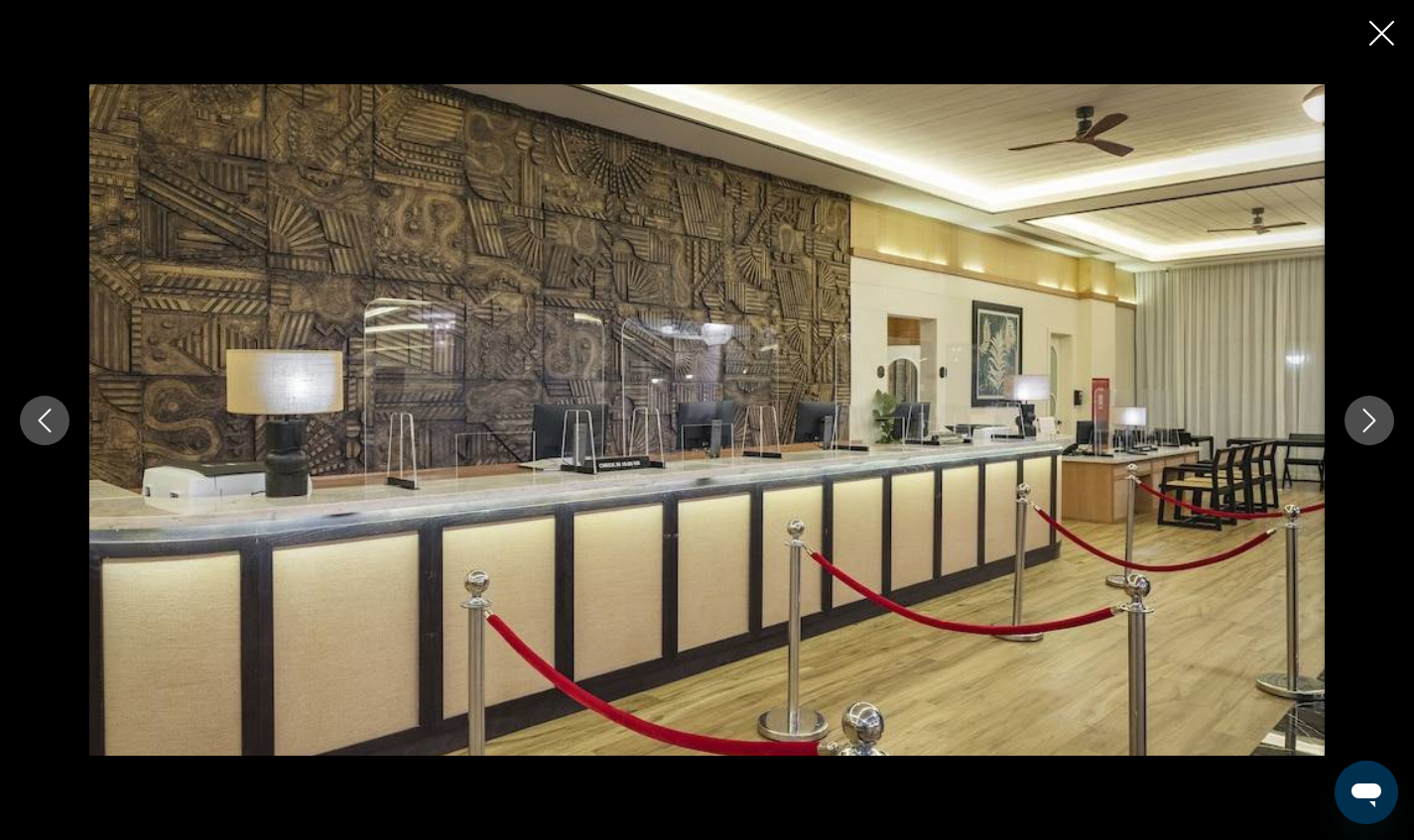 click at bounding box center (1369, 420) 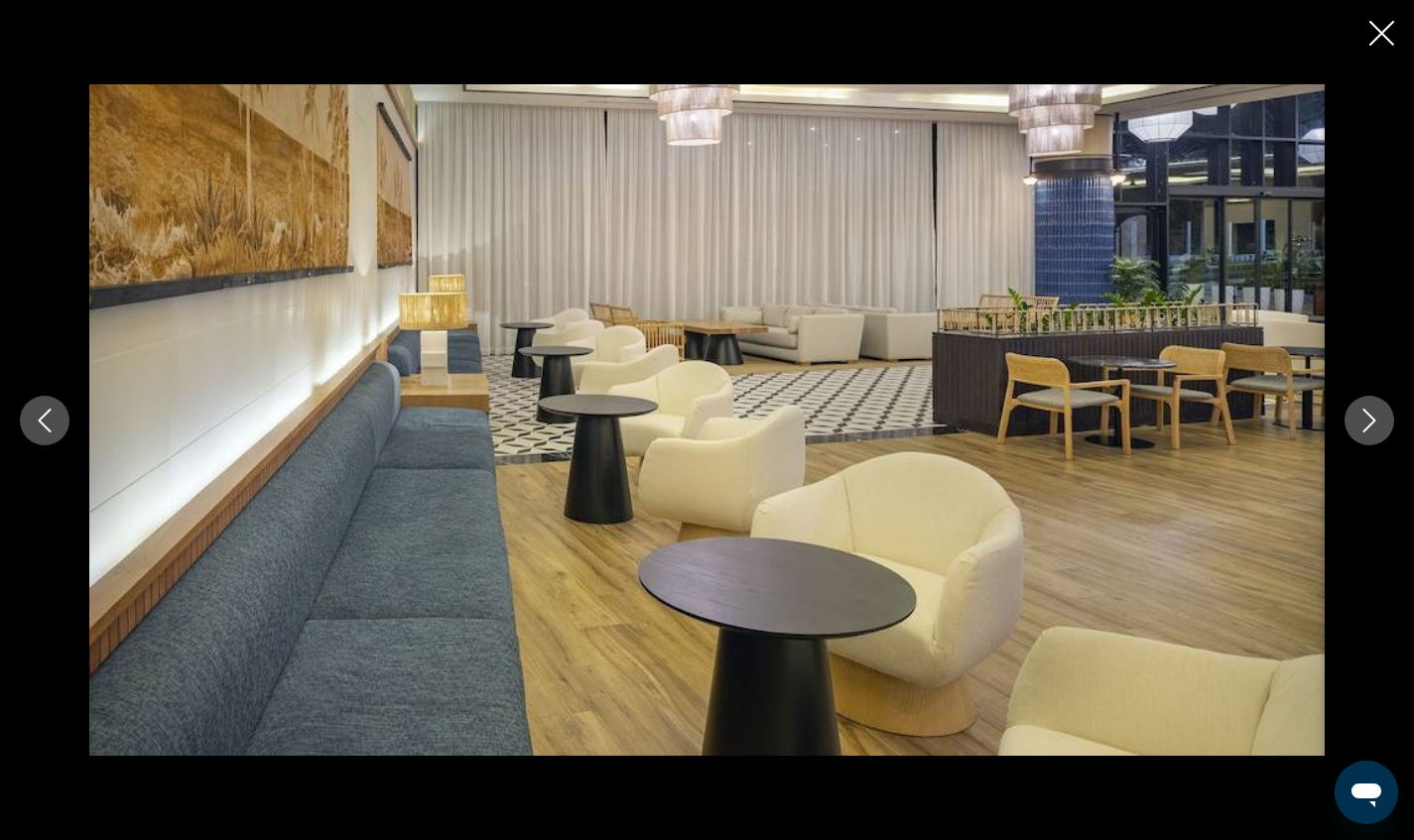 click at bounding box center [1369, 420] 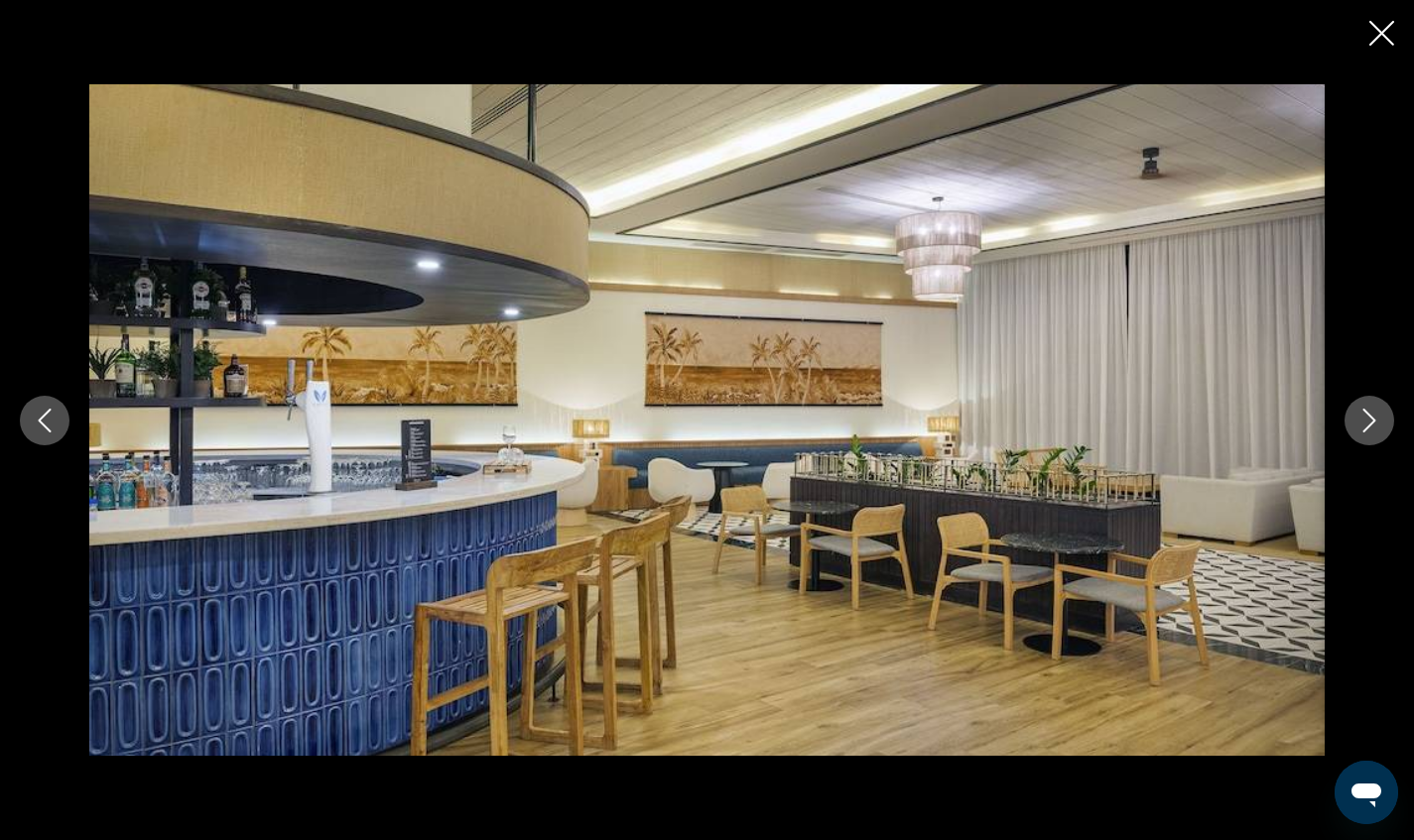 click at bounding box center (1369, 420) 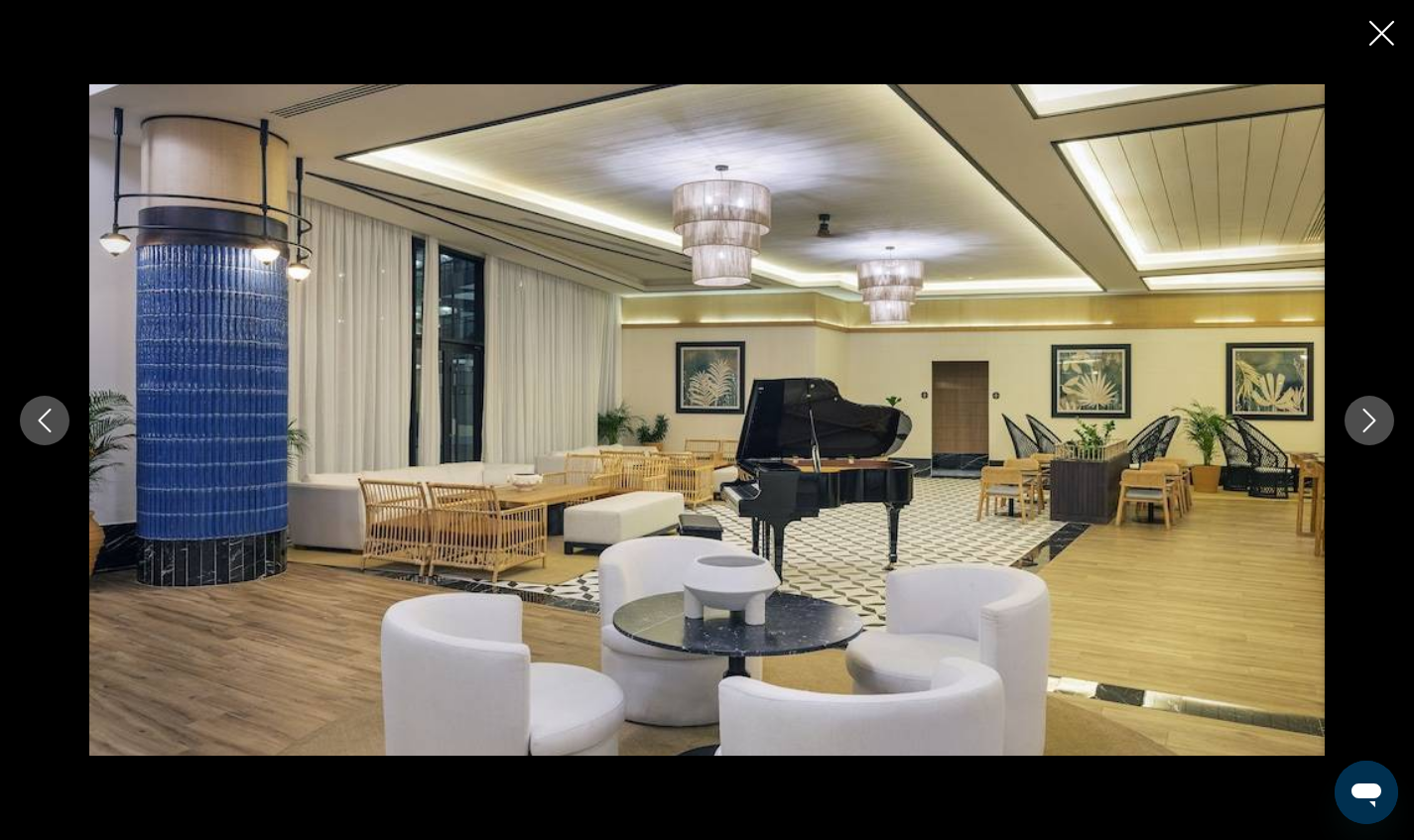click at bounding box center [1369, 420] 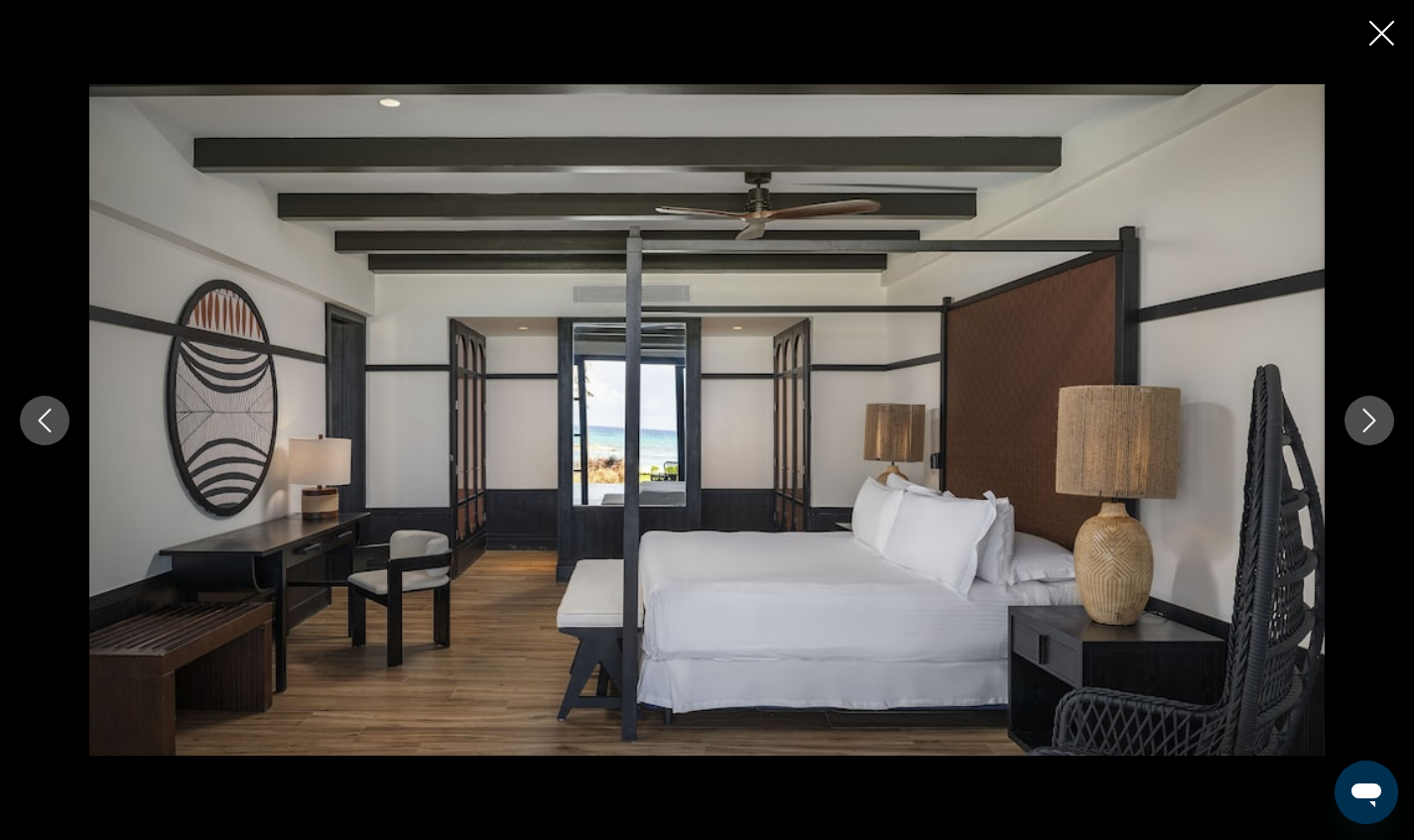 click at bounding box center [1369, 420] 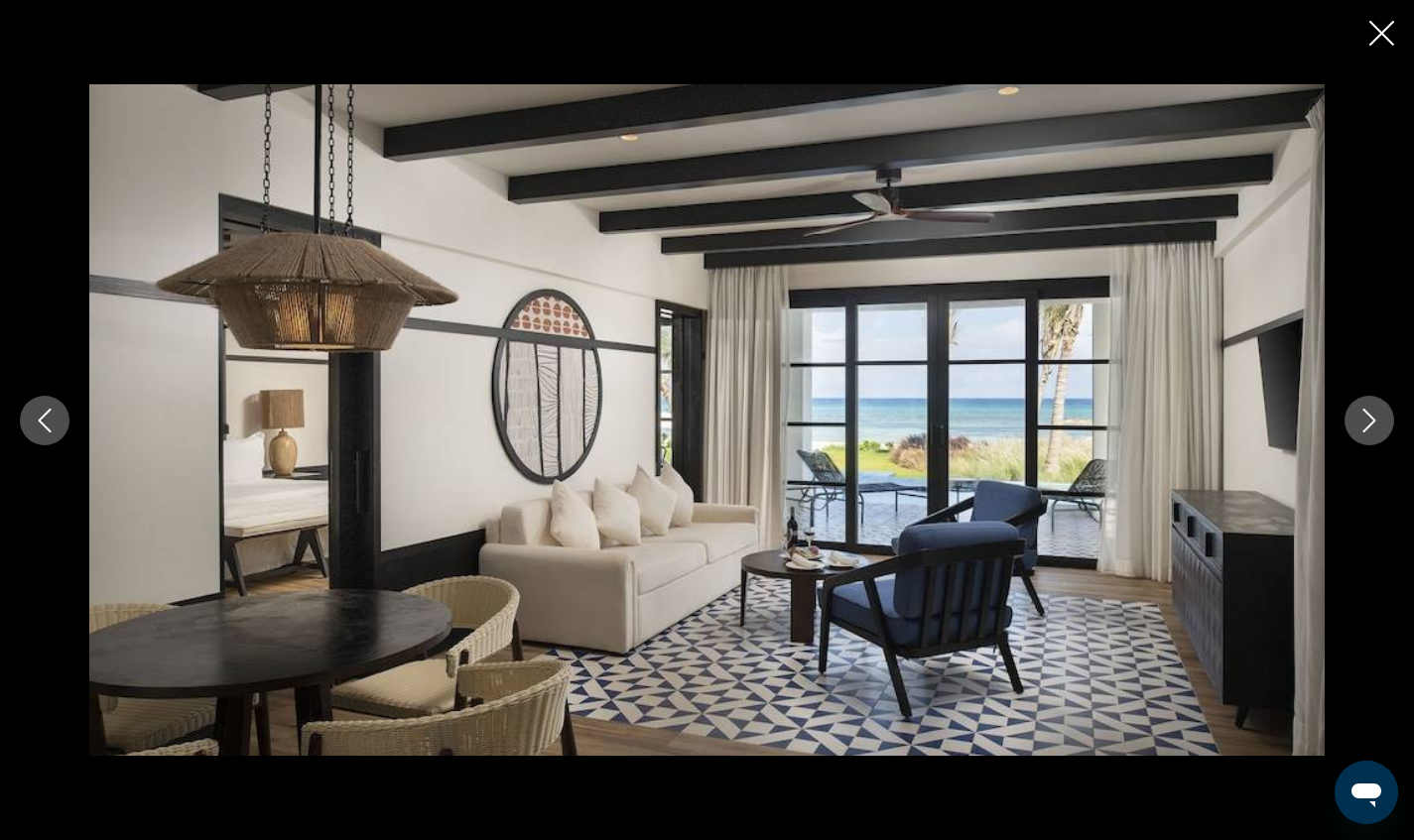 click at bounding box center (1369, 420) 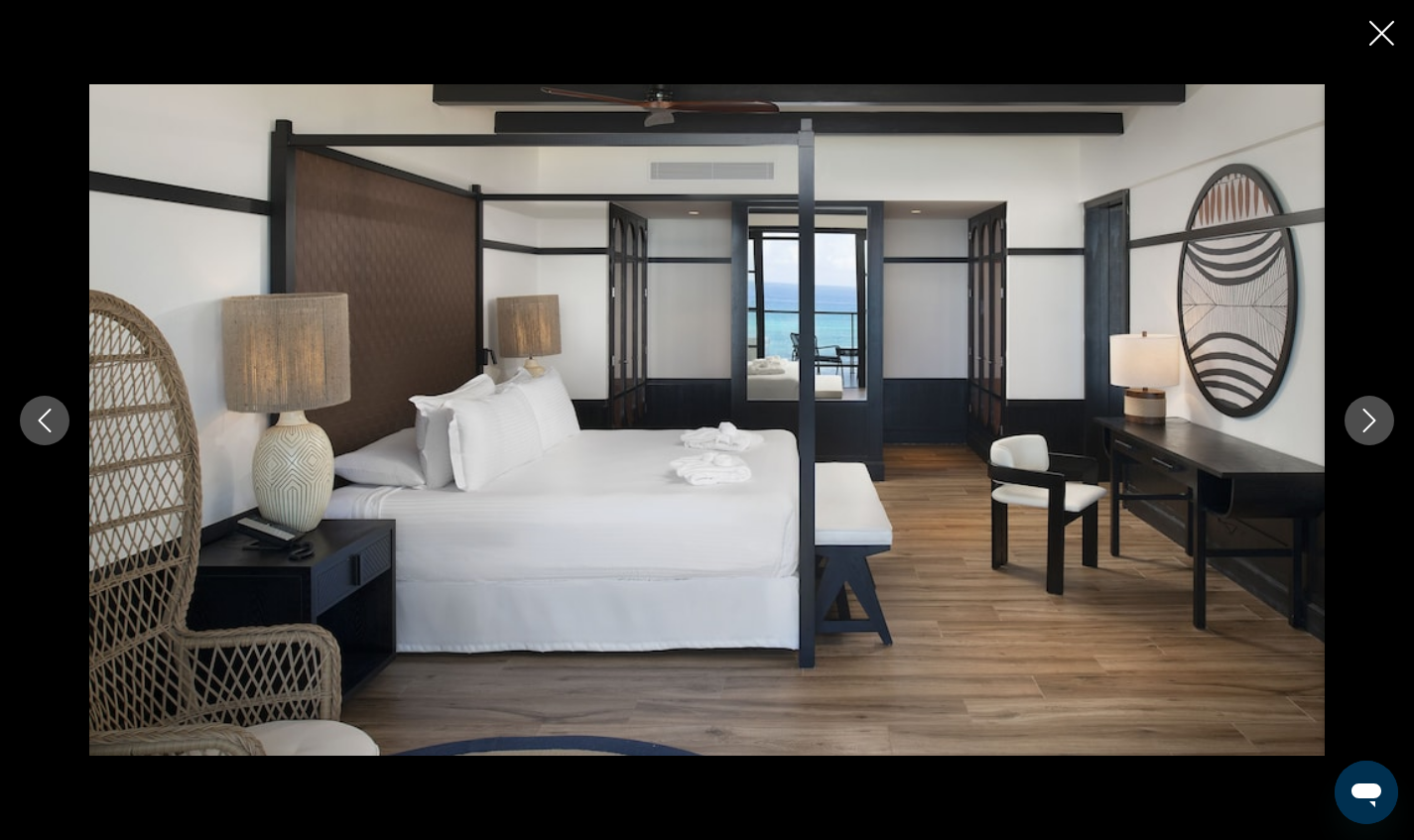 click at bounding box center [1369, 420] 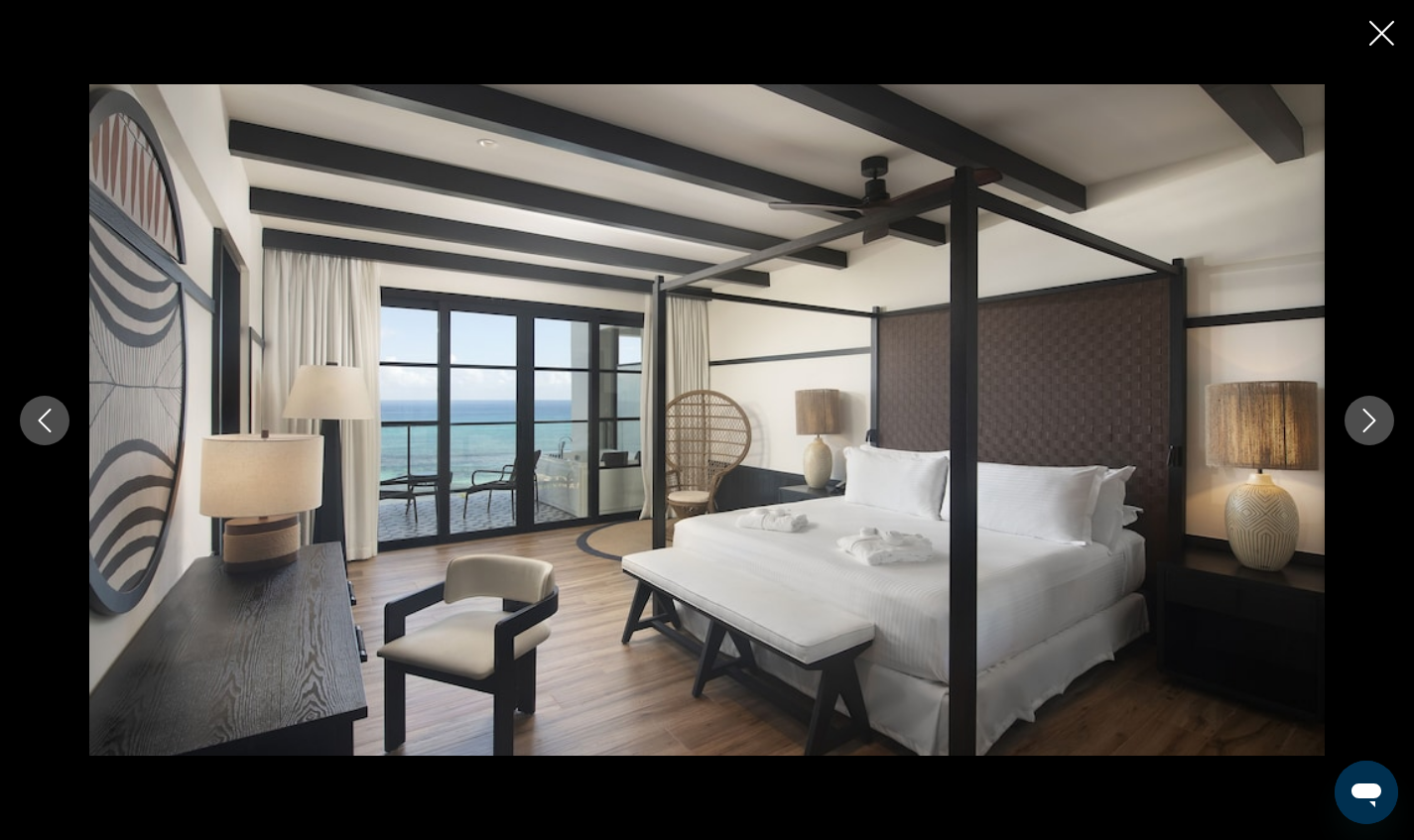 click 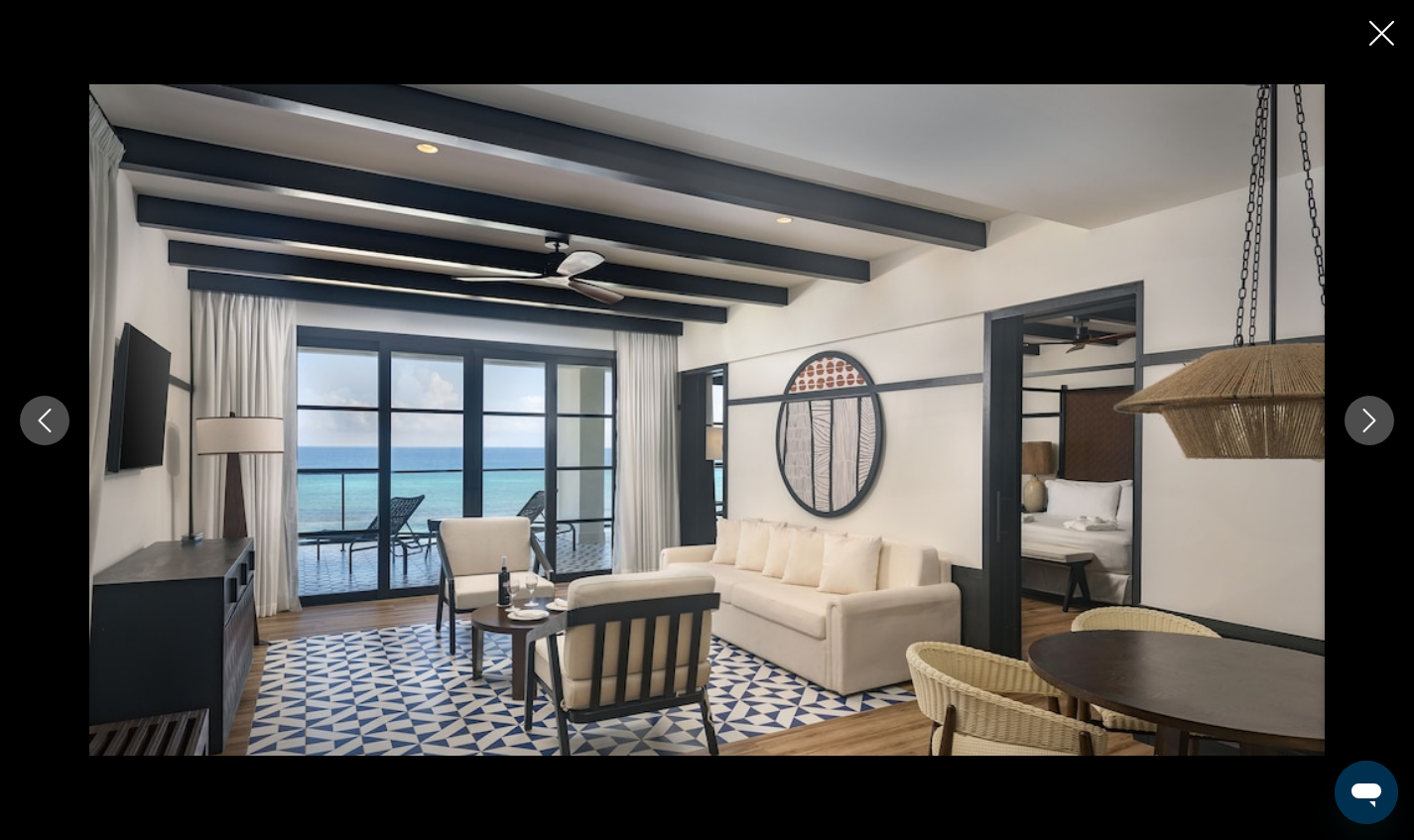 click 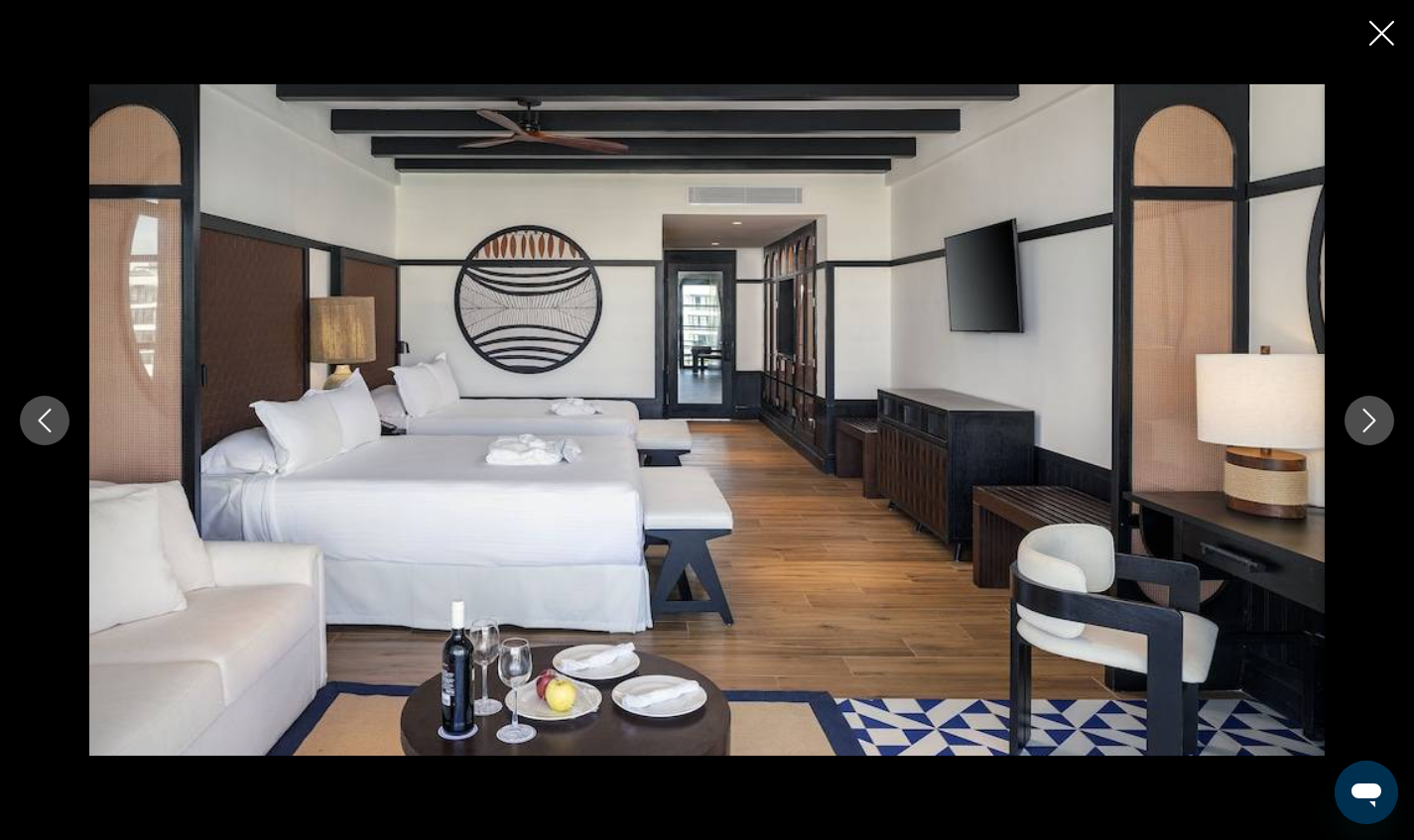 click 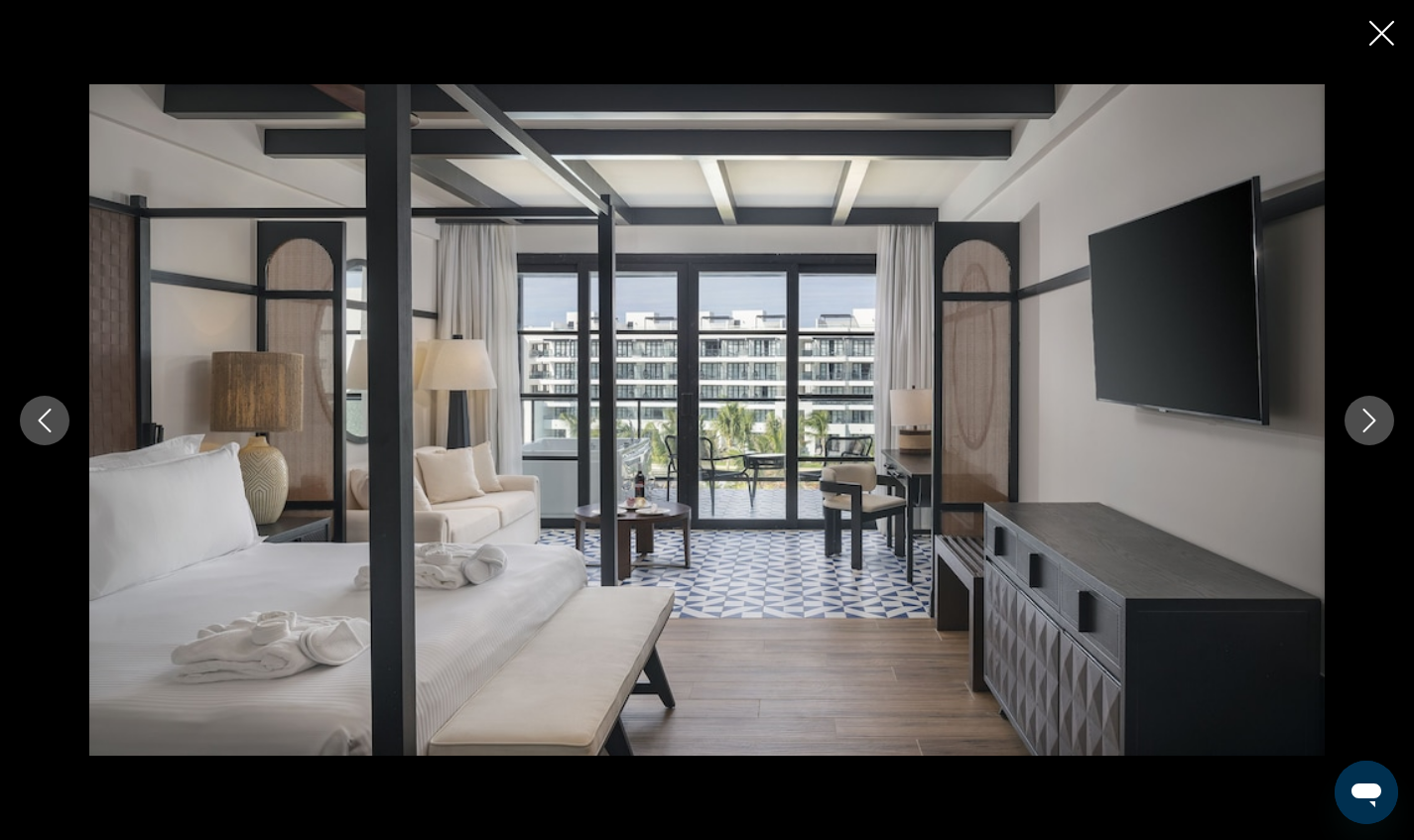click 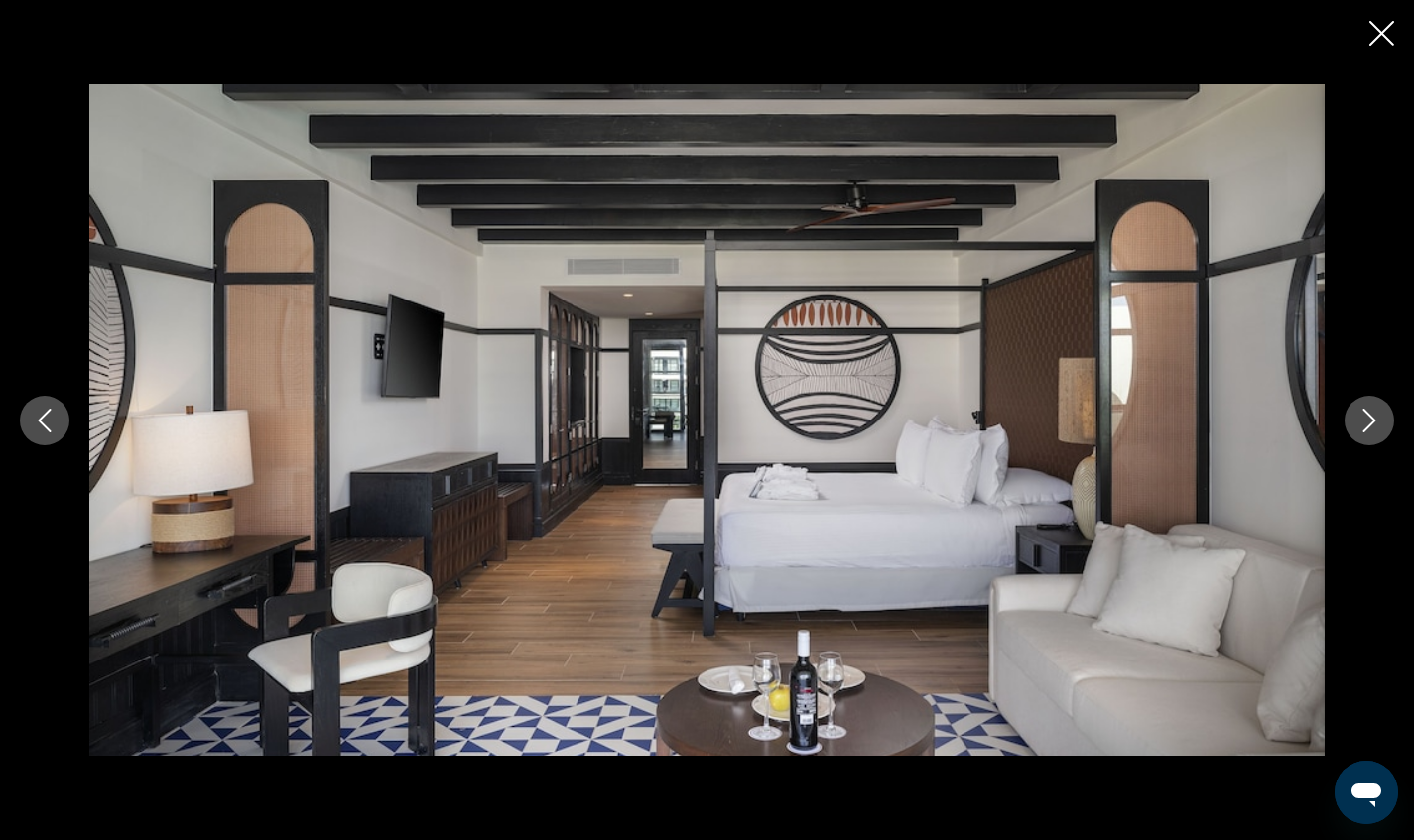 click 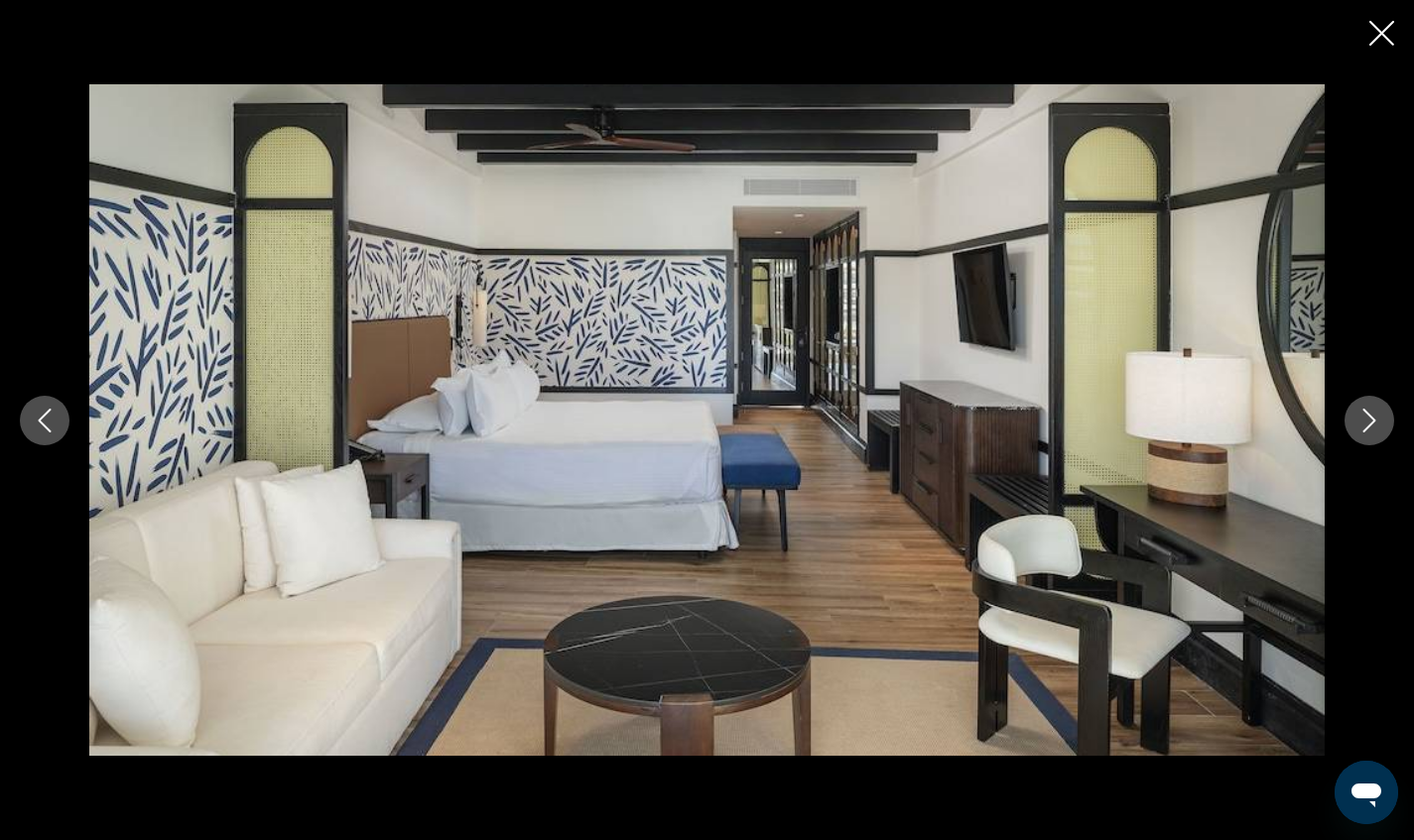 click at bounding box center (1369, 420) 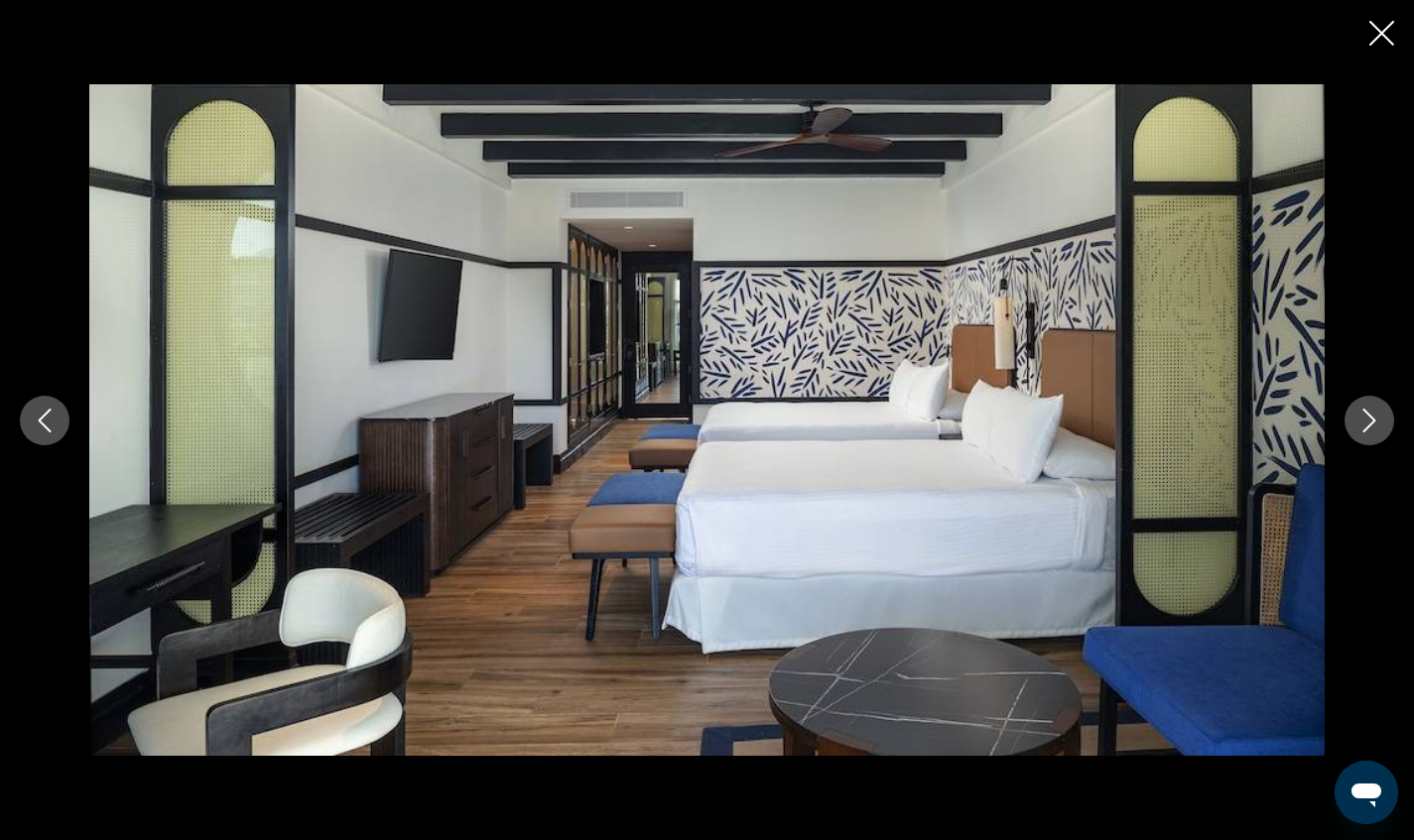 click at bounding box center [1369, 420] 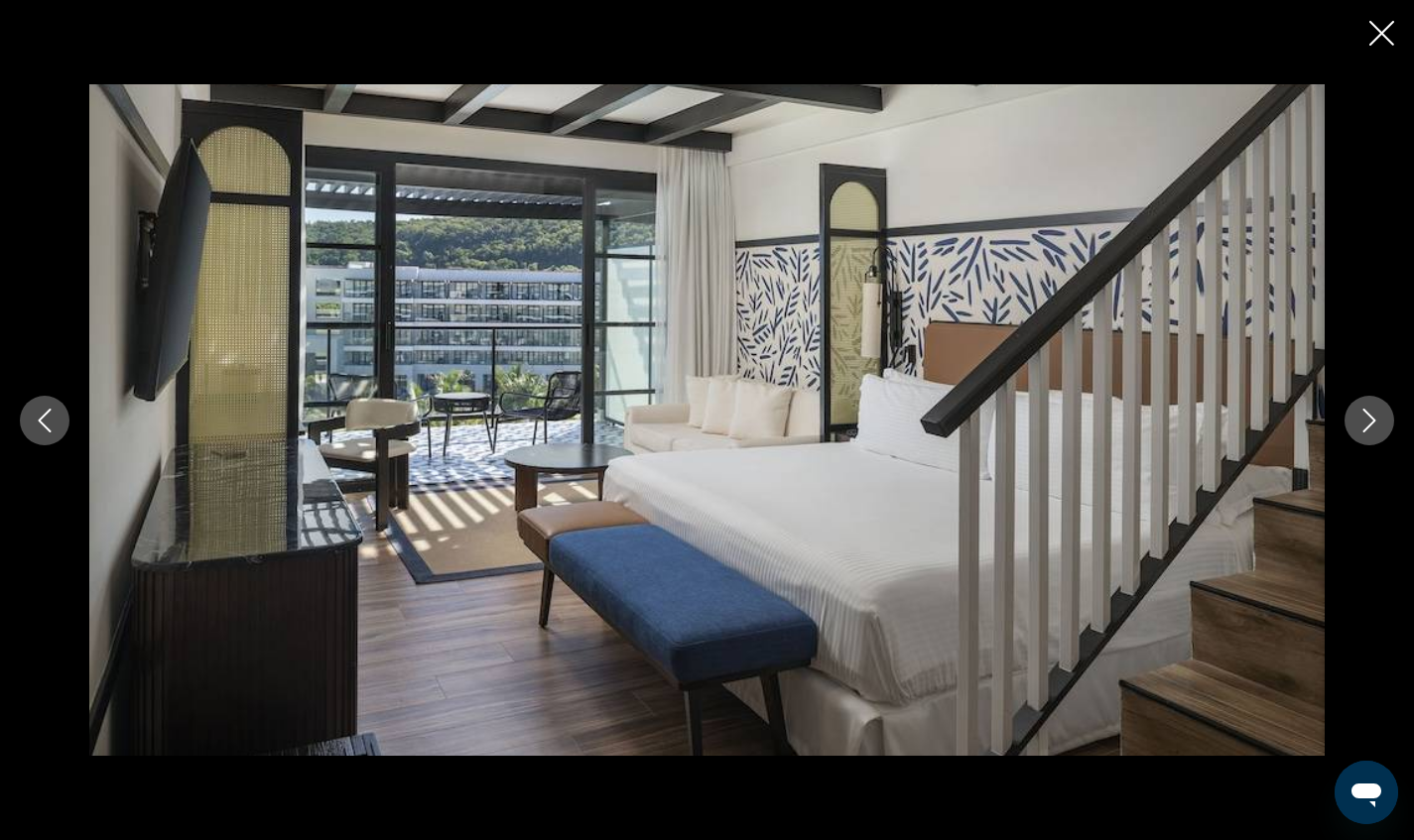 click 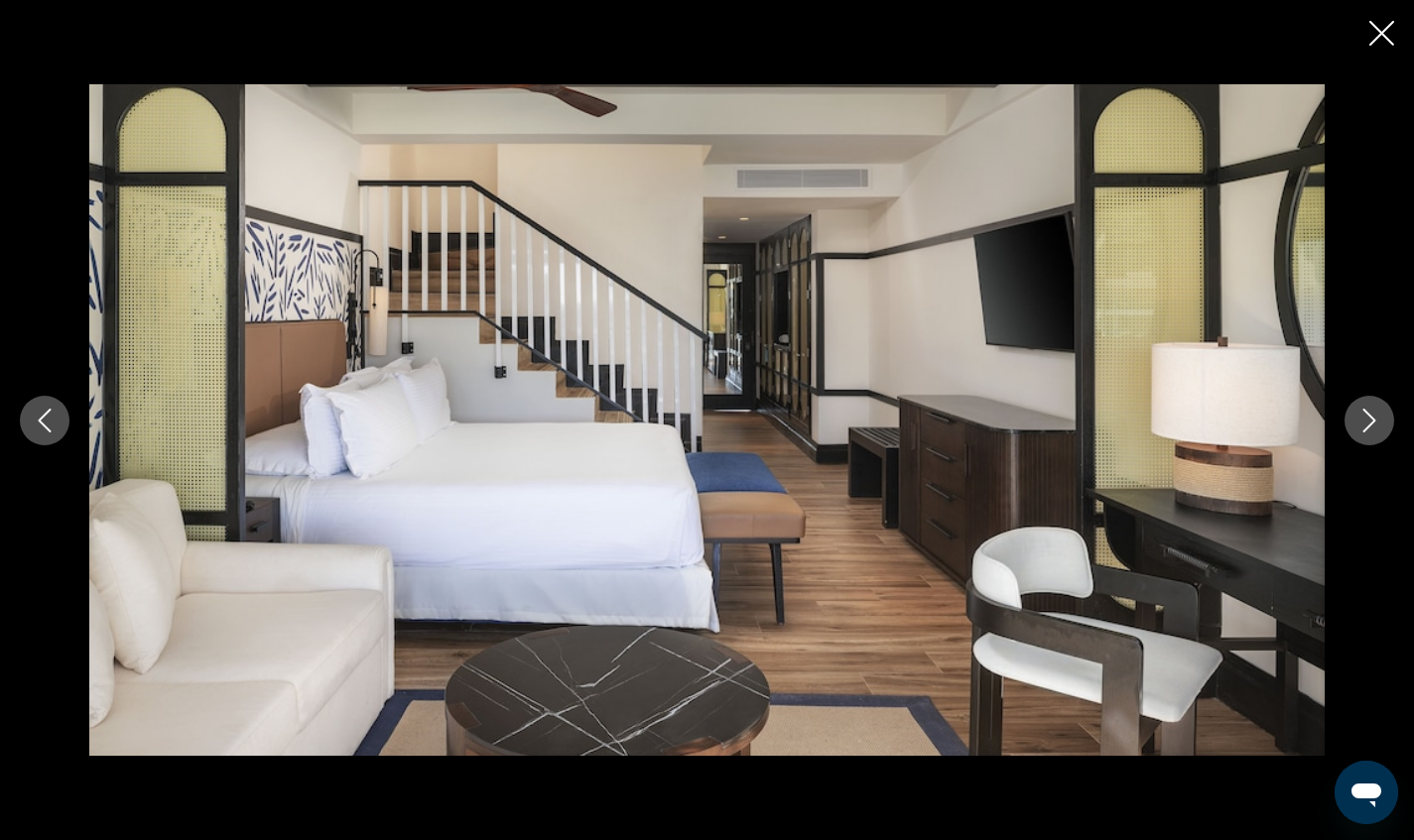 click 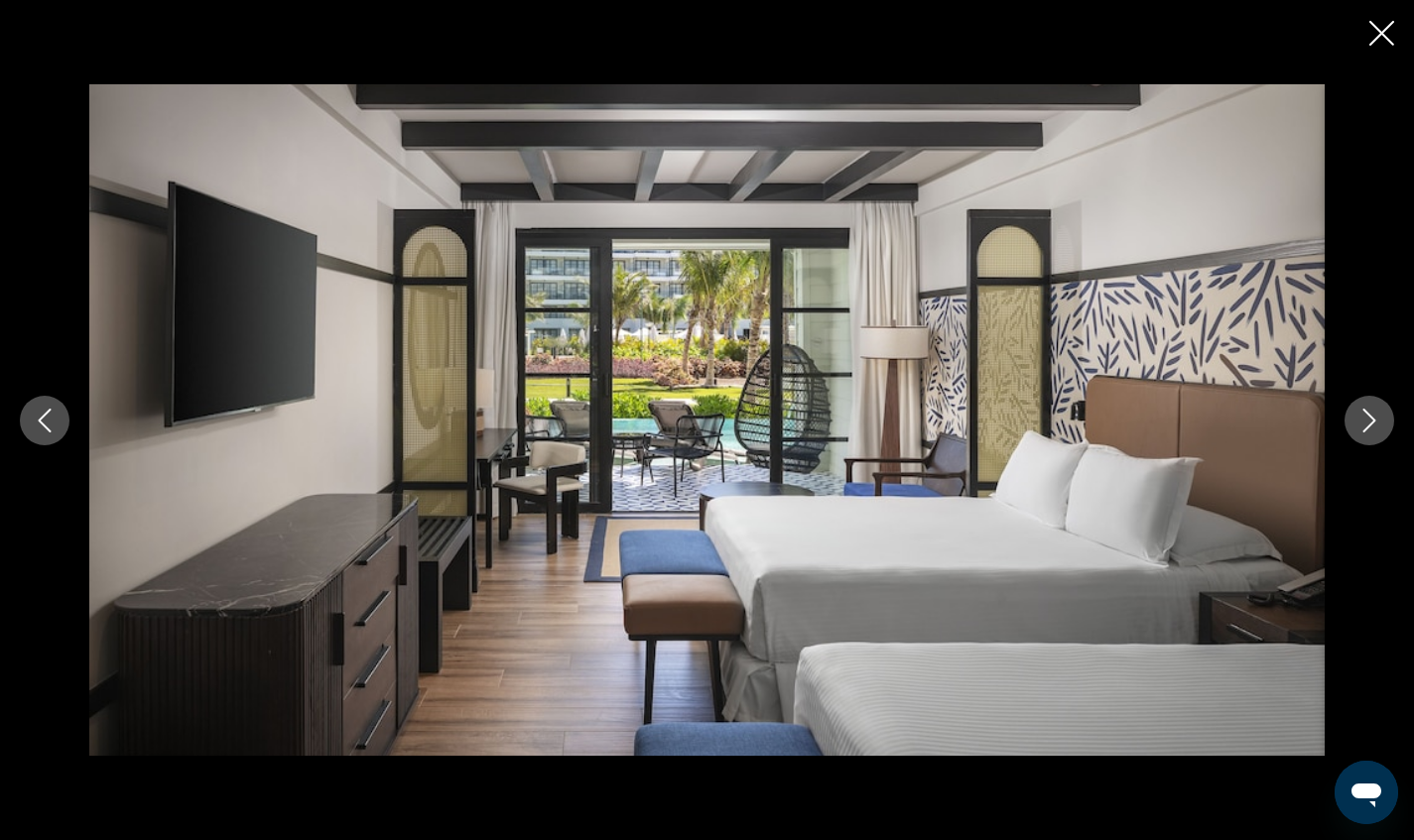 click at bounding box center [1369, 420] 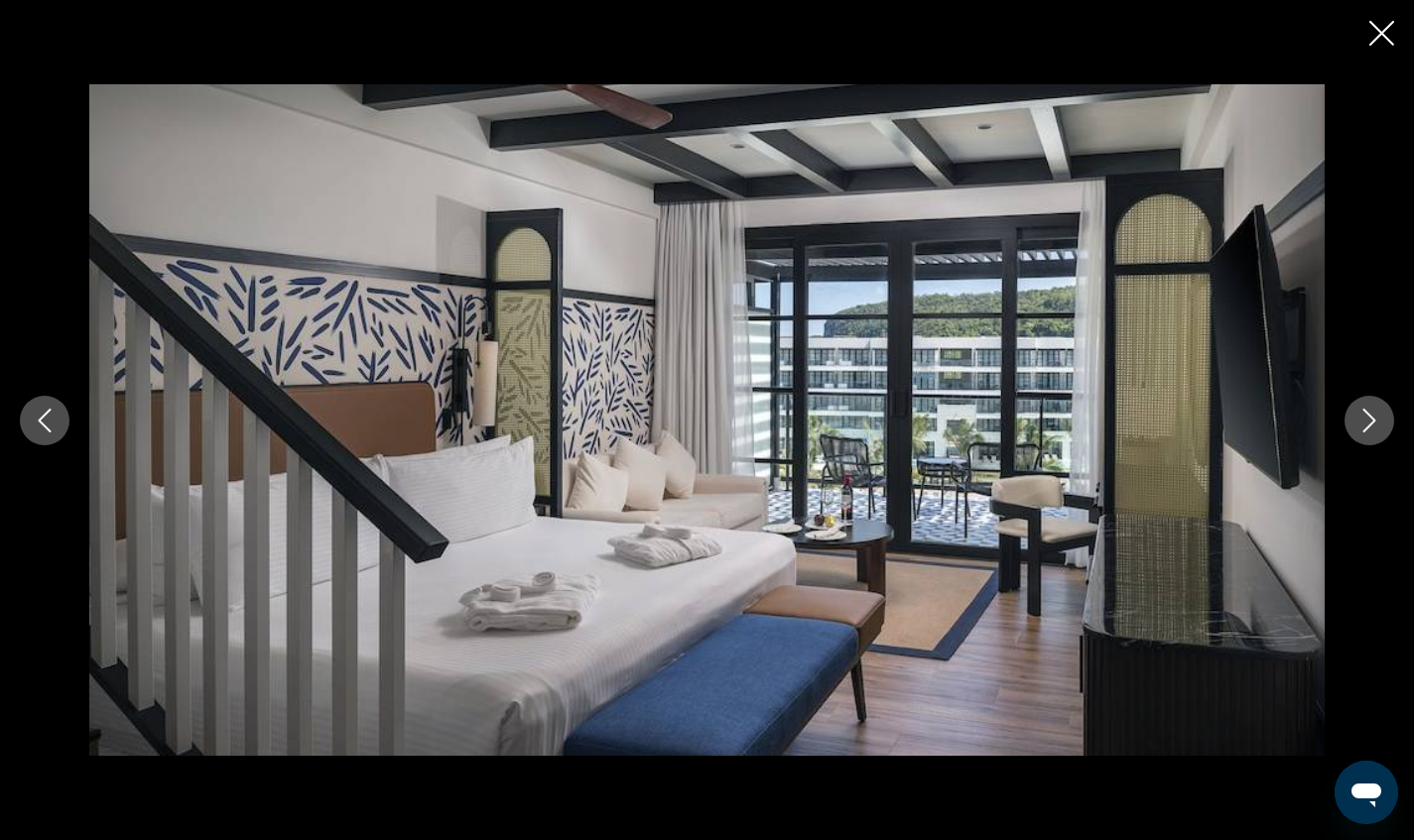 click 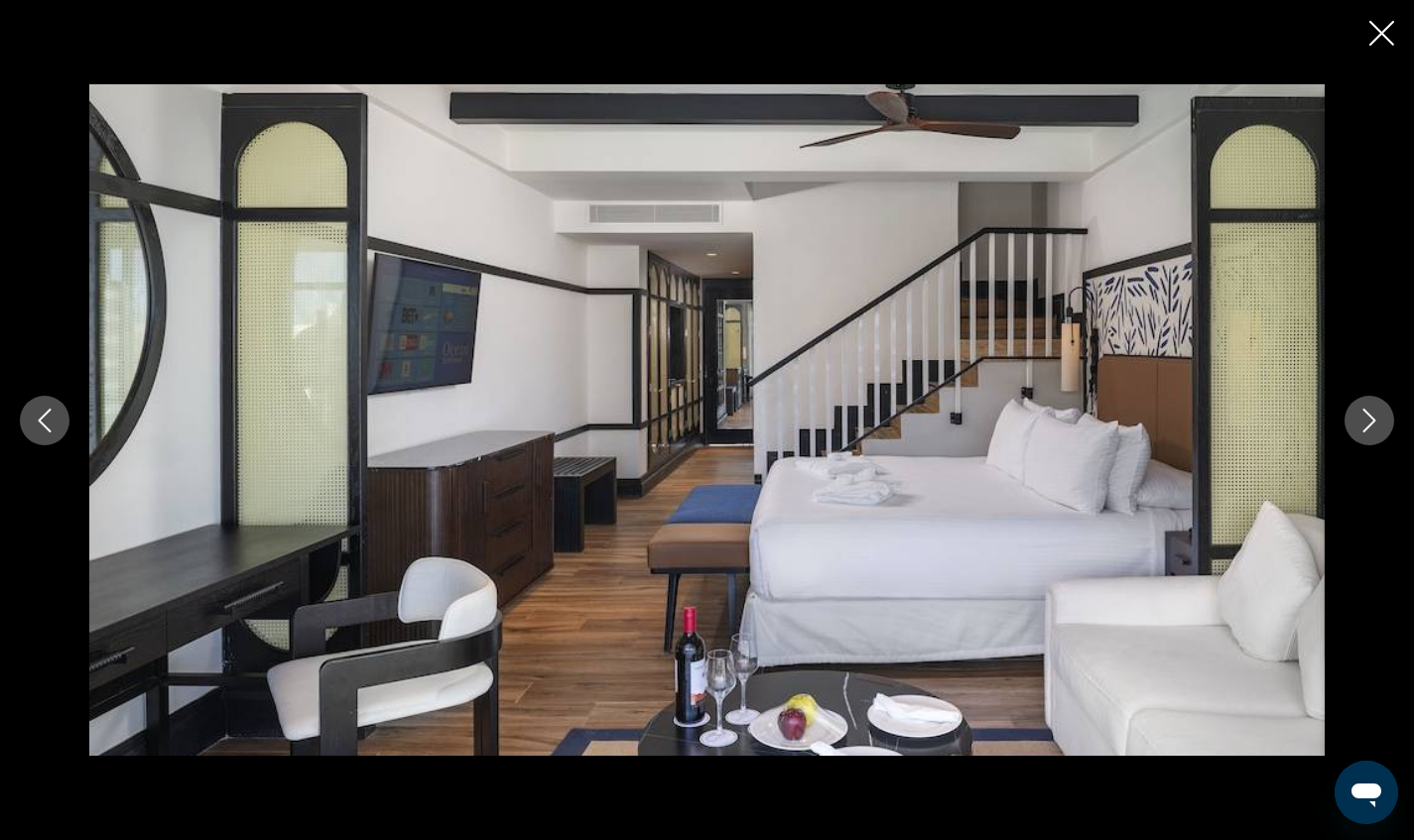 click 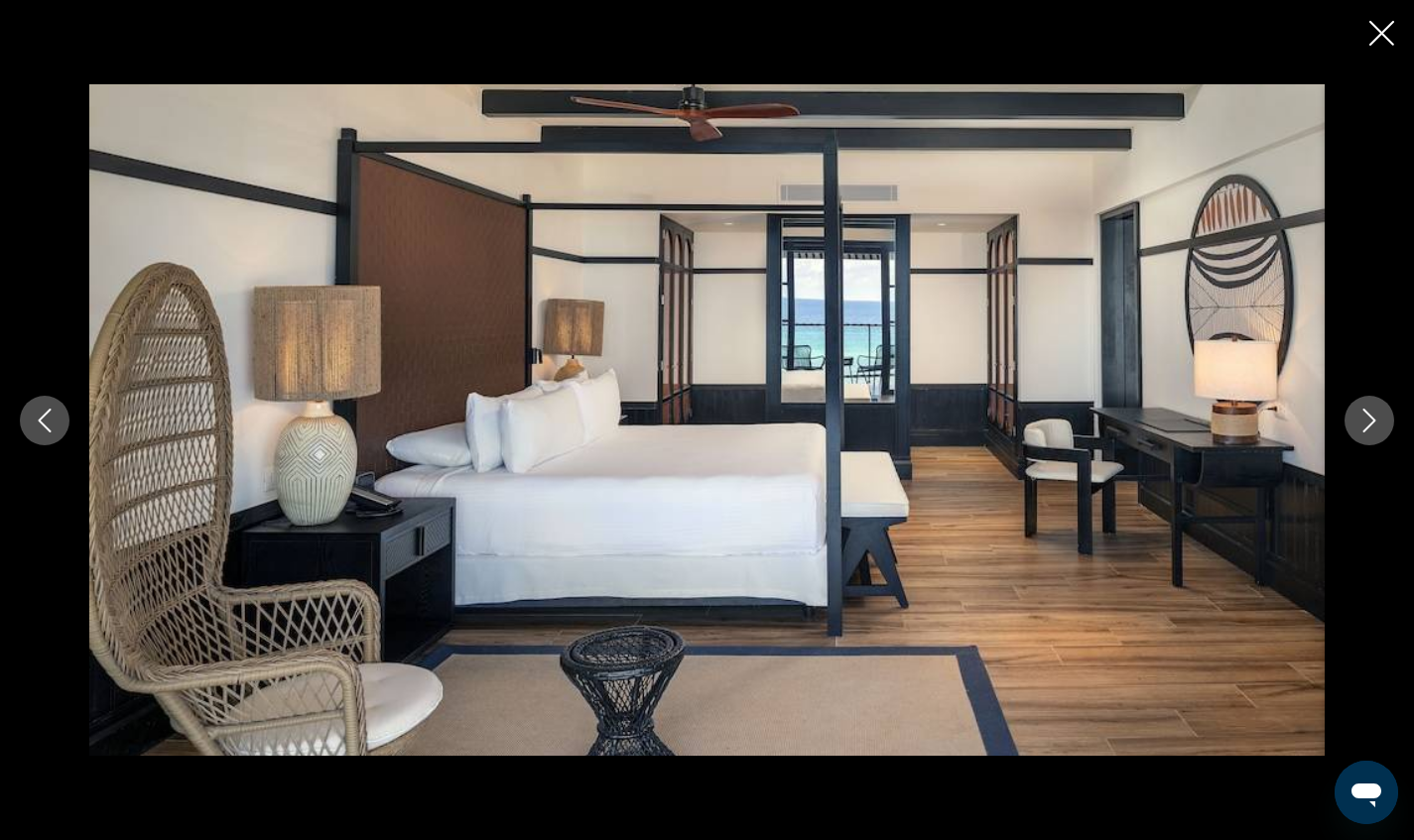 click 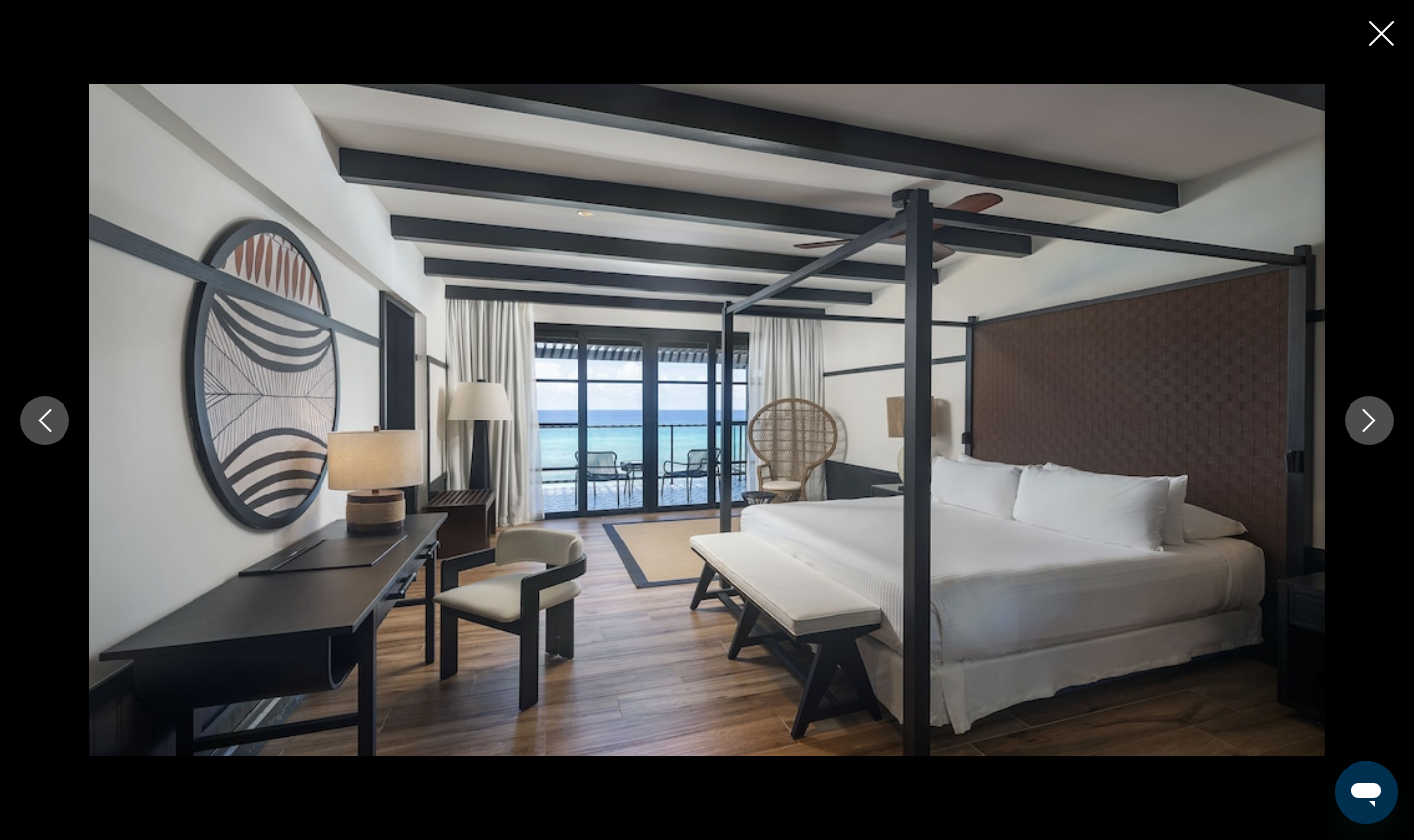 click 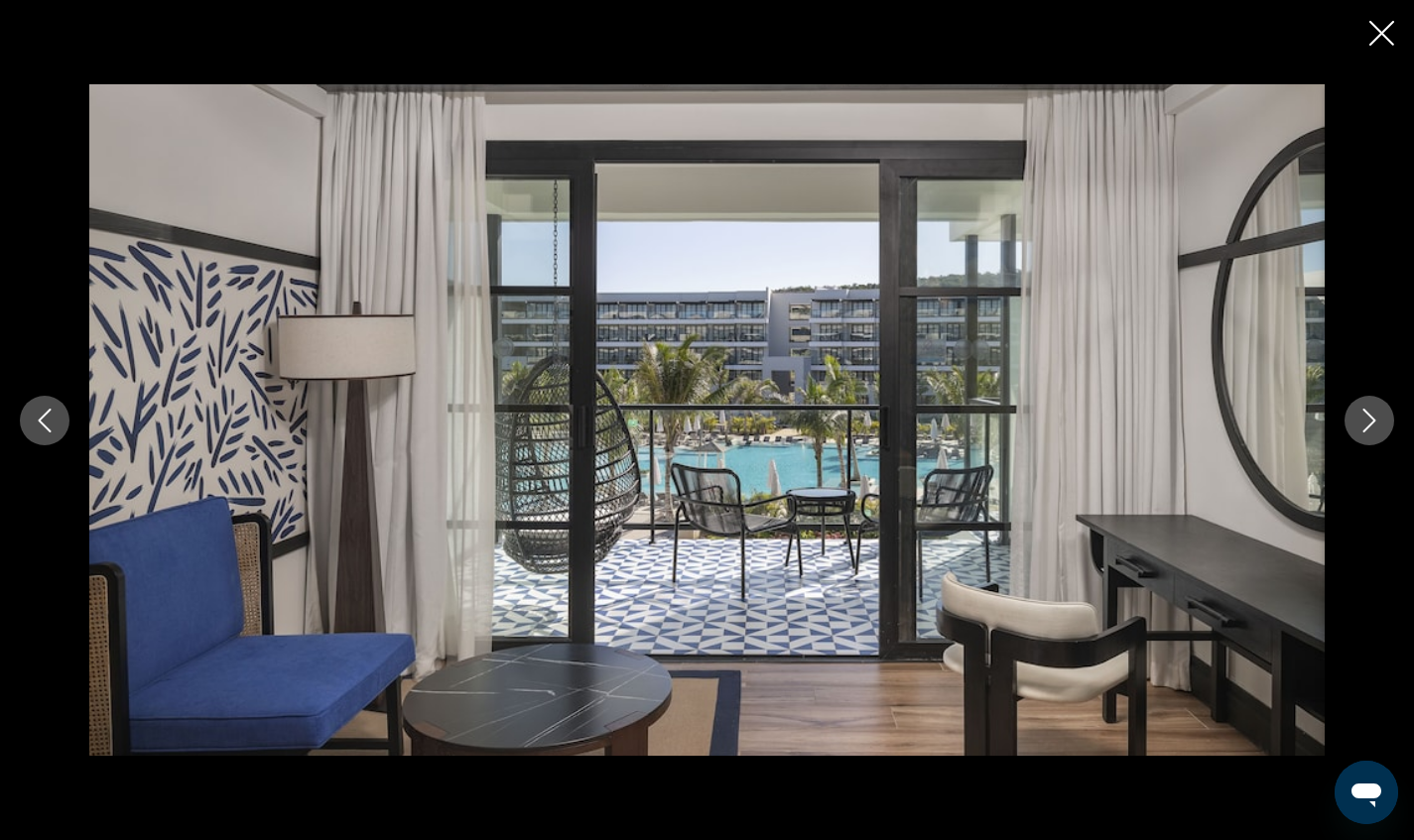 click at bounding box center (1369, 420) 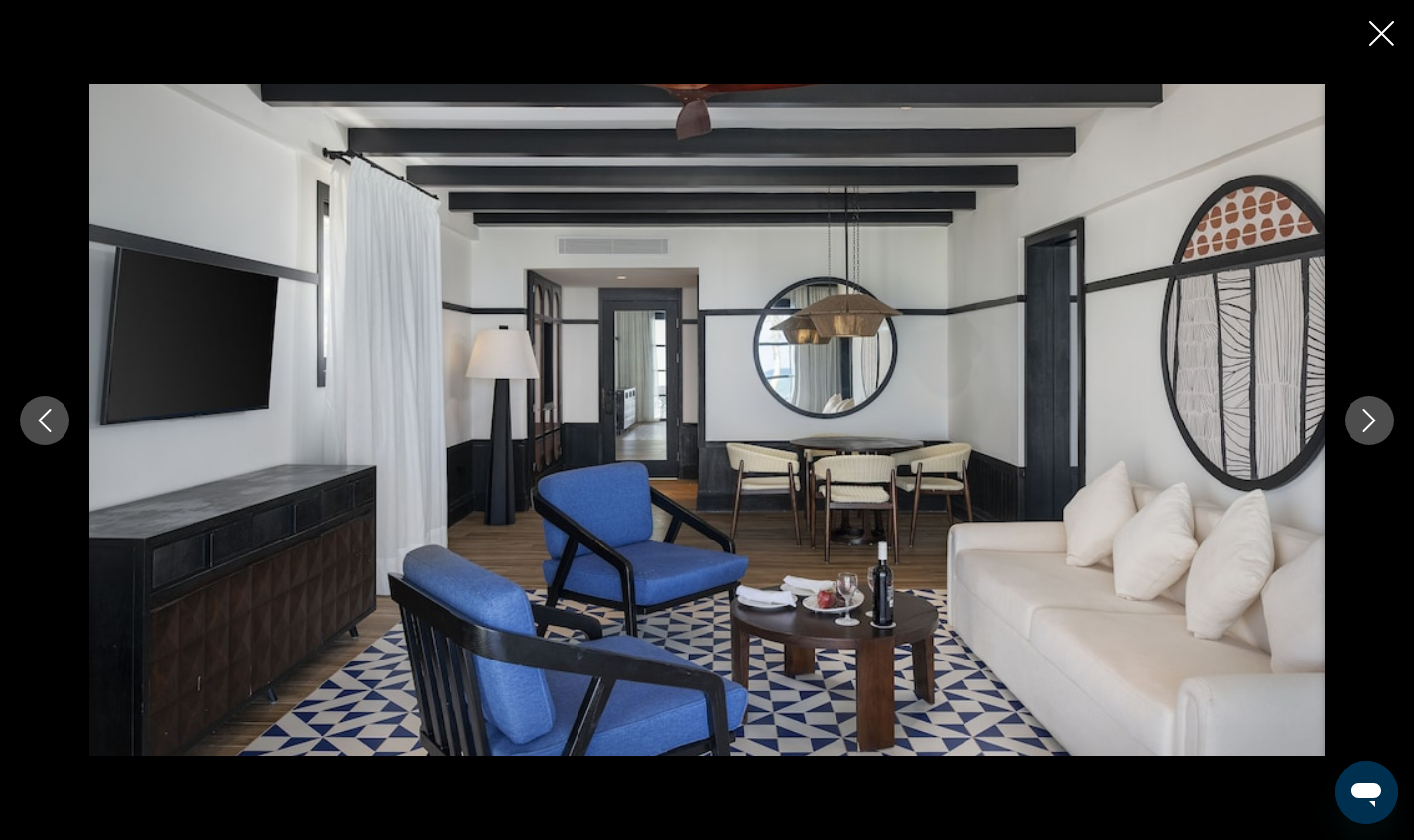 click at bounding box center (1369, 420) 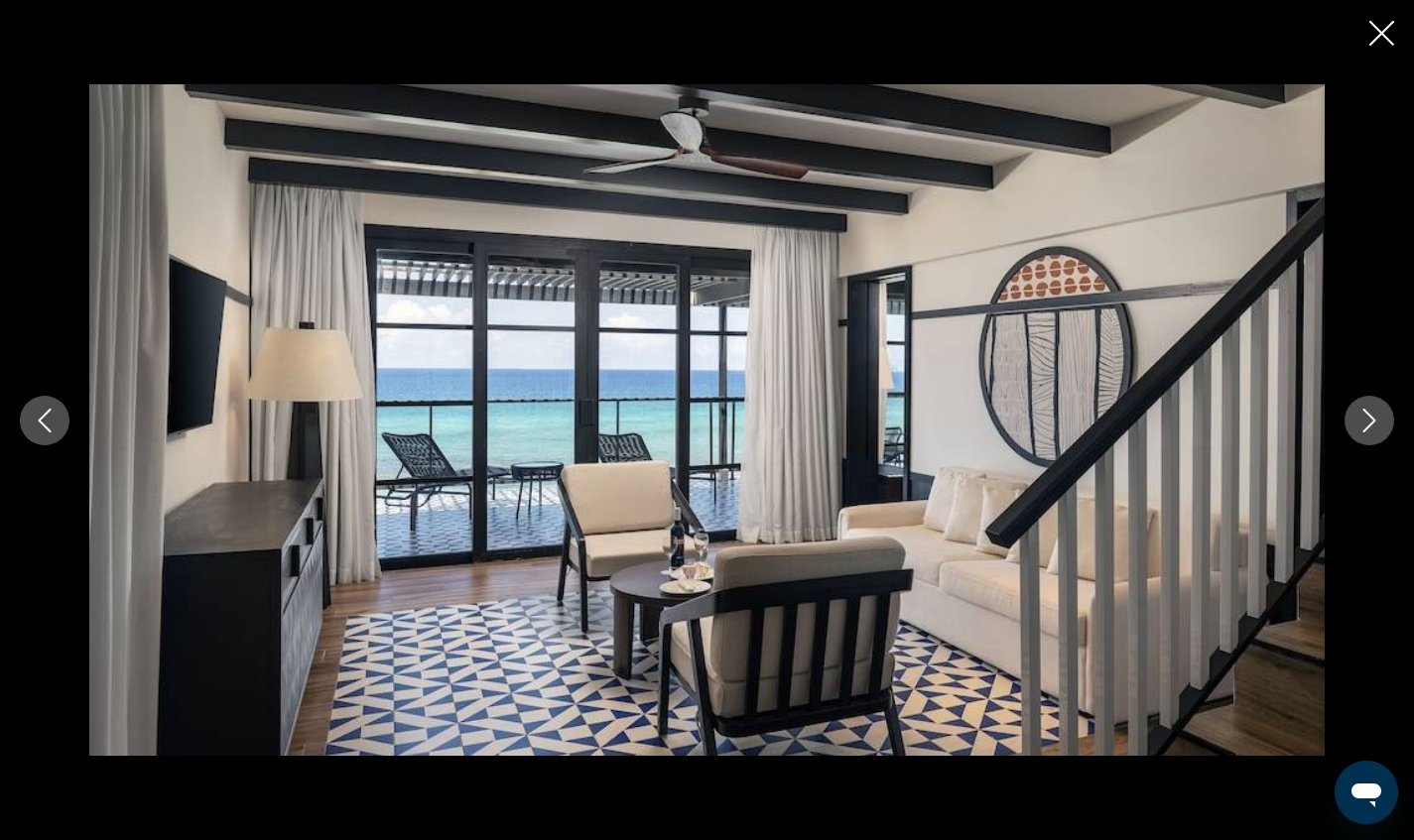 click at bounding box center [1369, 420] 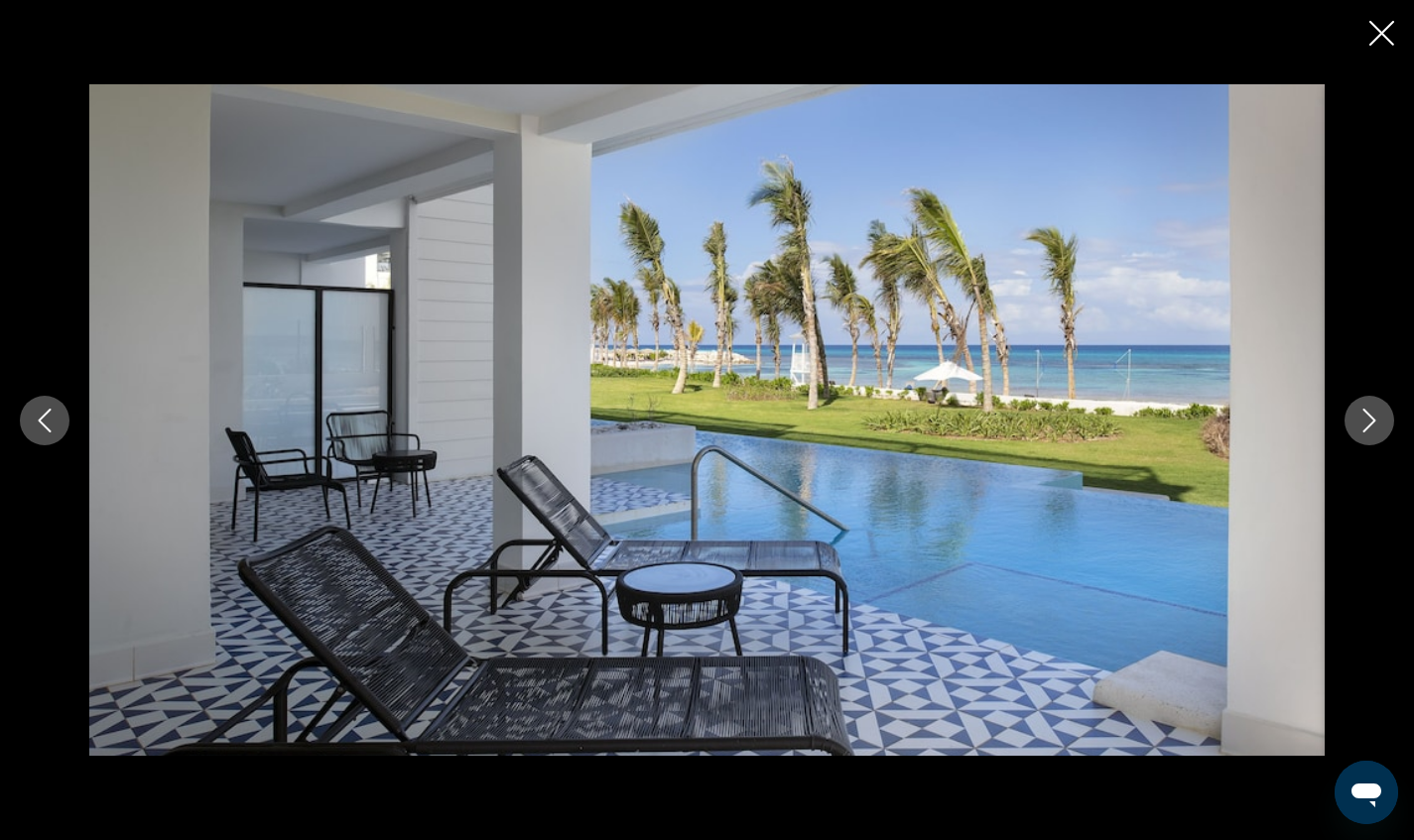 click 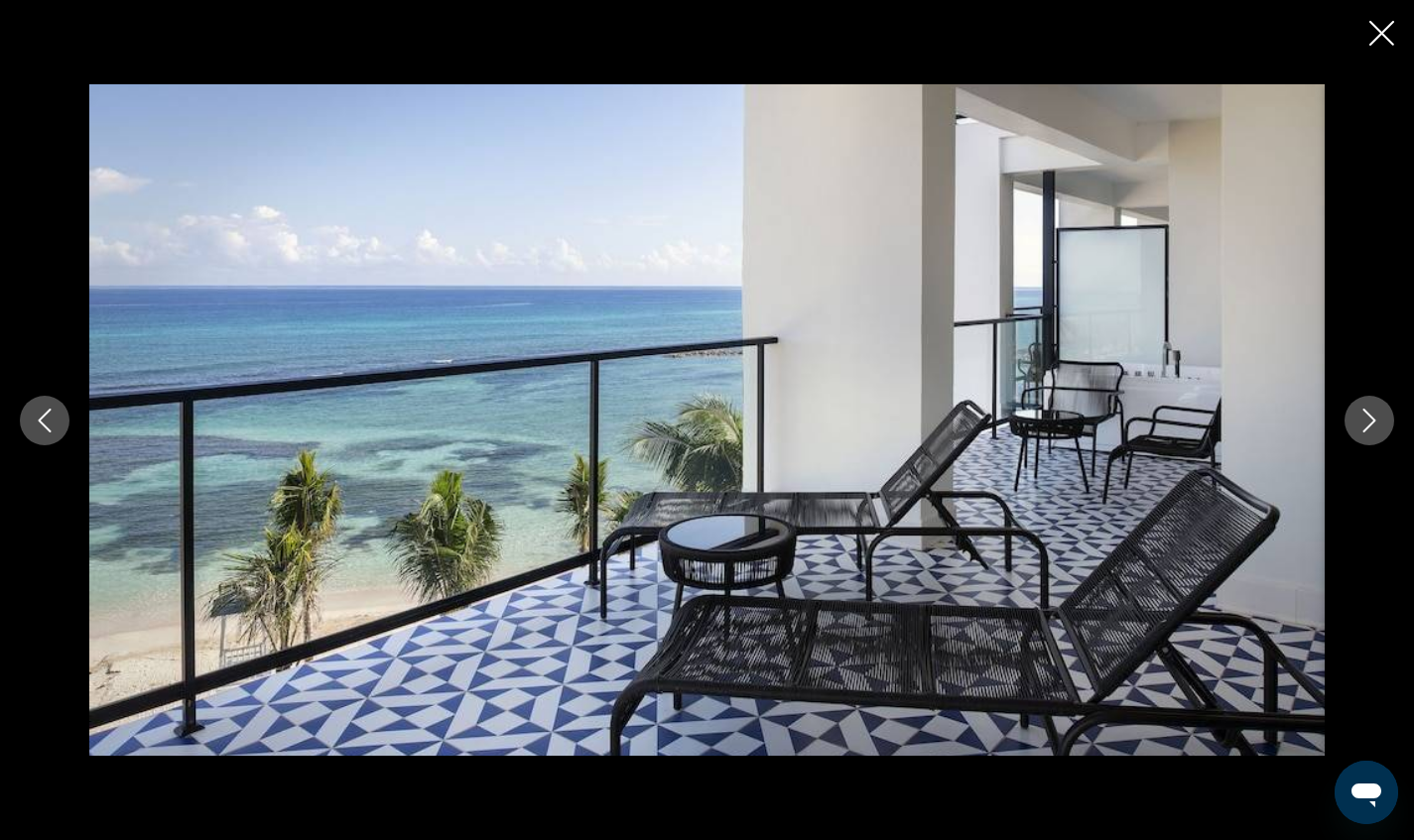 click at bounding box center [1369, 420] 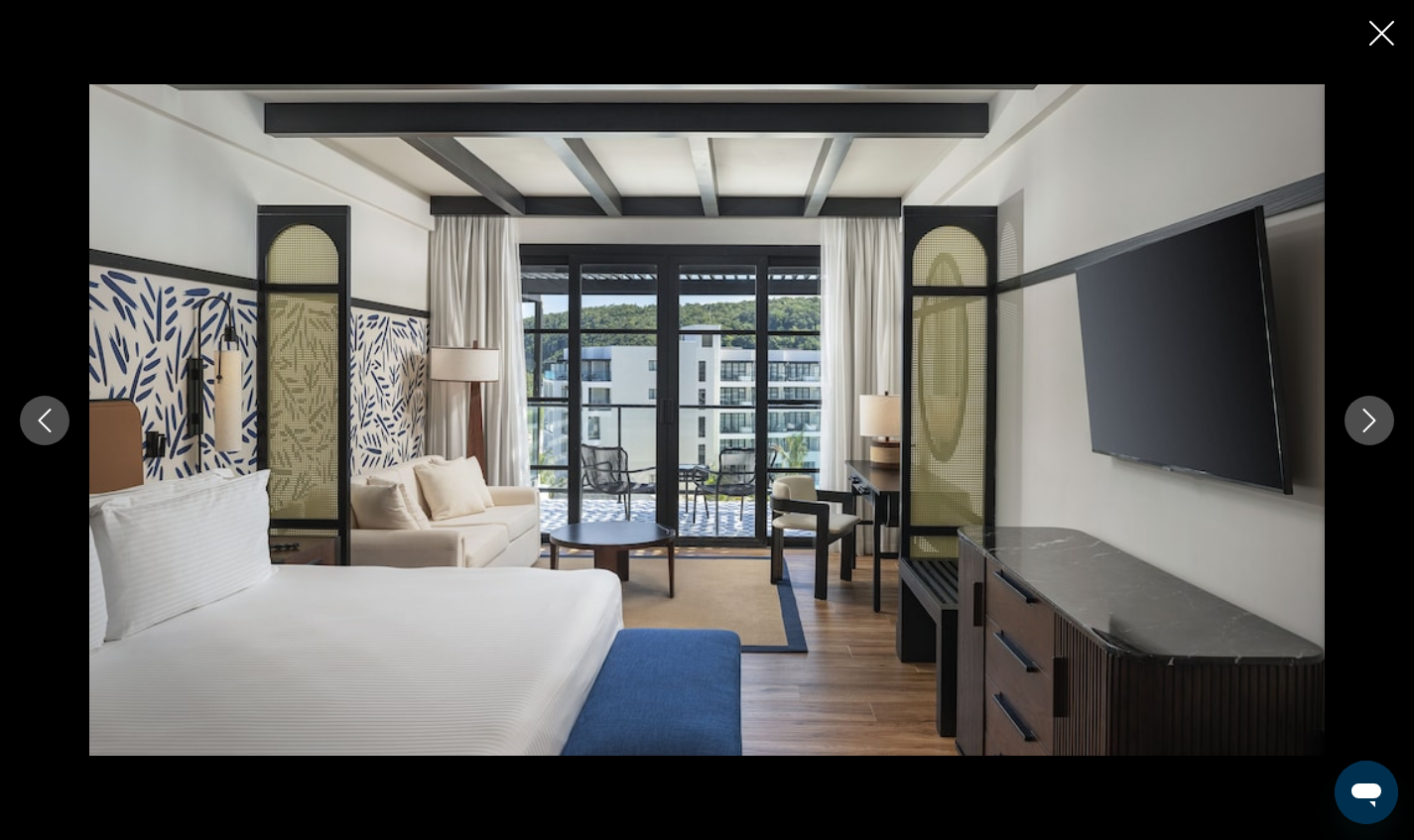 click at bounding box center (1369, 420) 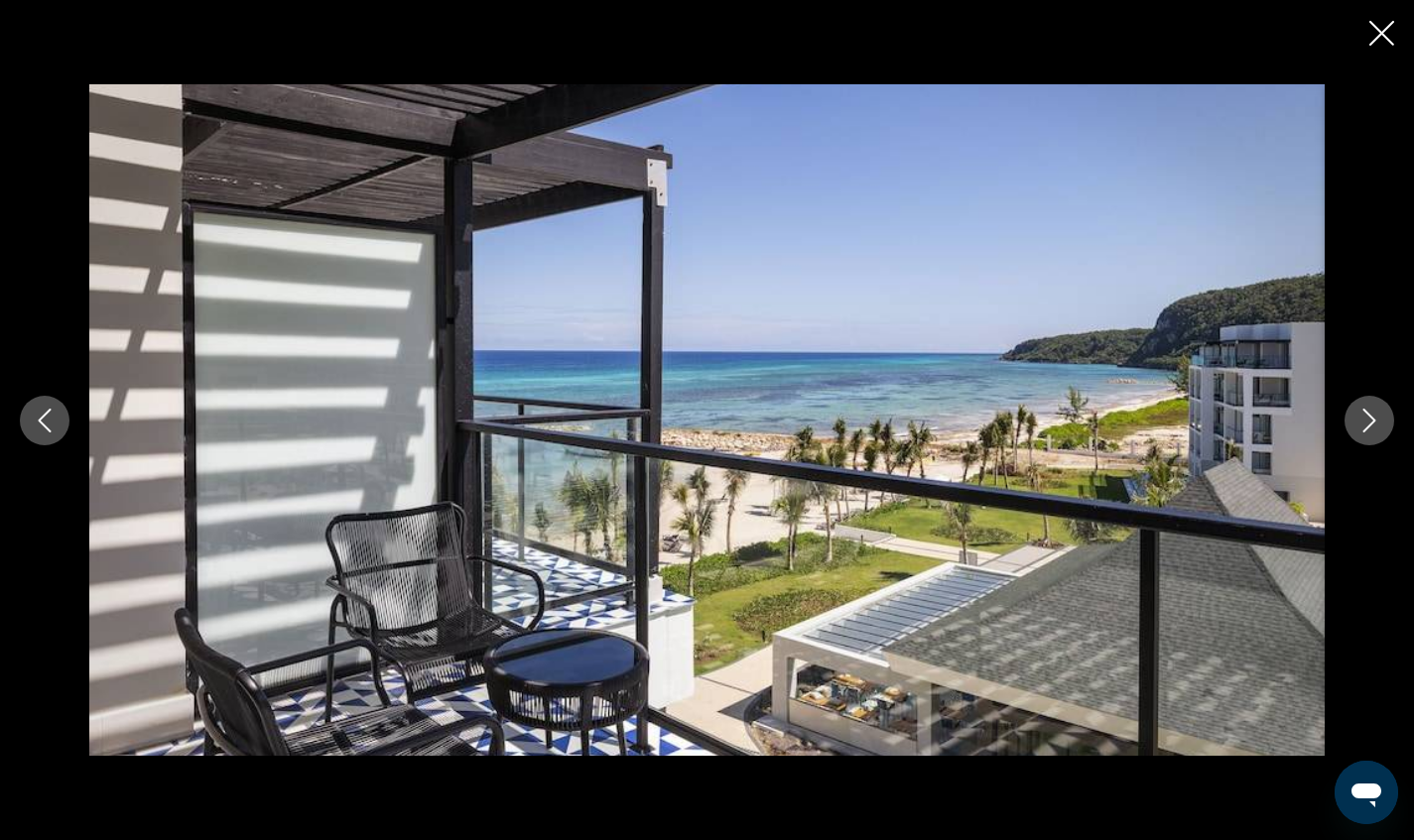 click 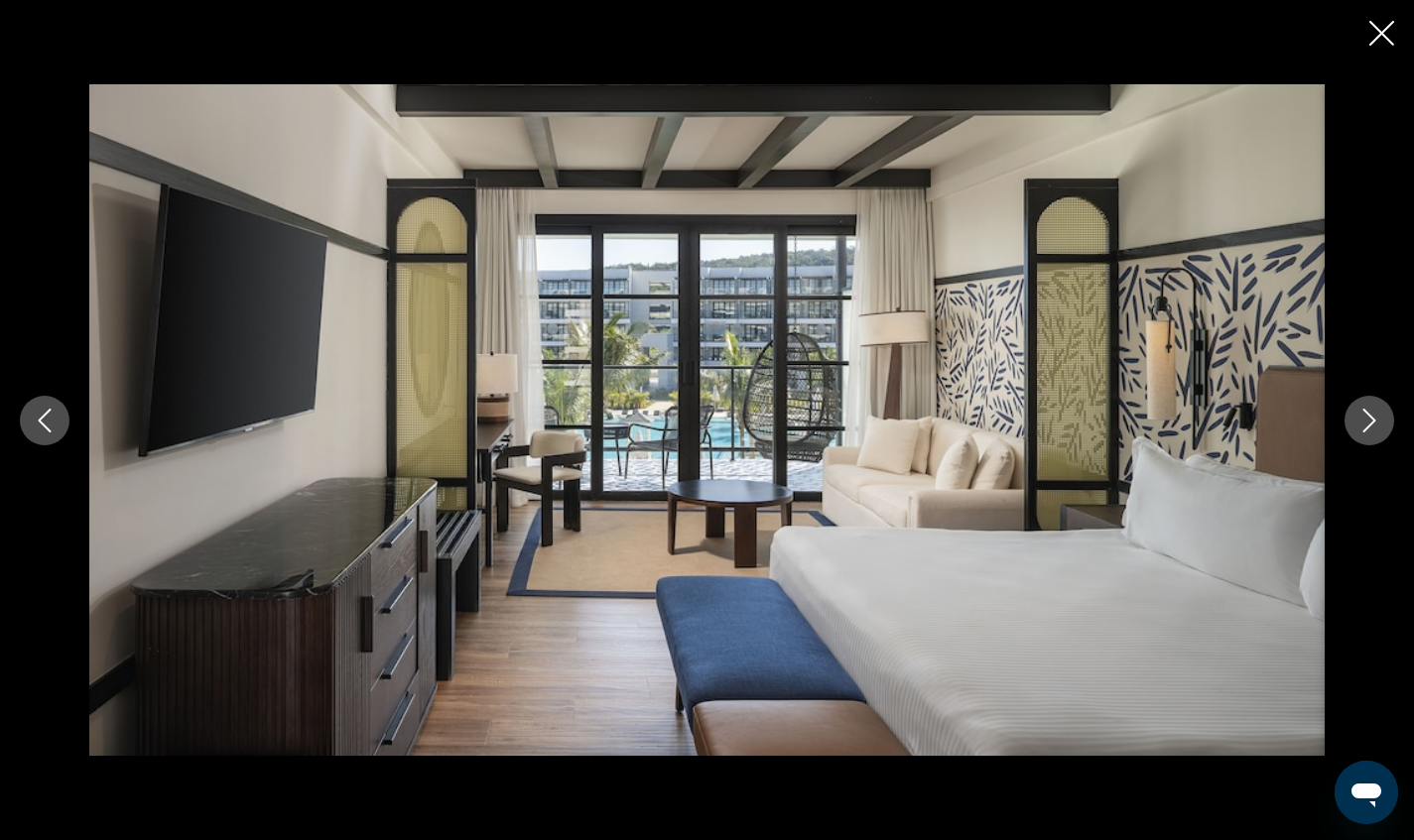 click 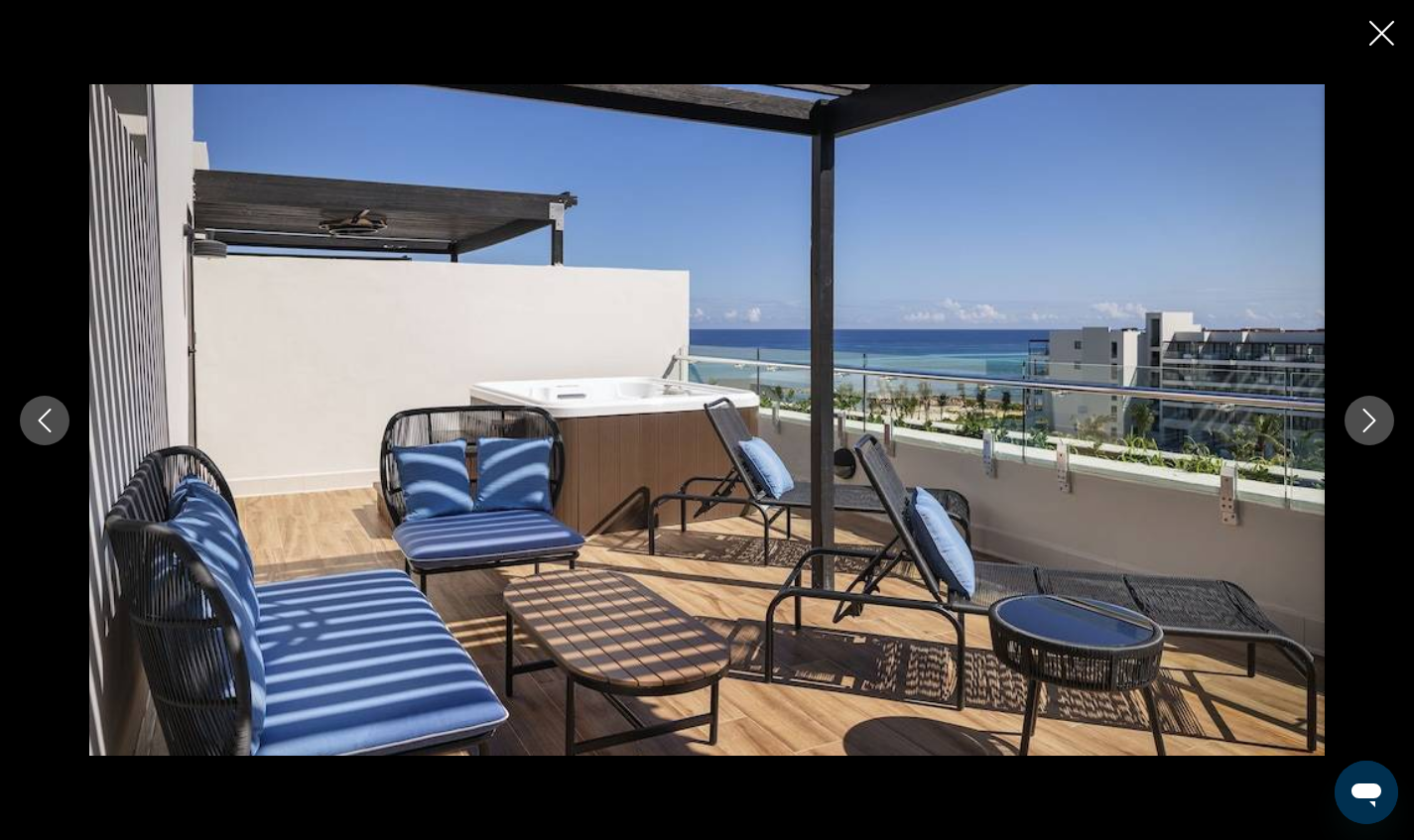click at bounding box center [1369, 420] 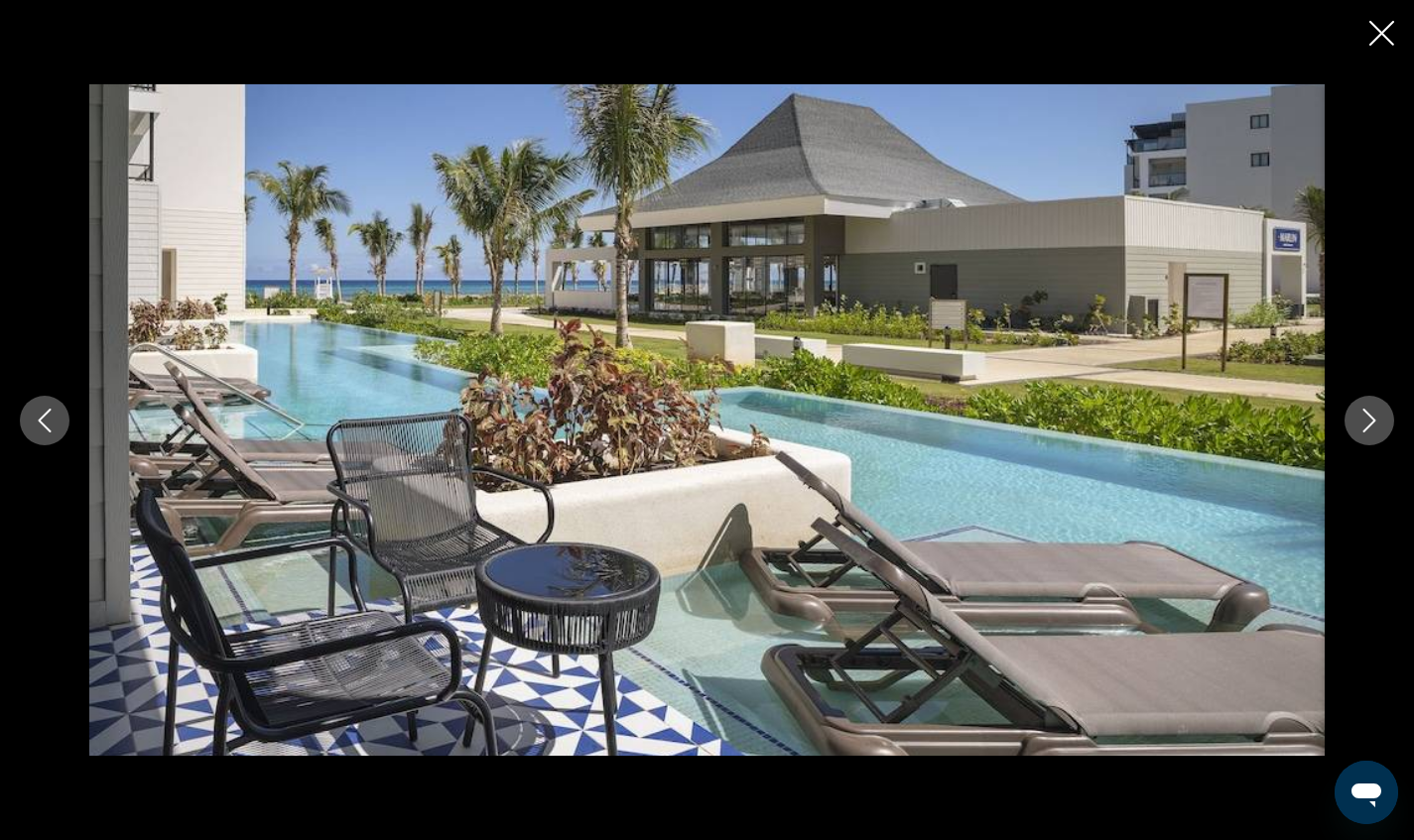 click at bounding box center (1369, 420) 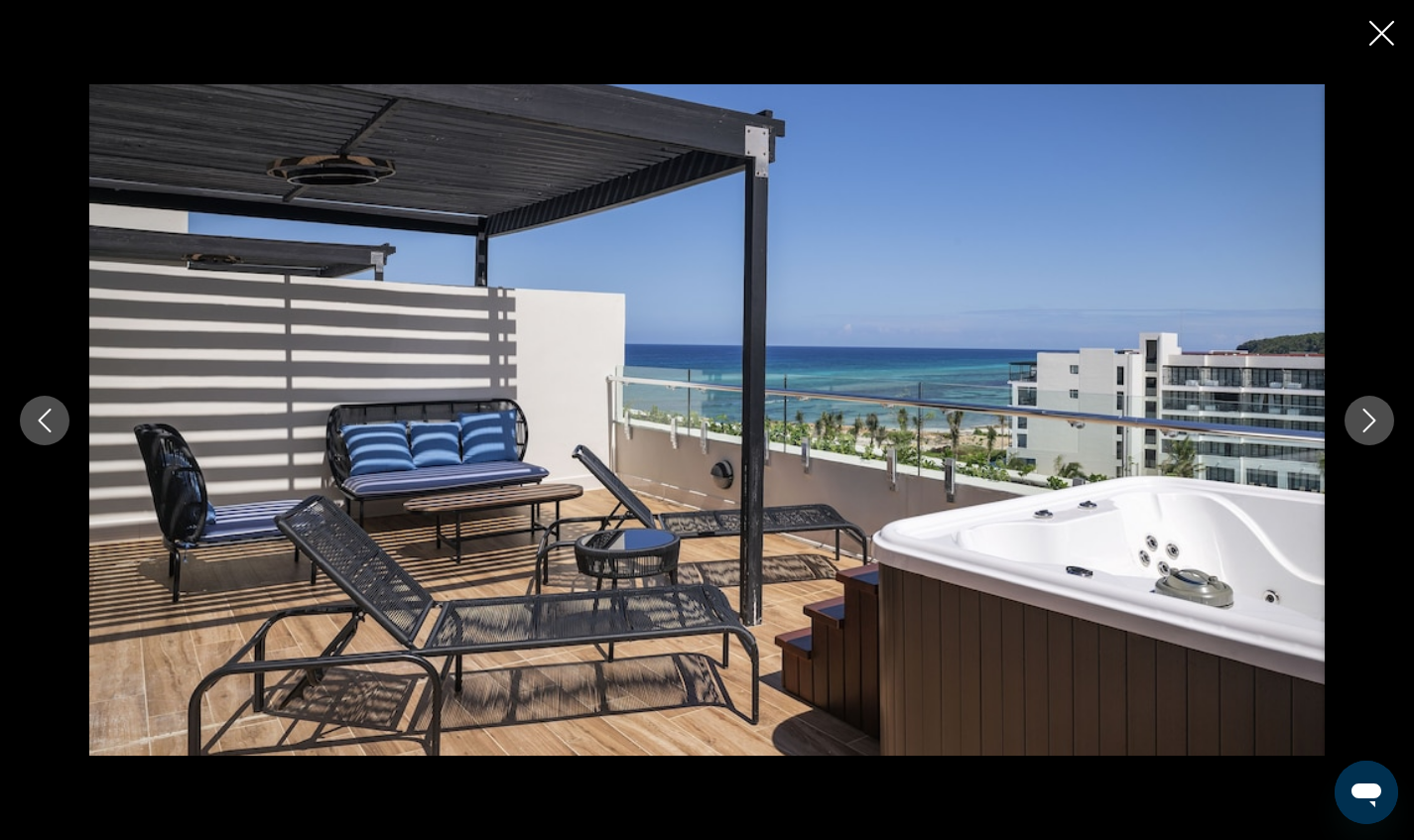 click at bounding box center [1369, 420] 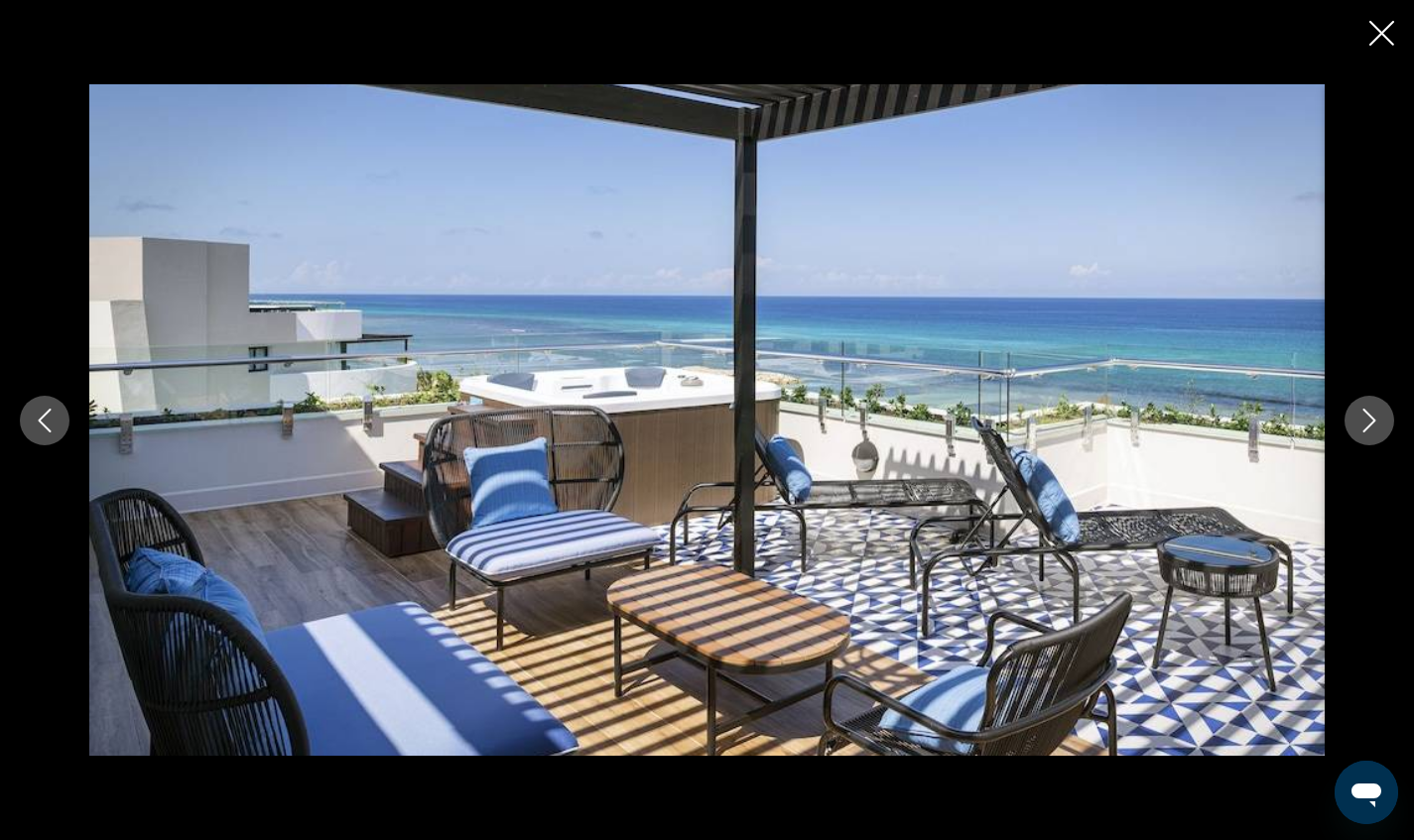 click at bounding box center [1369, 420] 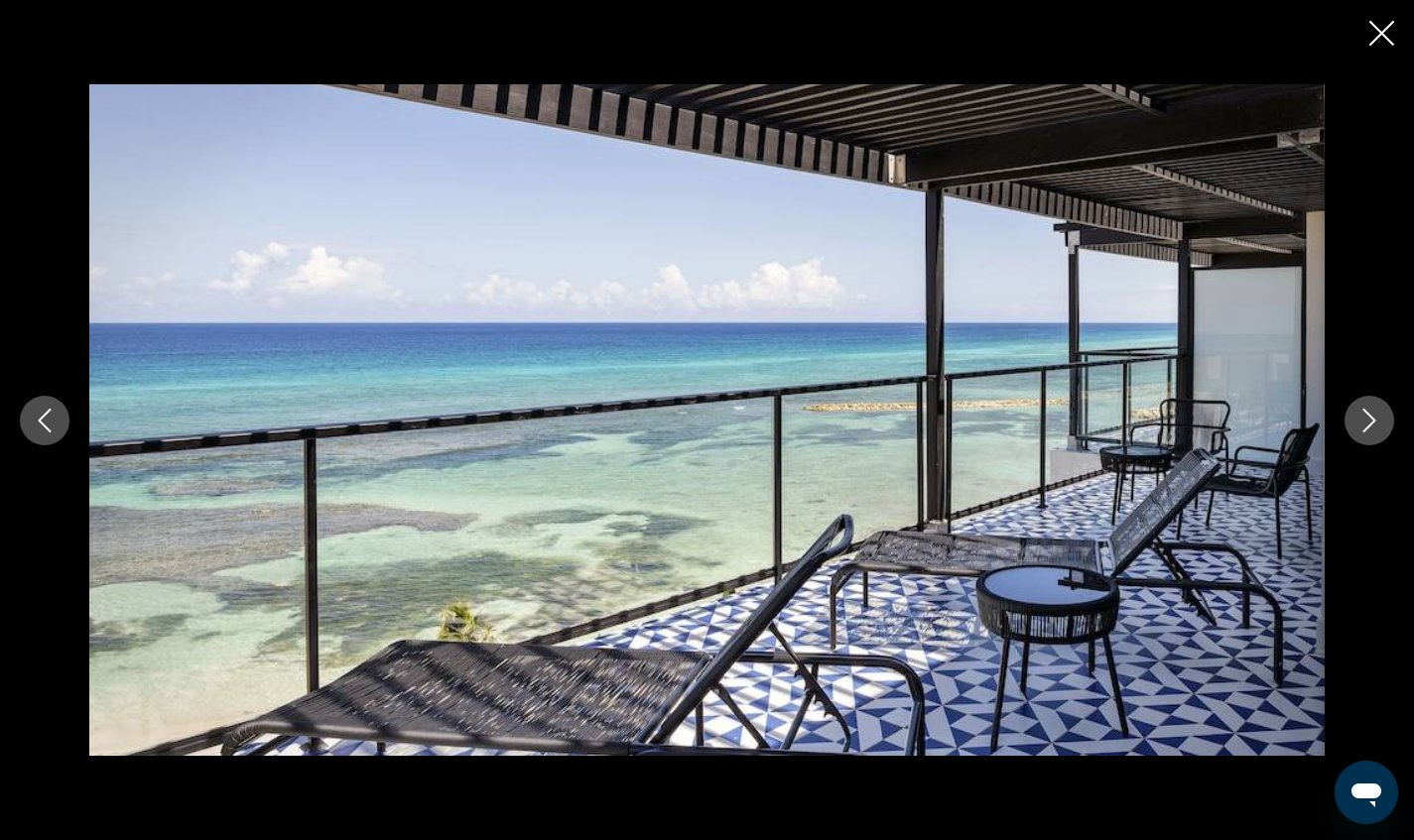 click at bounding box center [1369, 420] 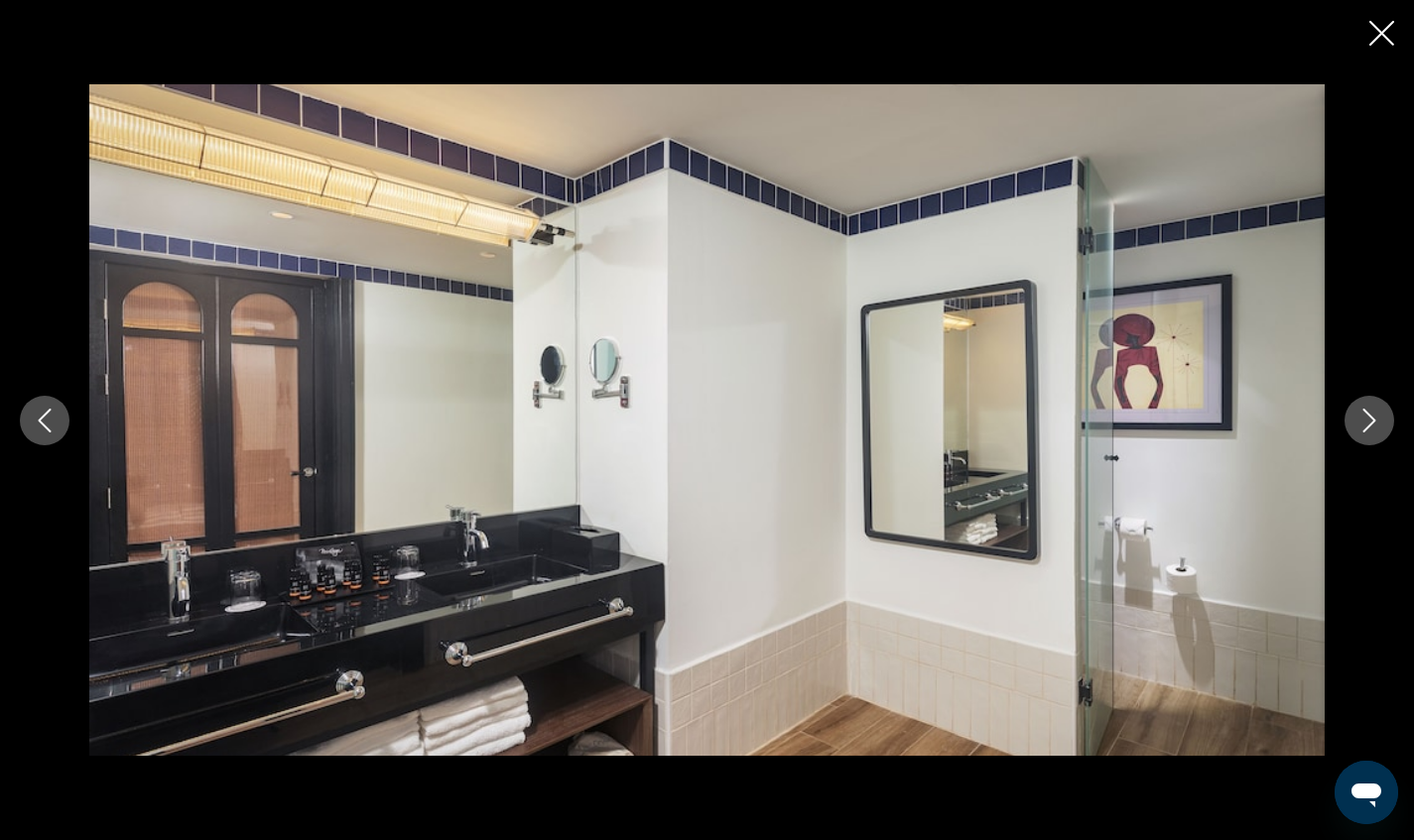 click at bounding box center [1369, 420] 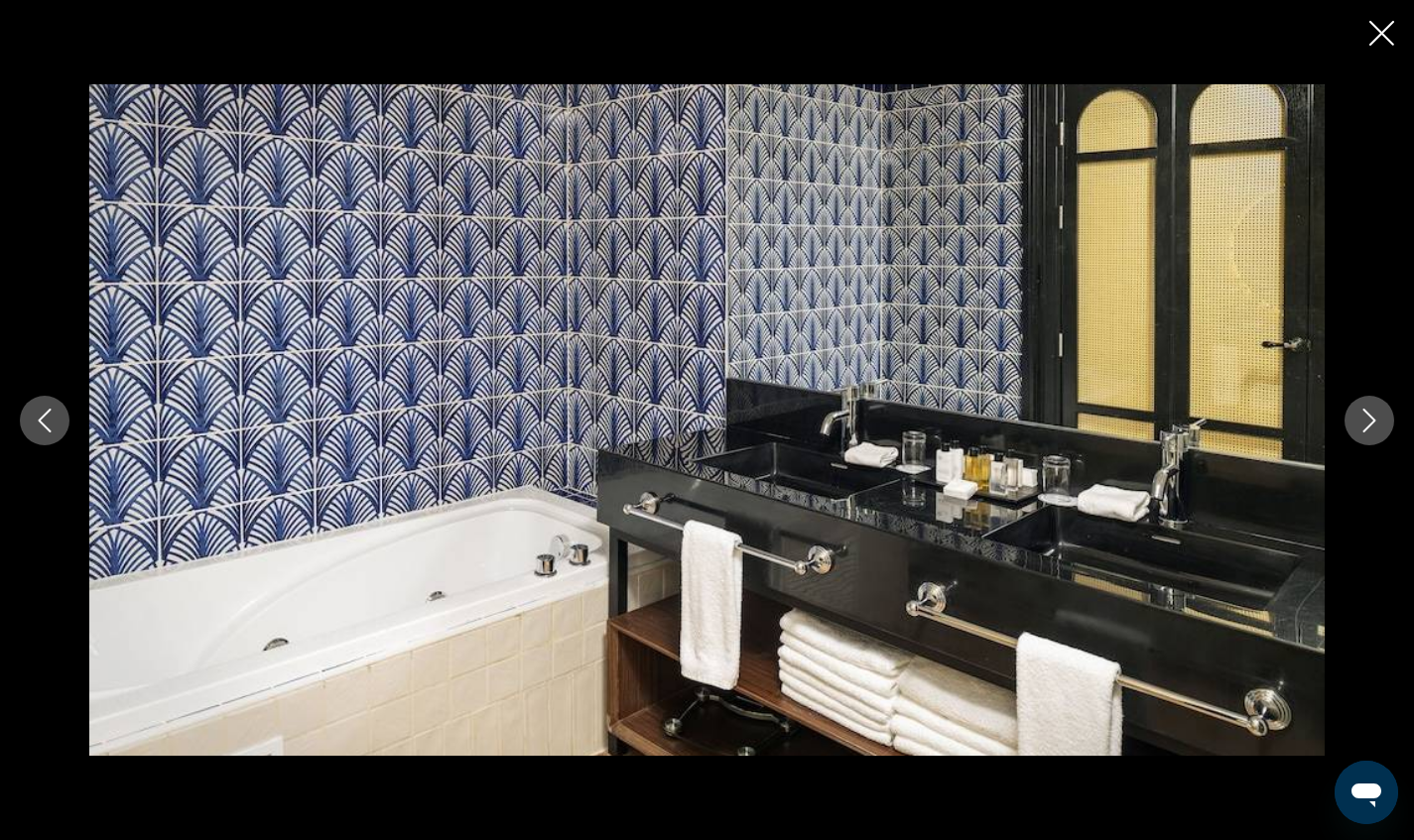 click at bounding box center (1369, 420) 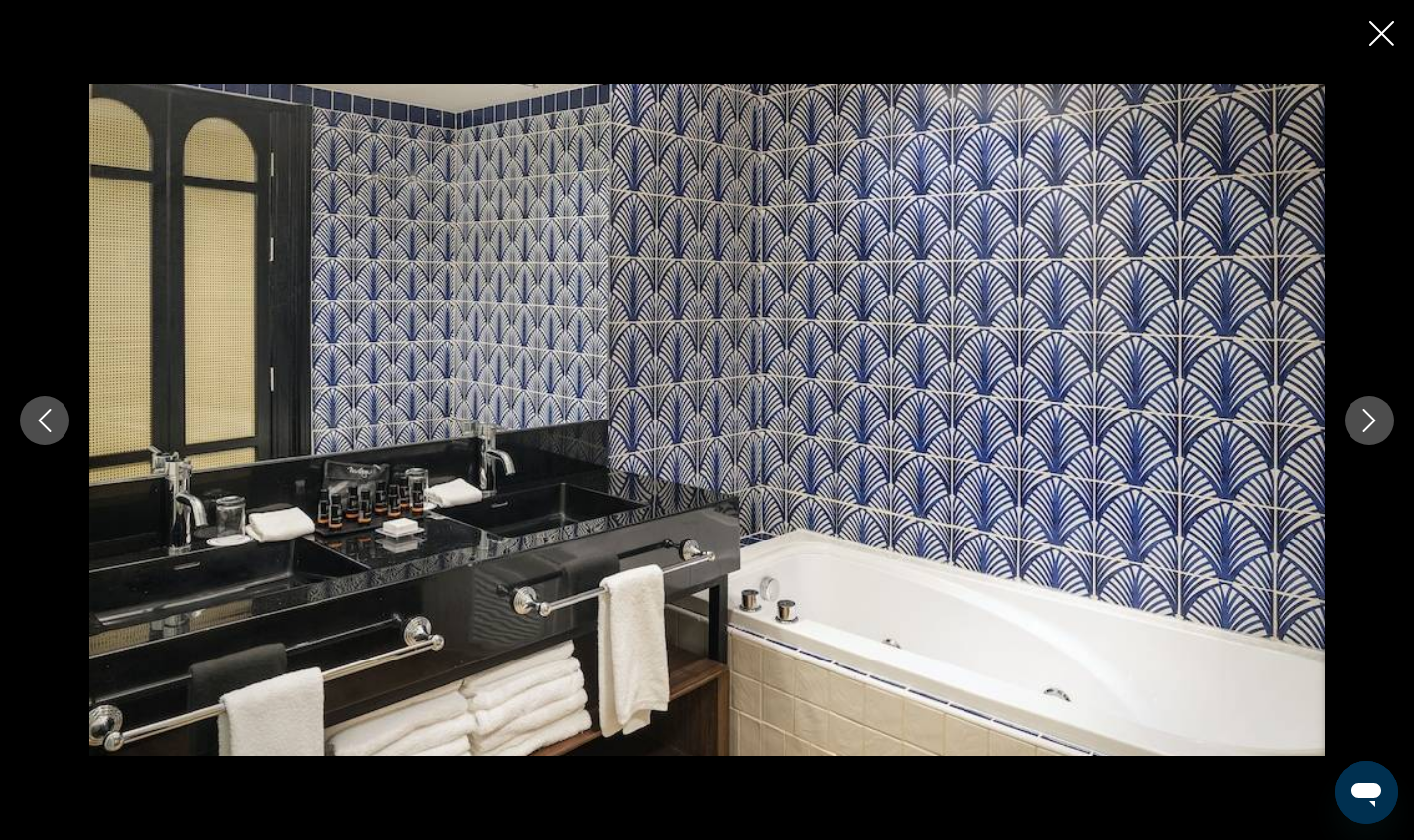 click 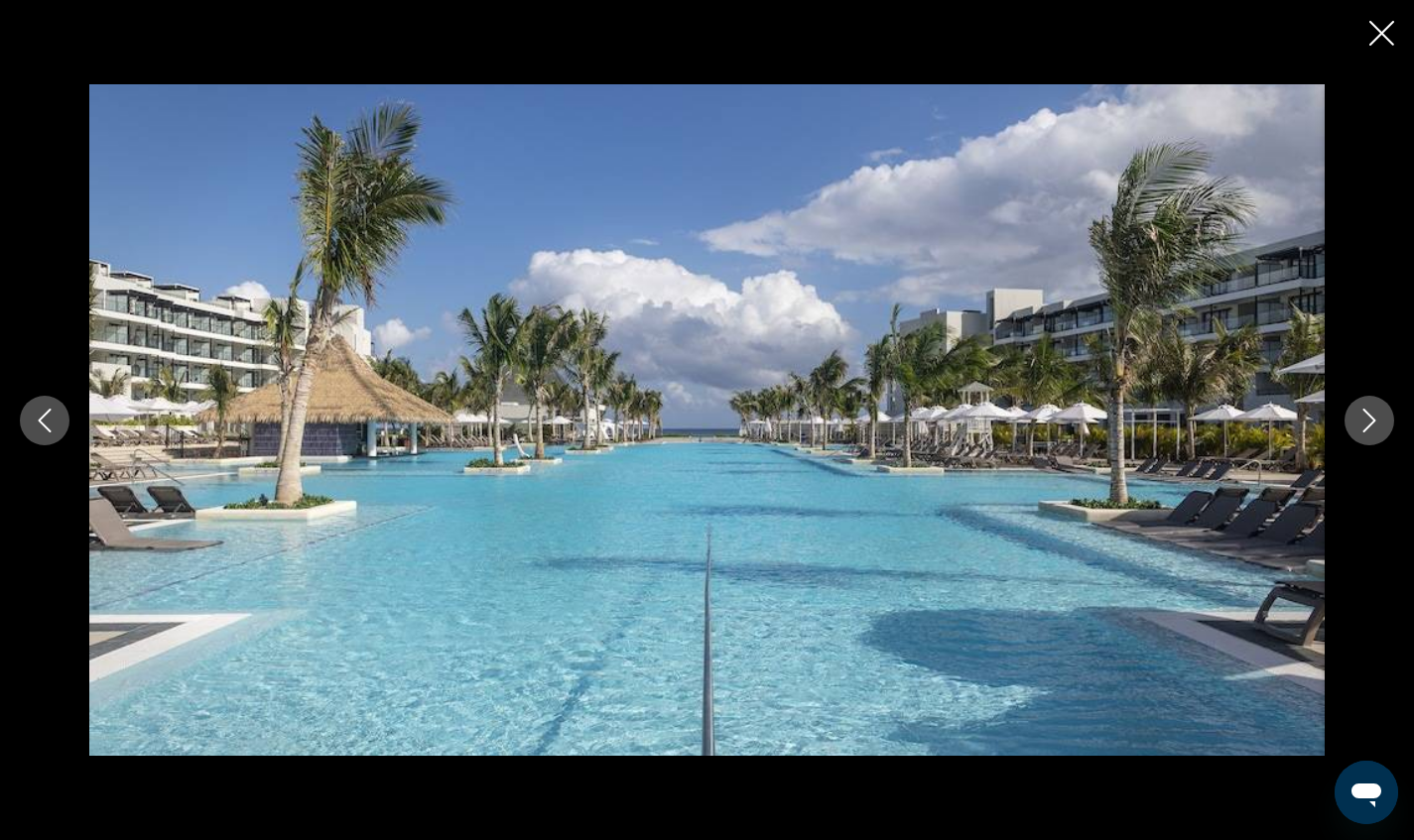 click 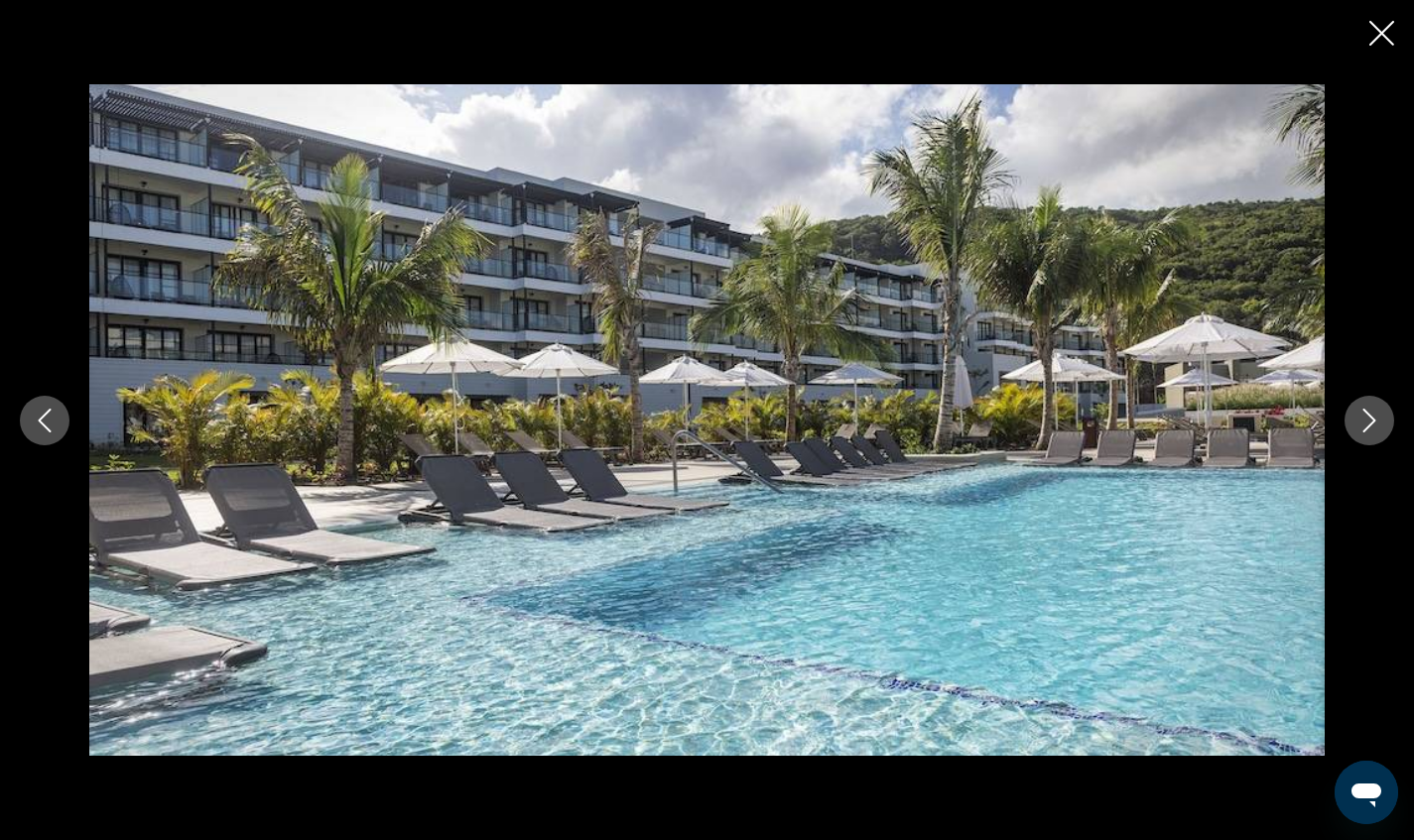 click 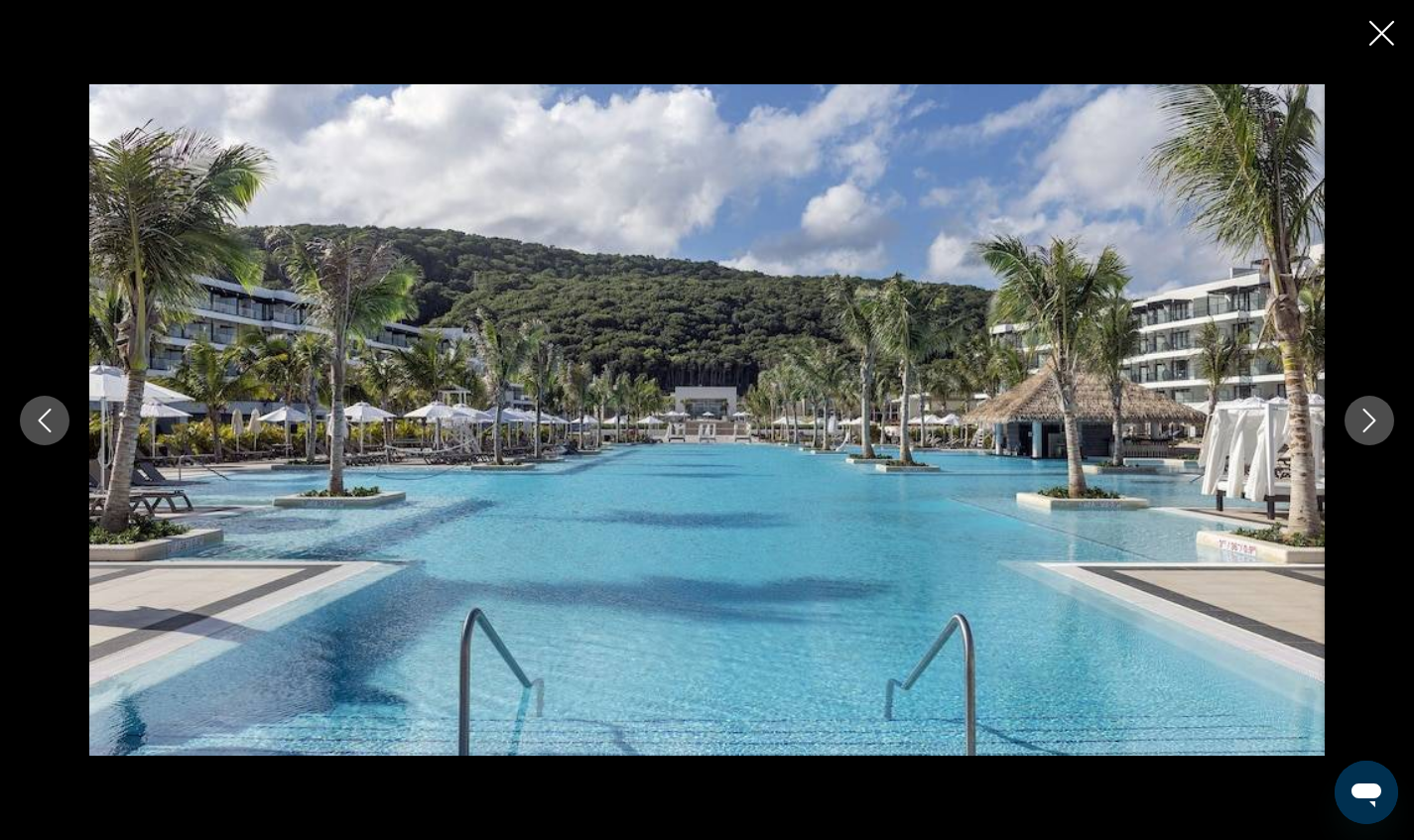 click at bounding box center (1369, 420) 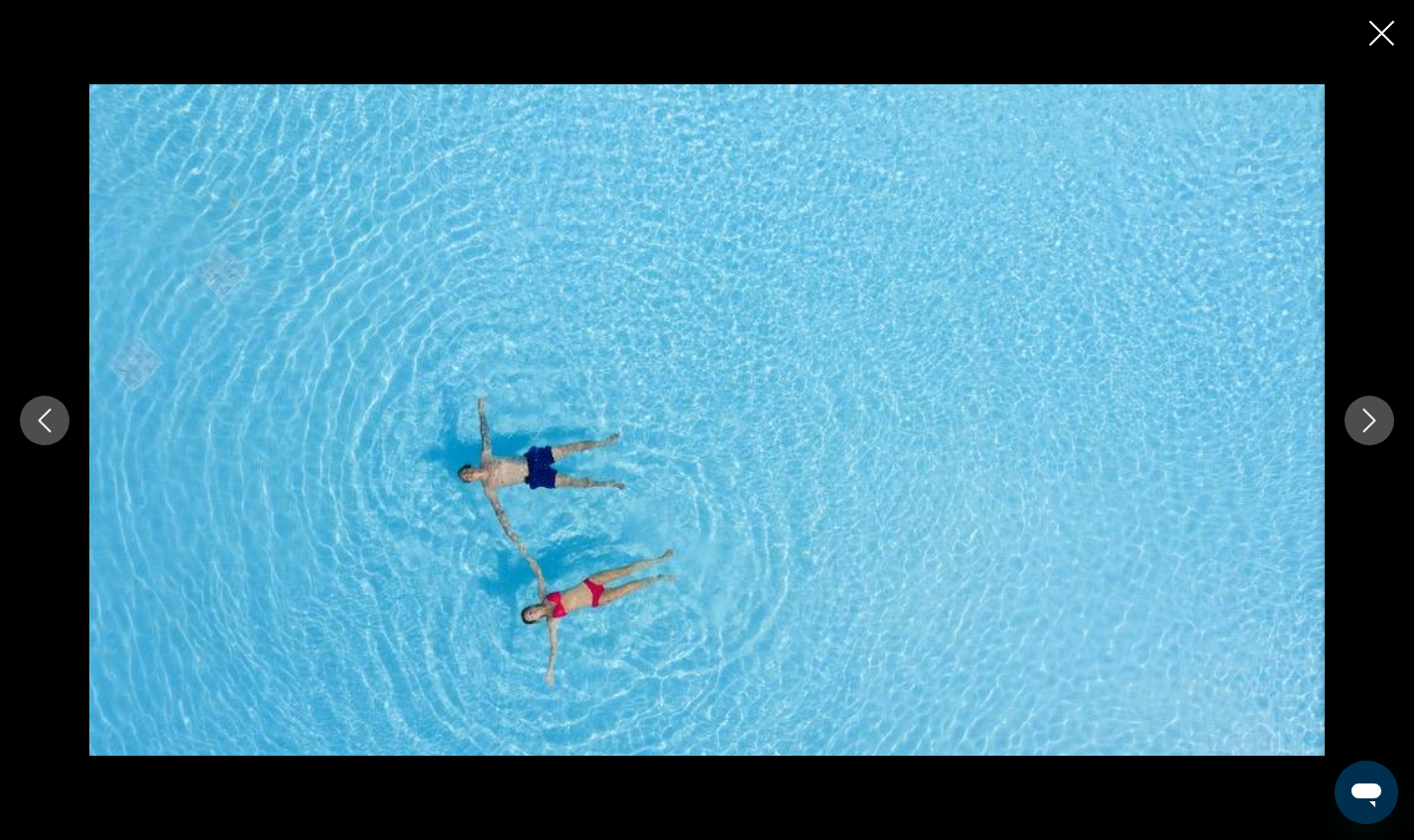 click at bounding box center [1369, 420] 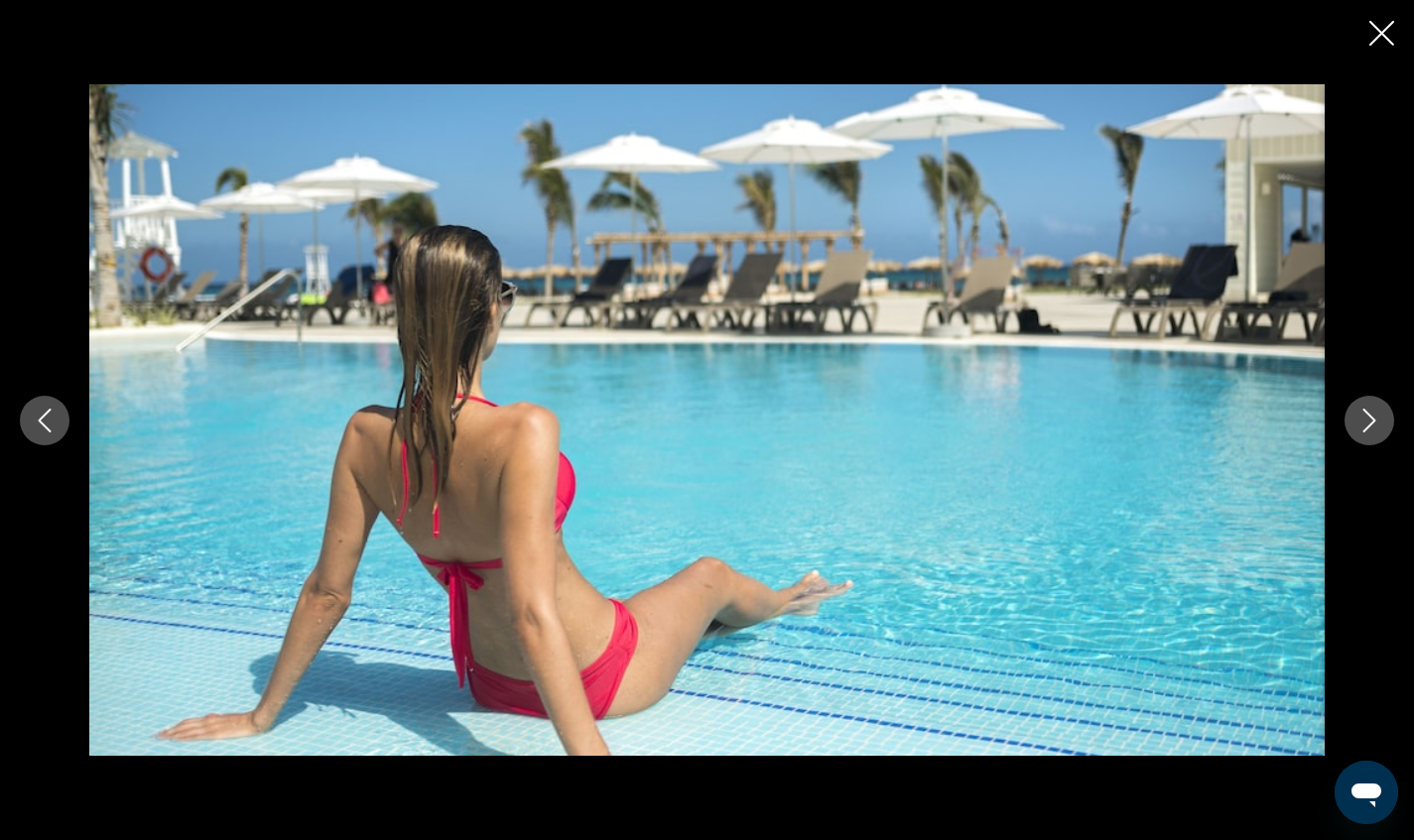 click at bounding box center [1369, 420] 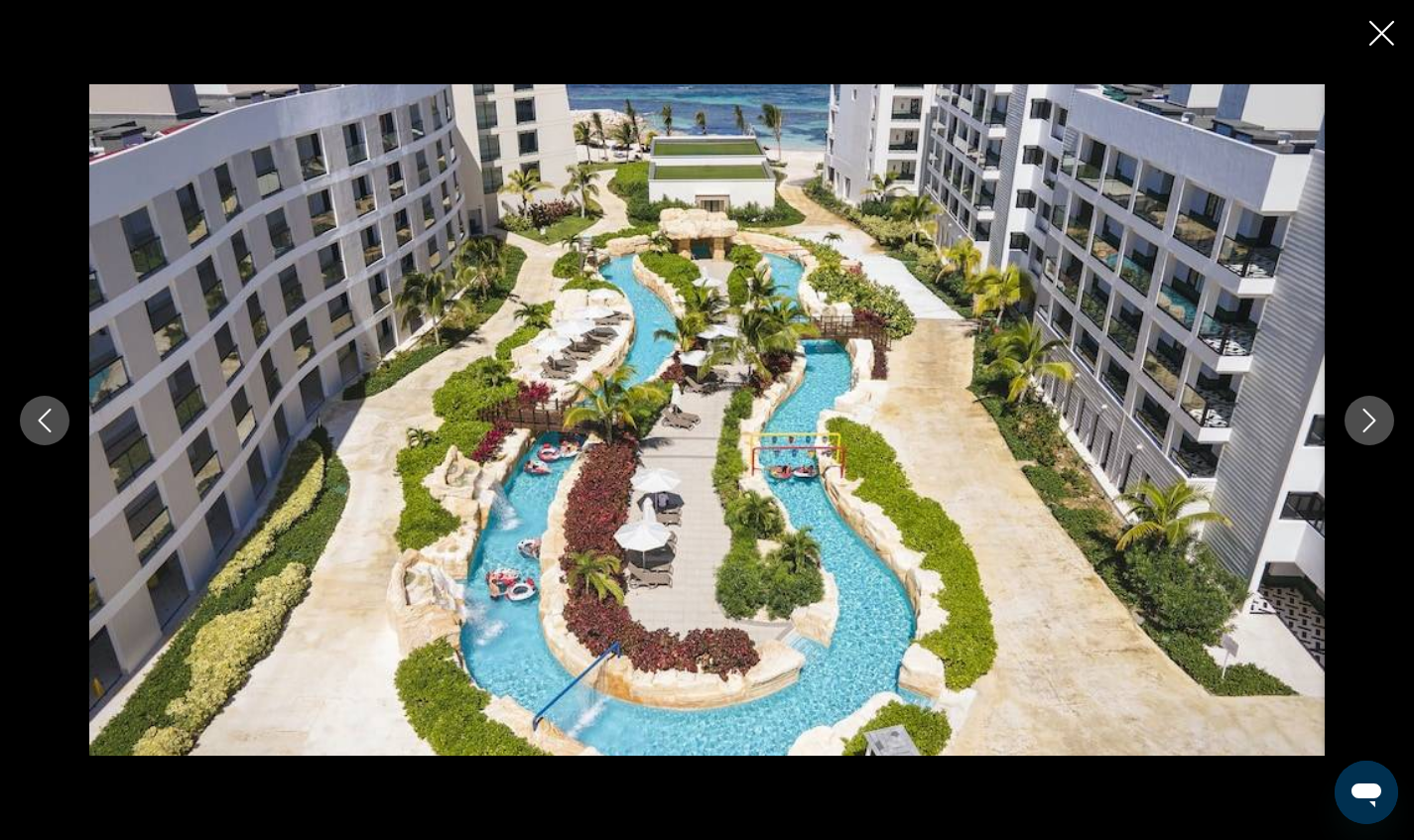 click at bounding box center [1369, 420] 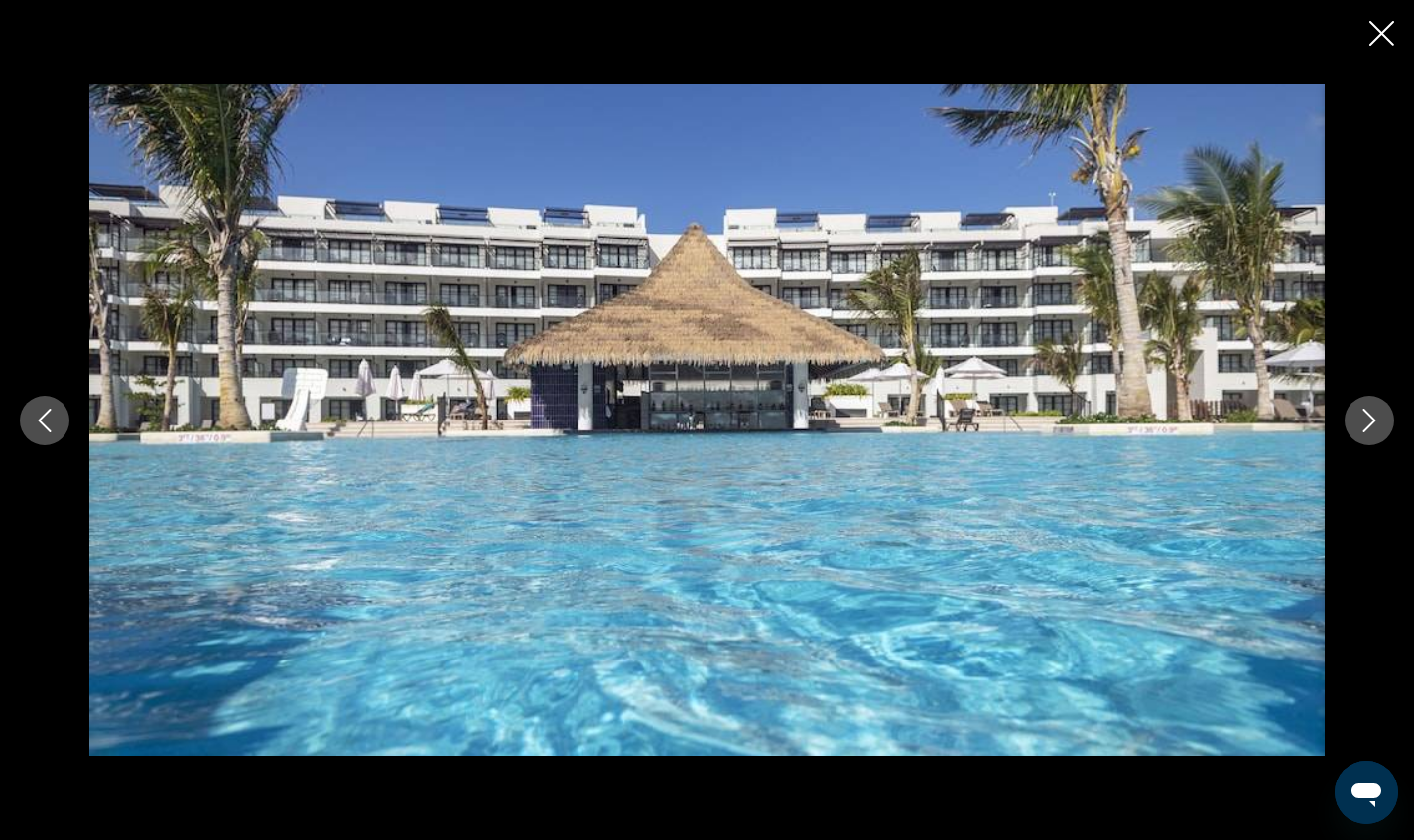 click at bounding box center (1369, 420) 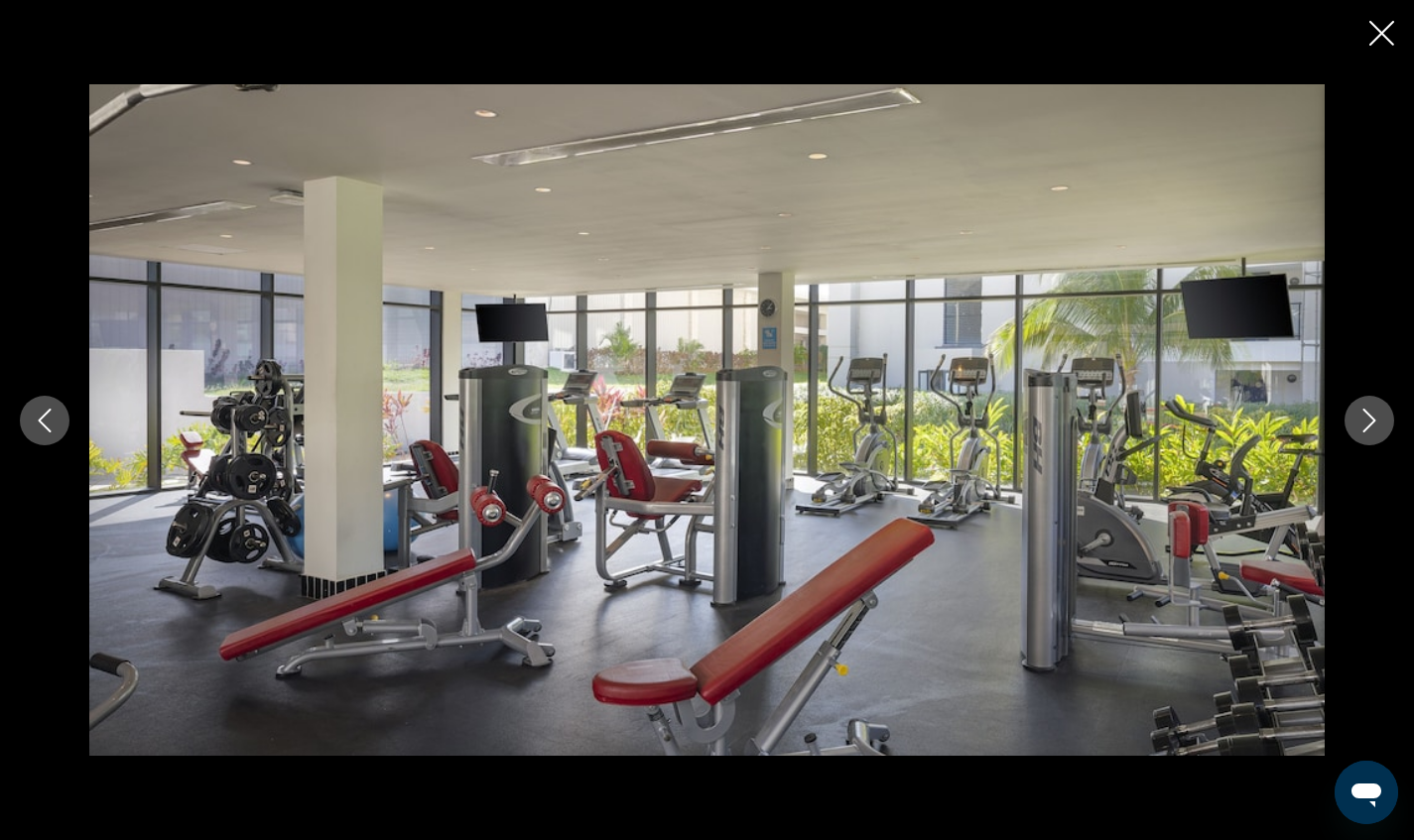 click at bounding box center [1369, 420] 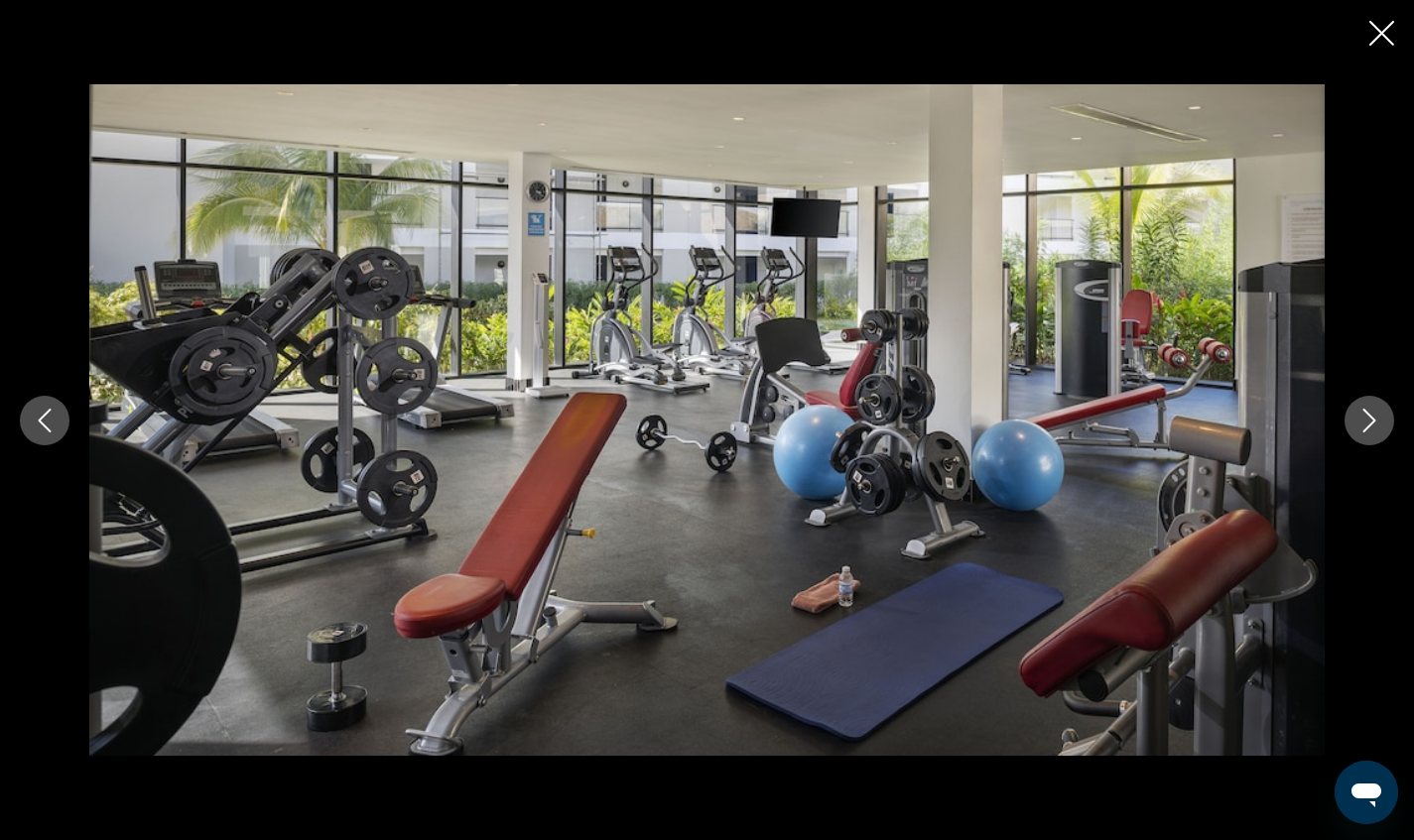click at bounding box center (1369, 420) 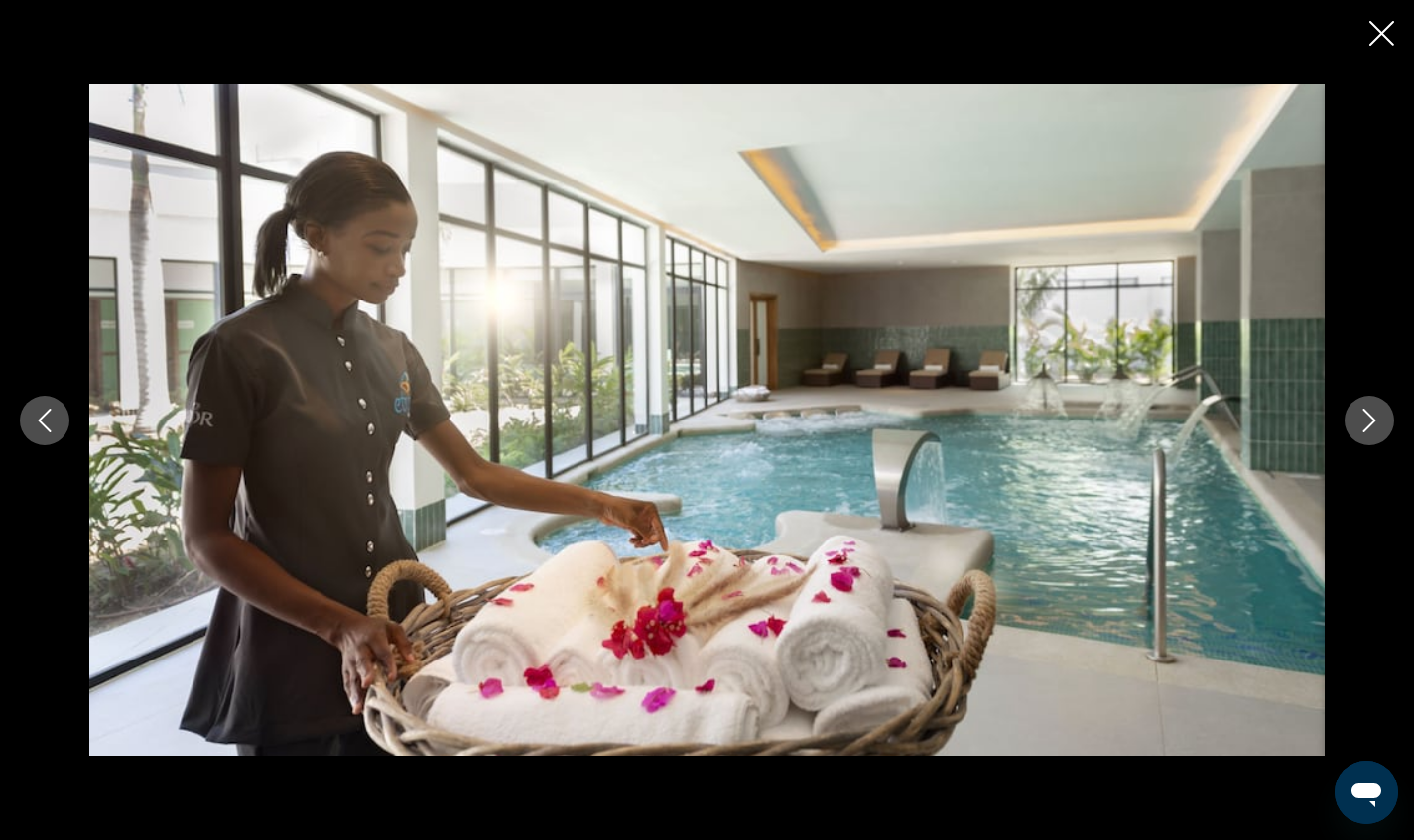 click at bounding box center (1369, 420) 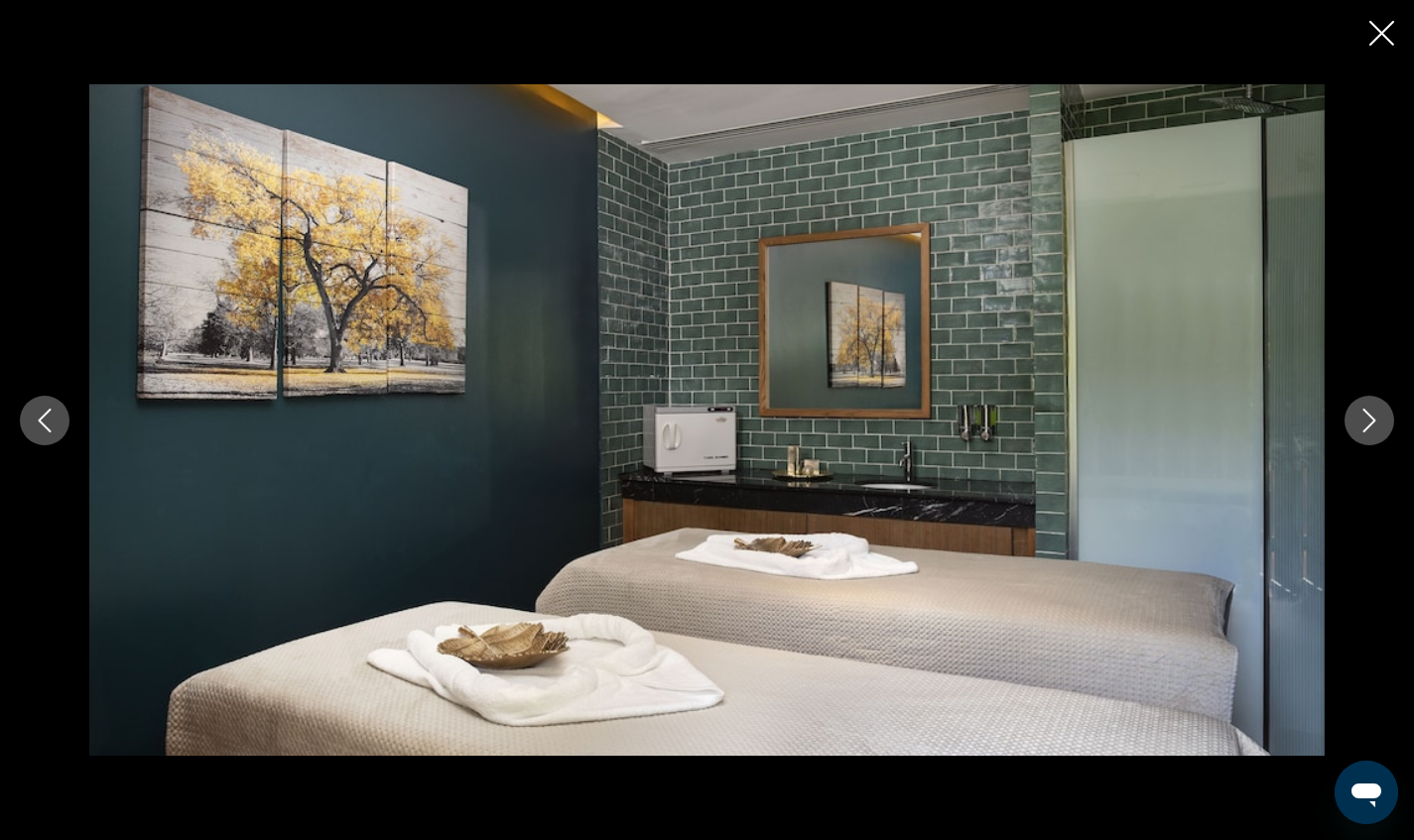 click at bounding box center [1369, 420] 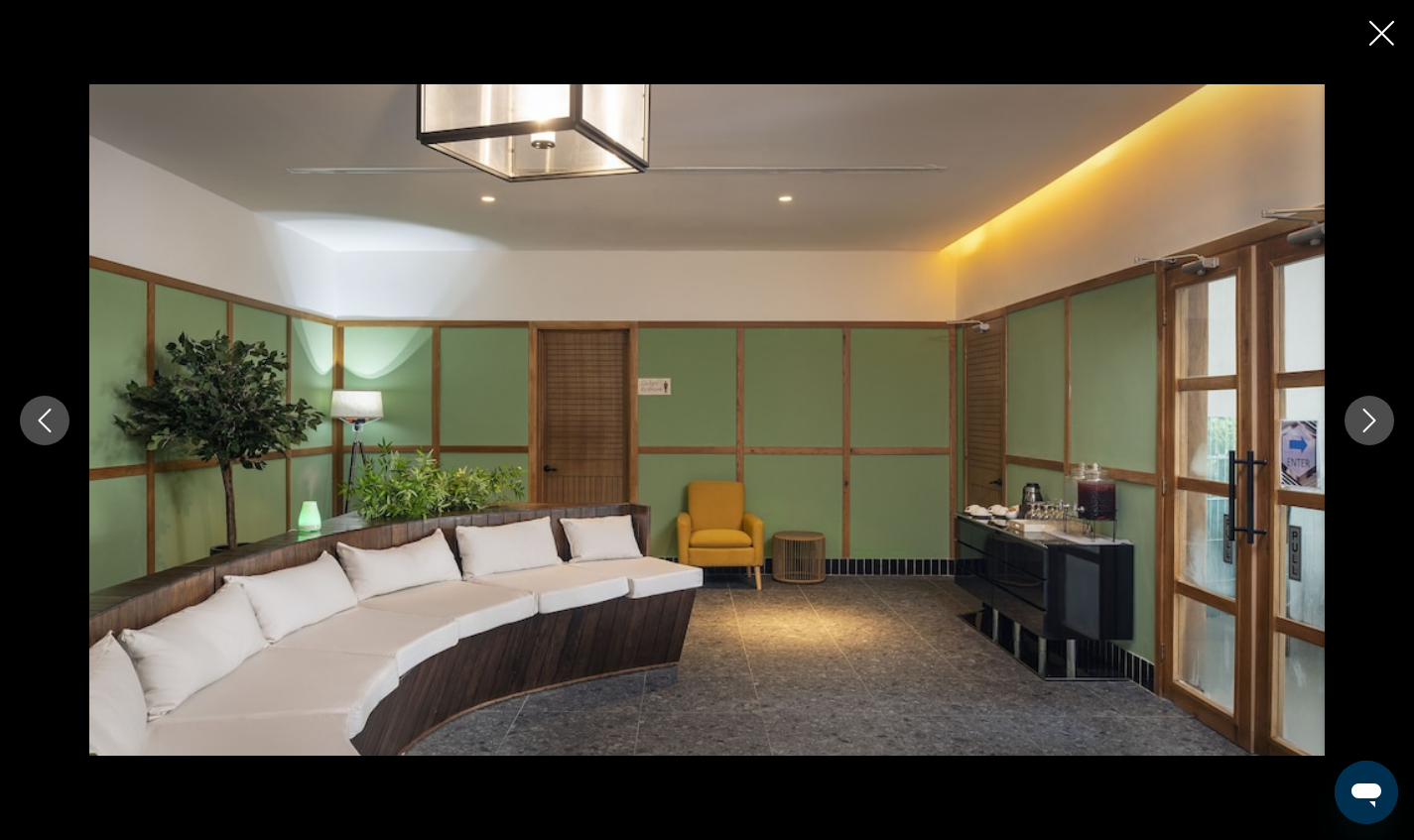 click at bounding box center (1369, 420) 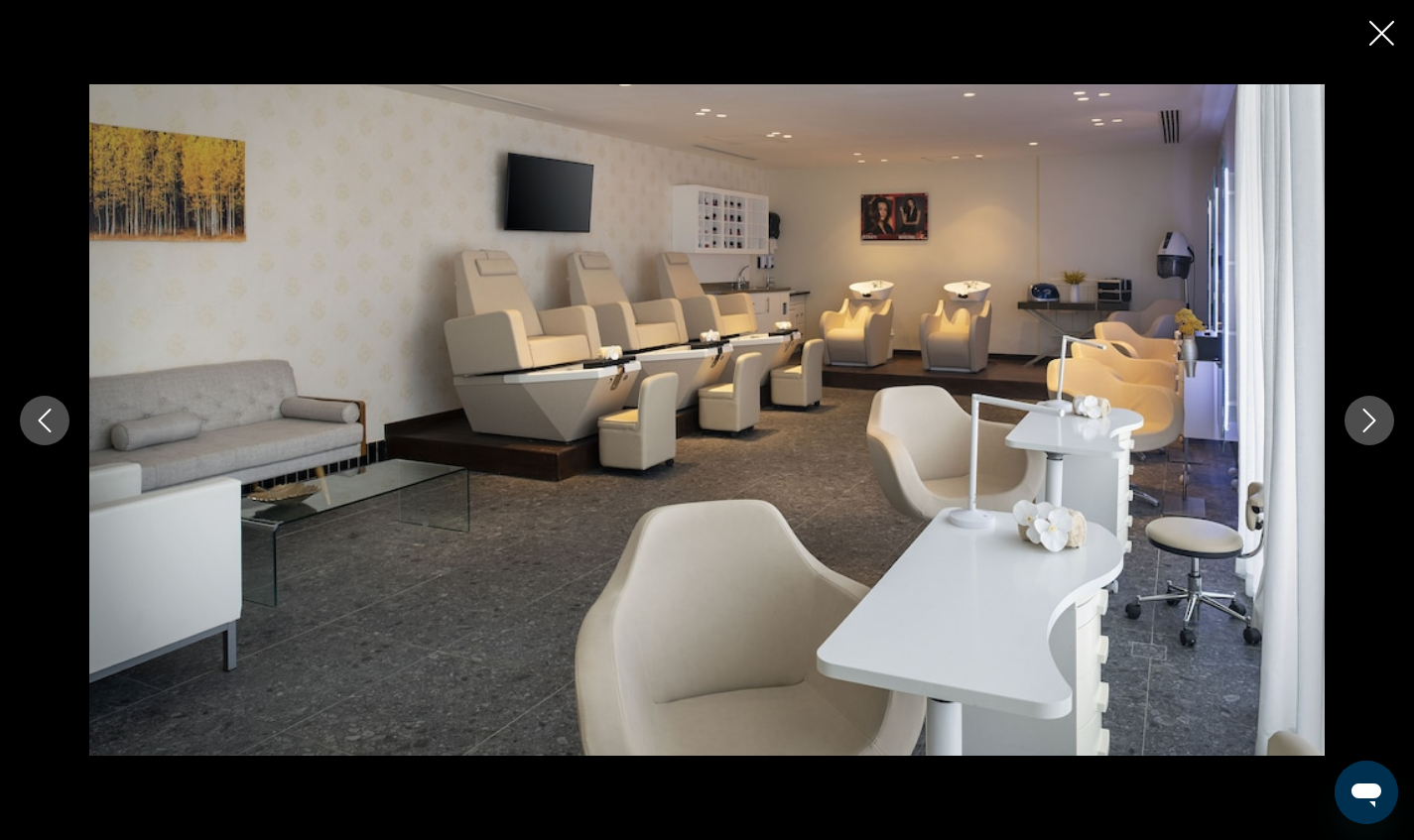 click 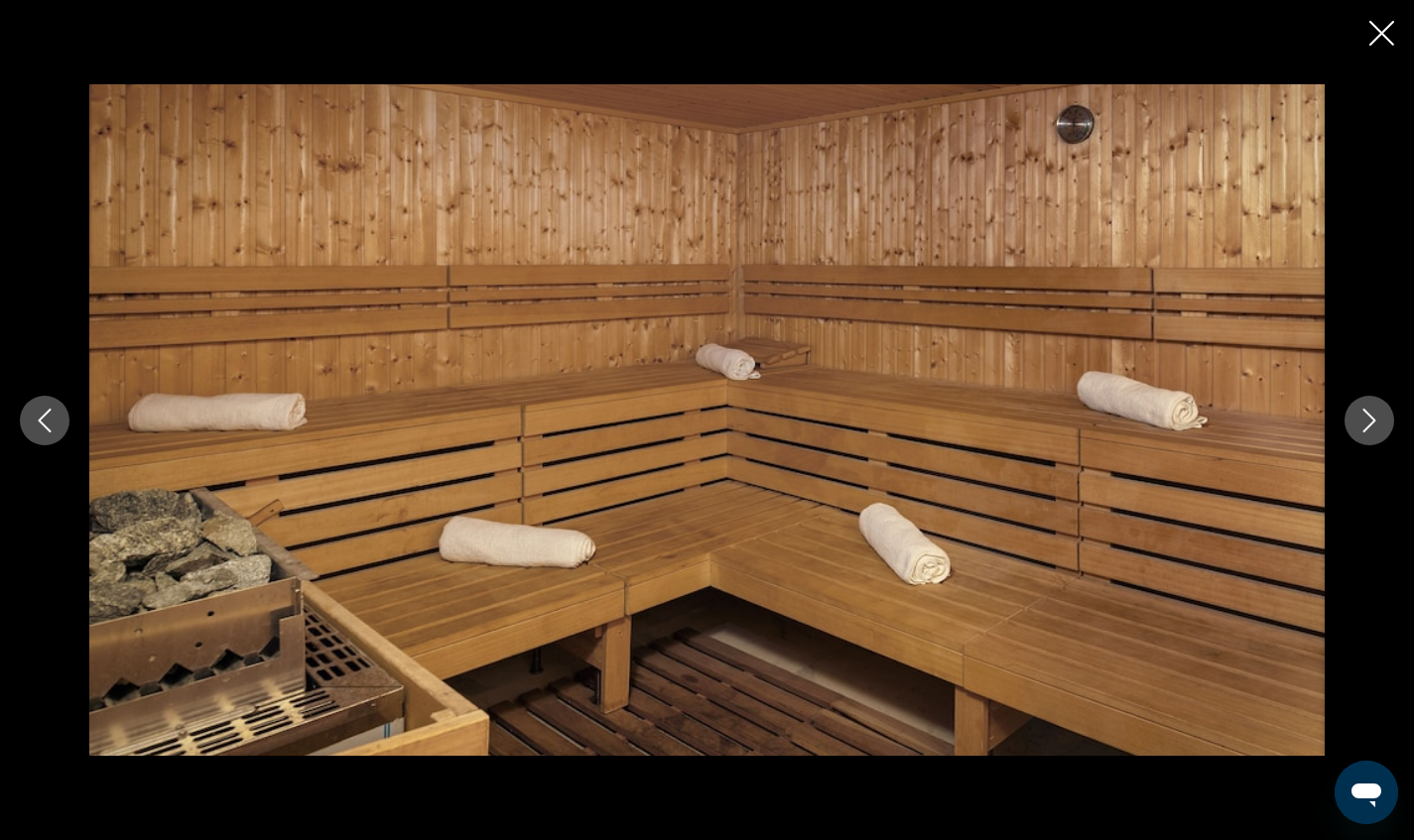 click 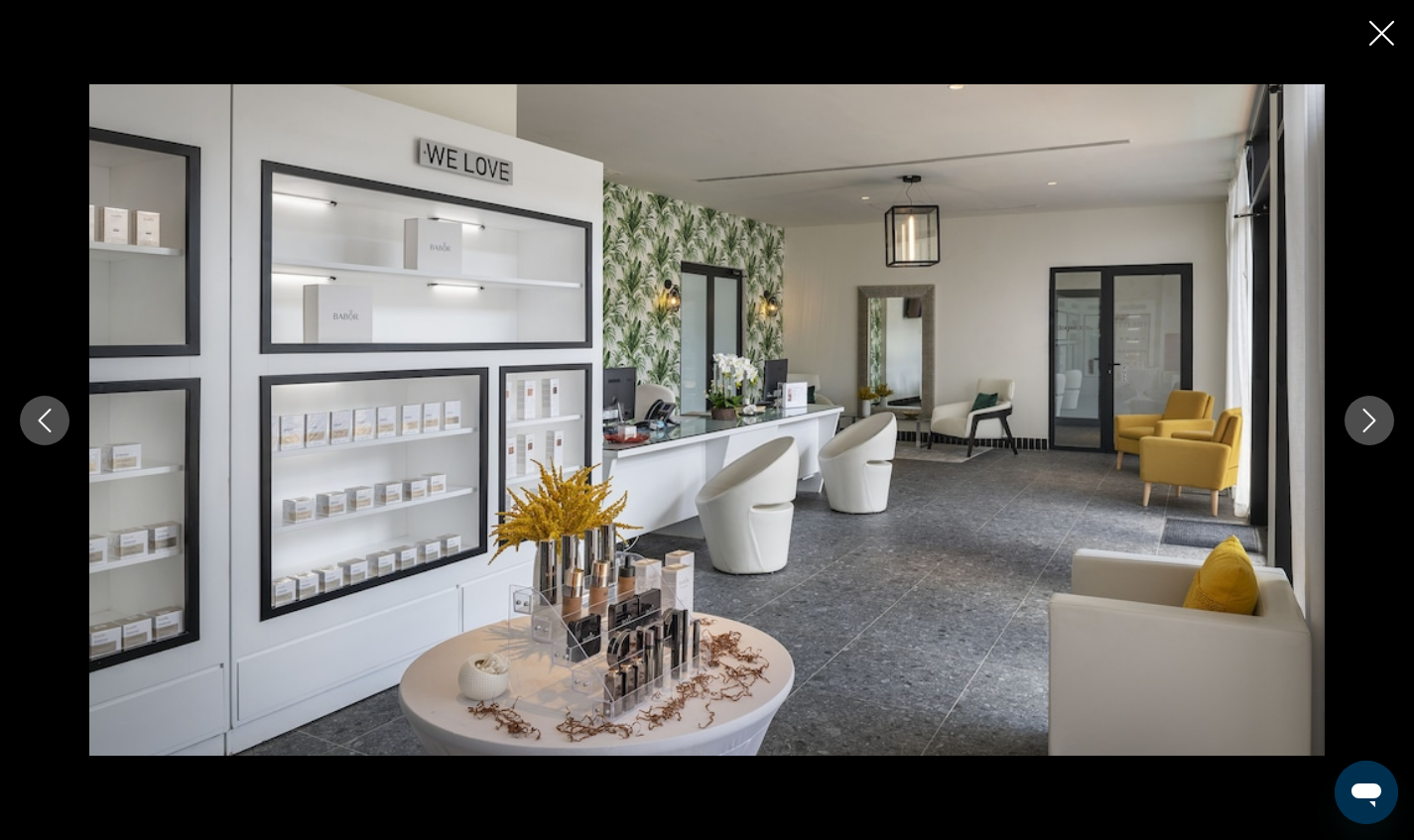 click 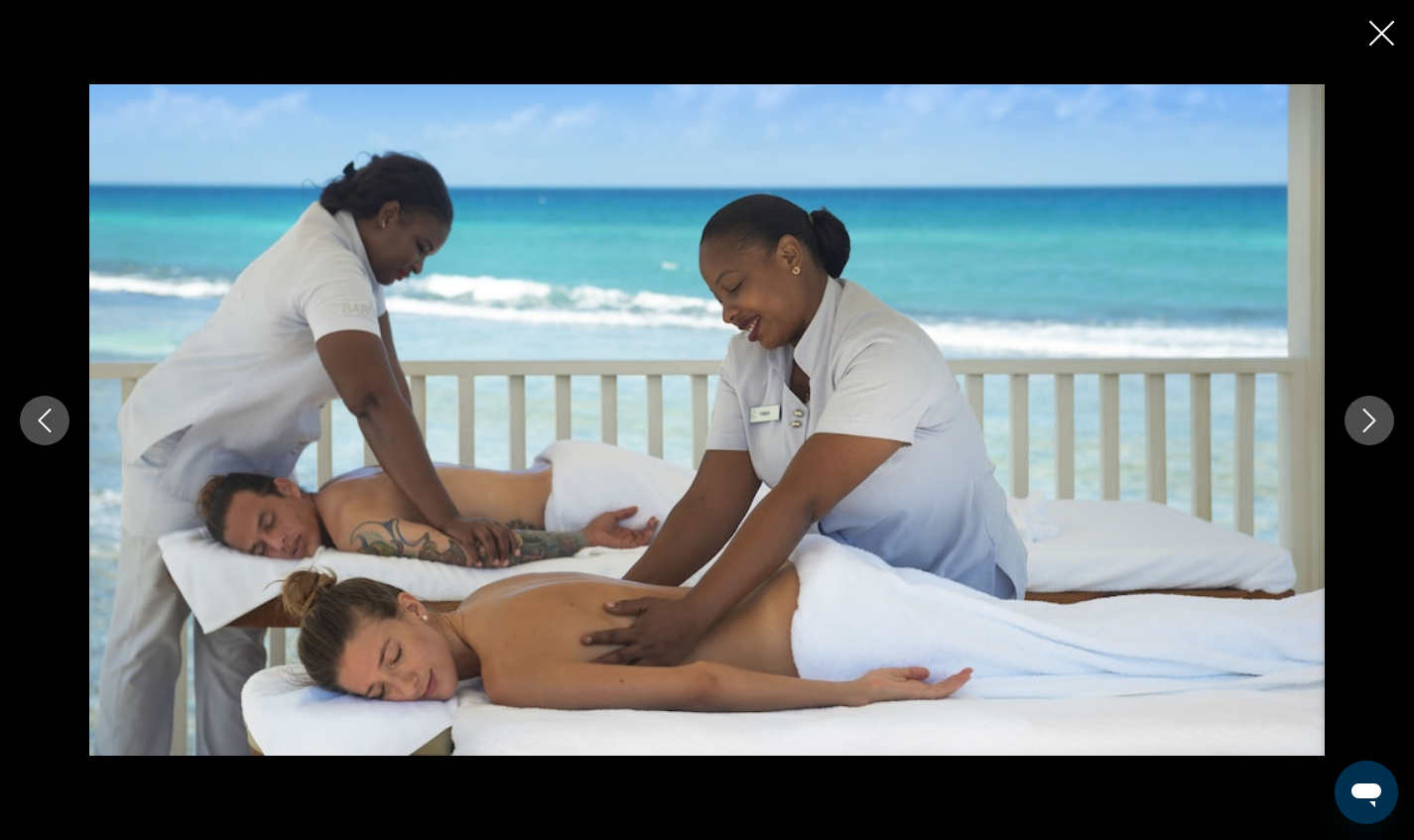 click 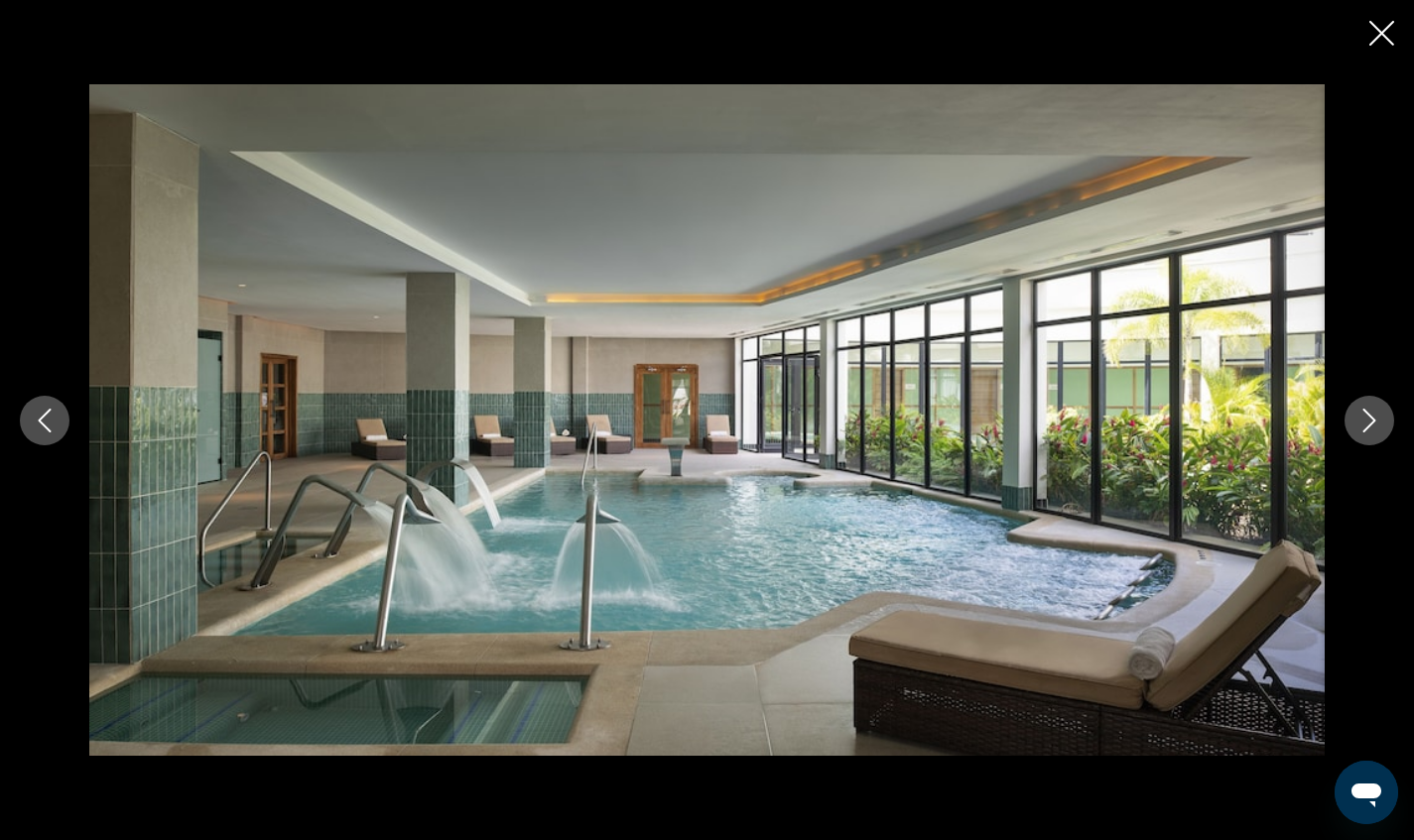 click 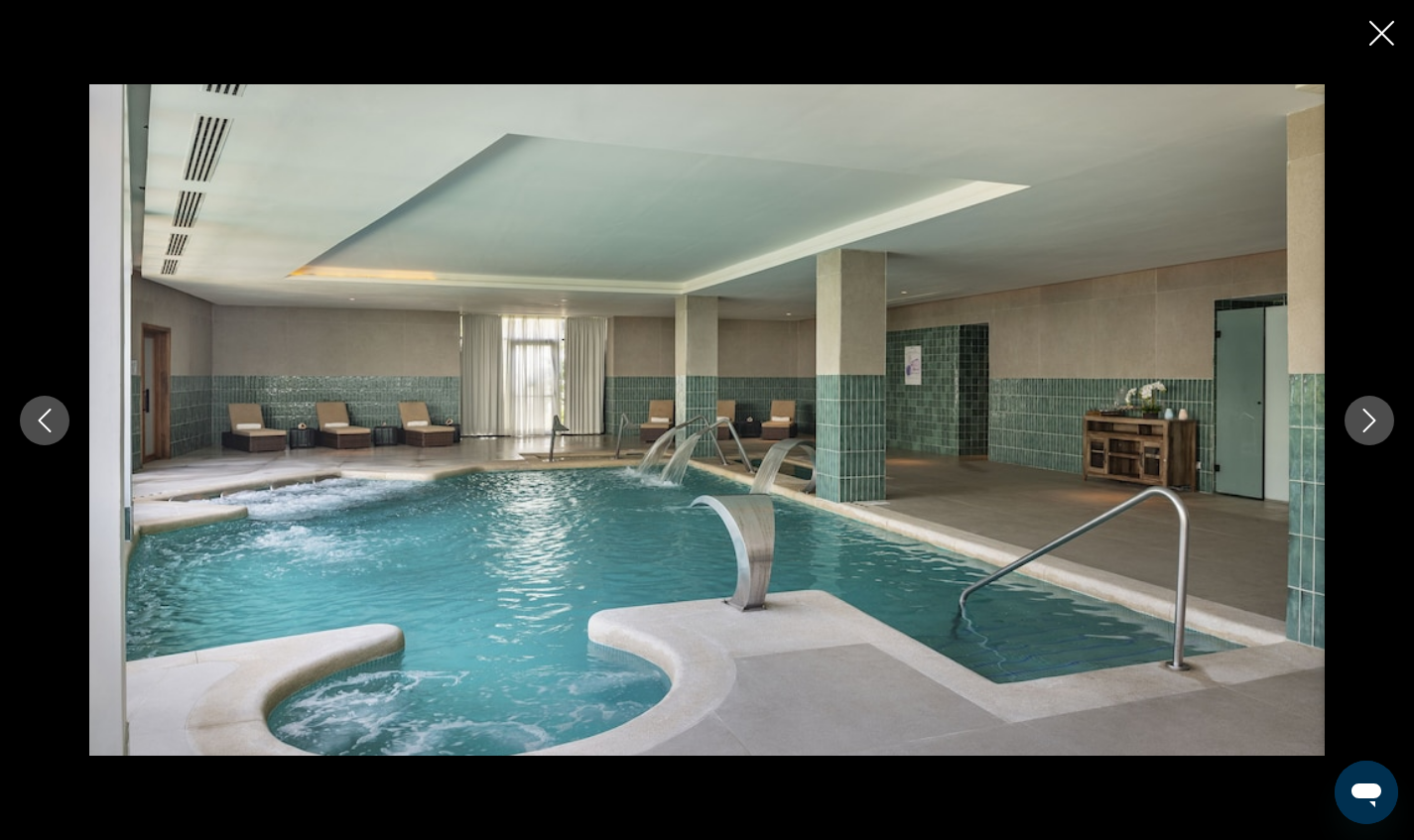 click 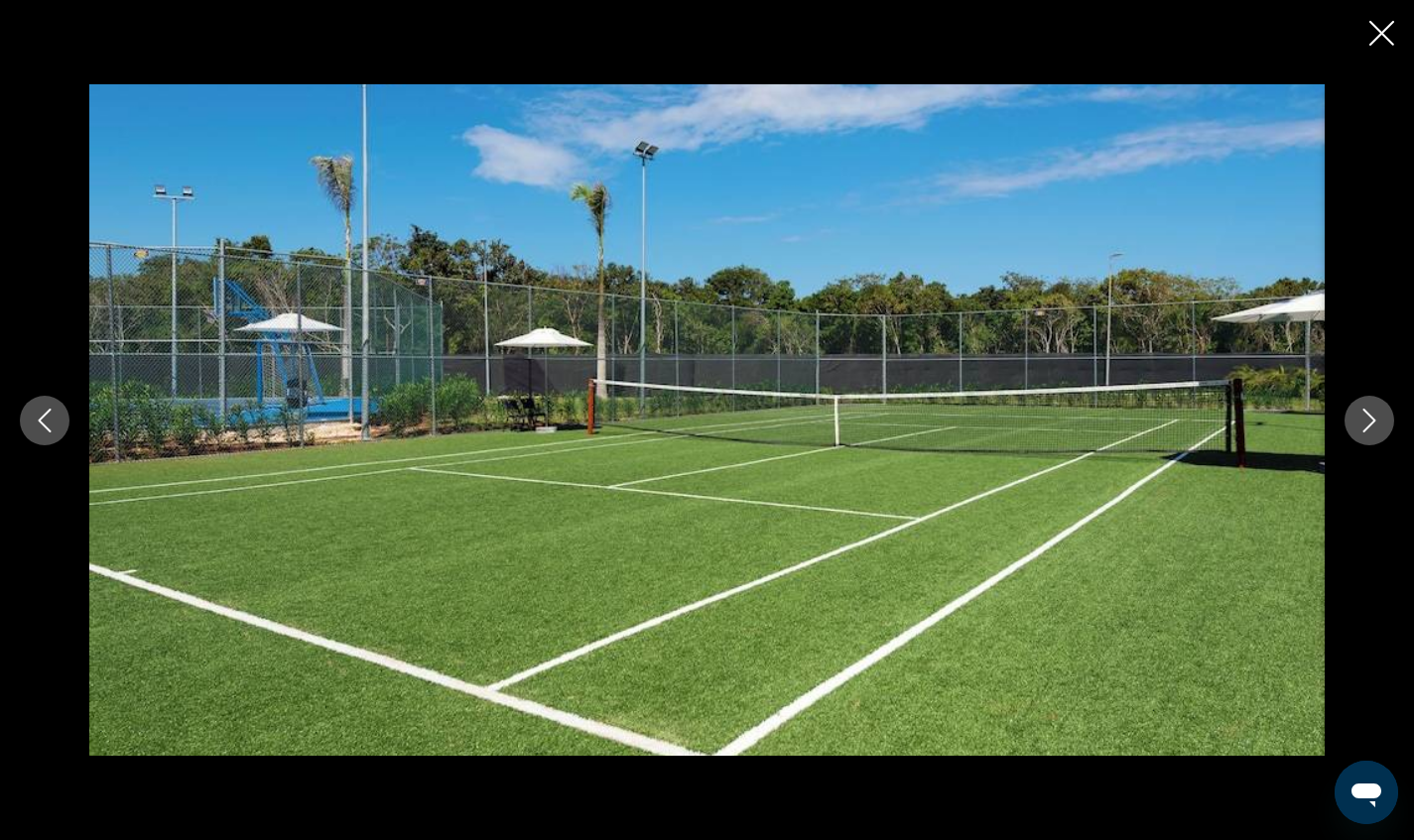 click 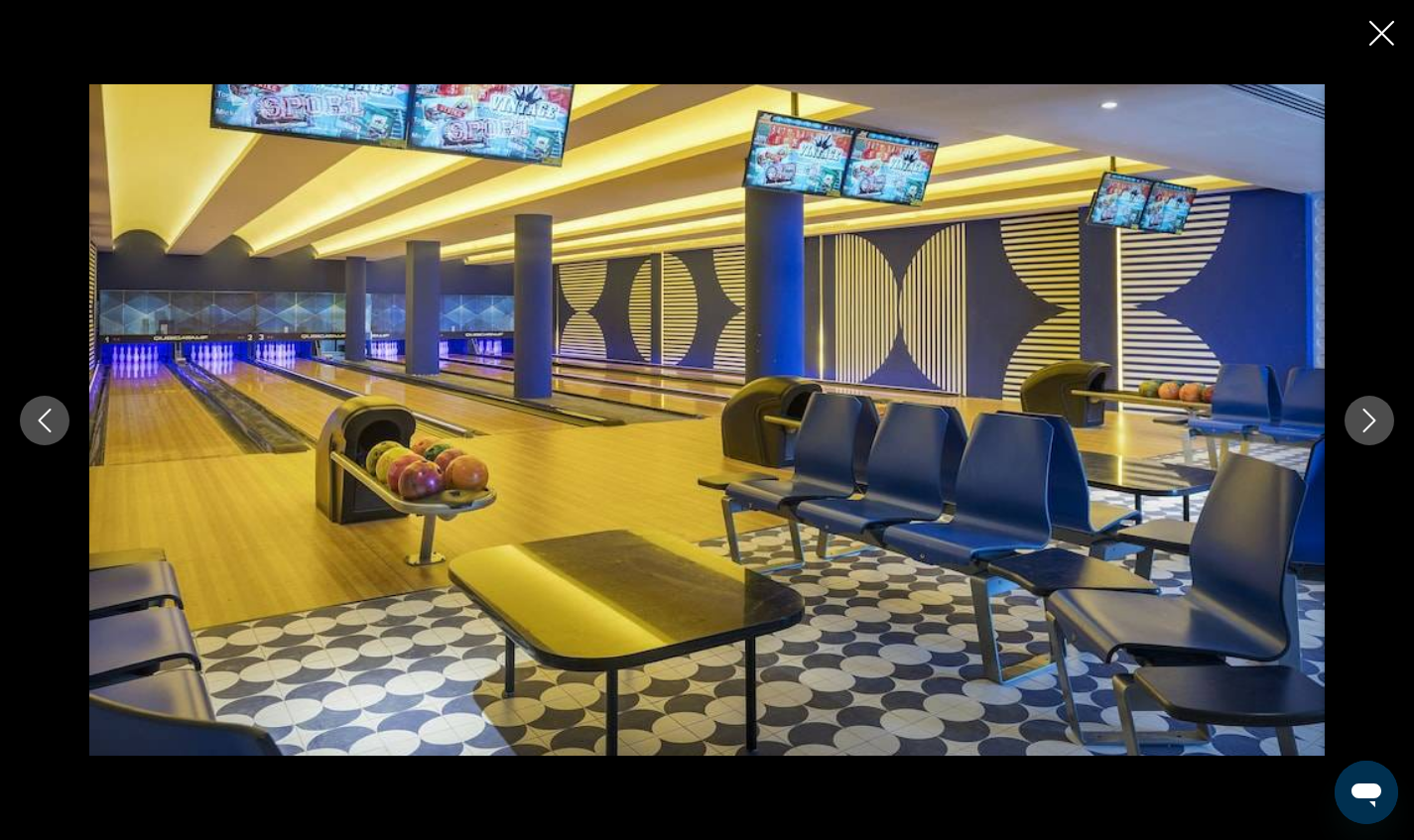 click at bounding box center [1369, 420] 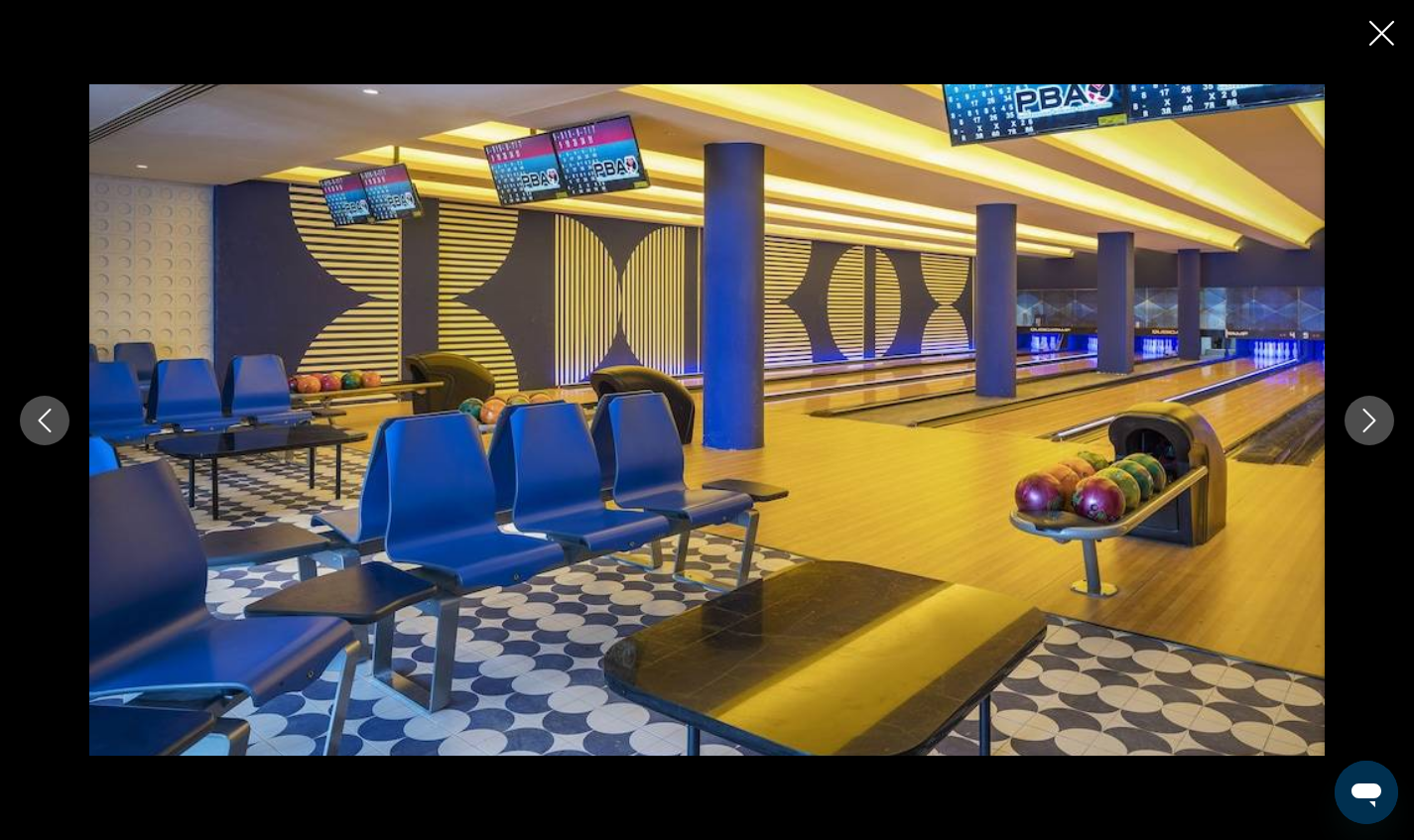 click at bounding box center [1369, 420] 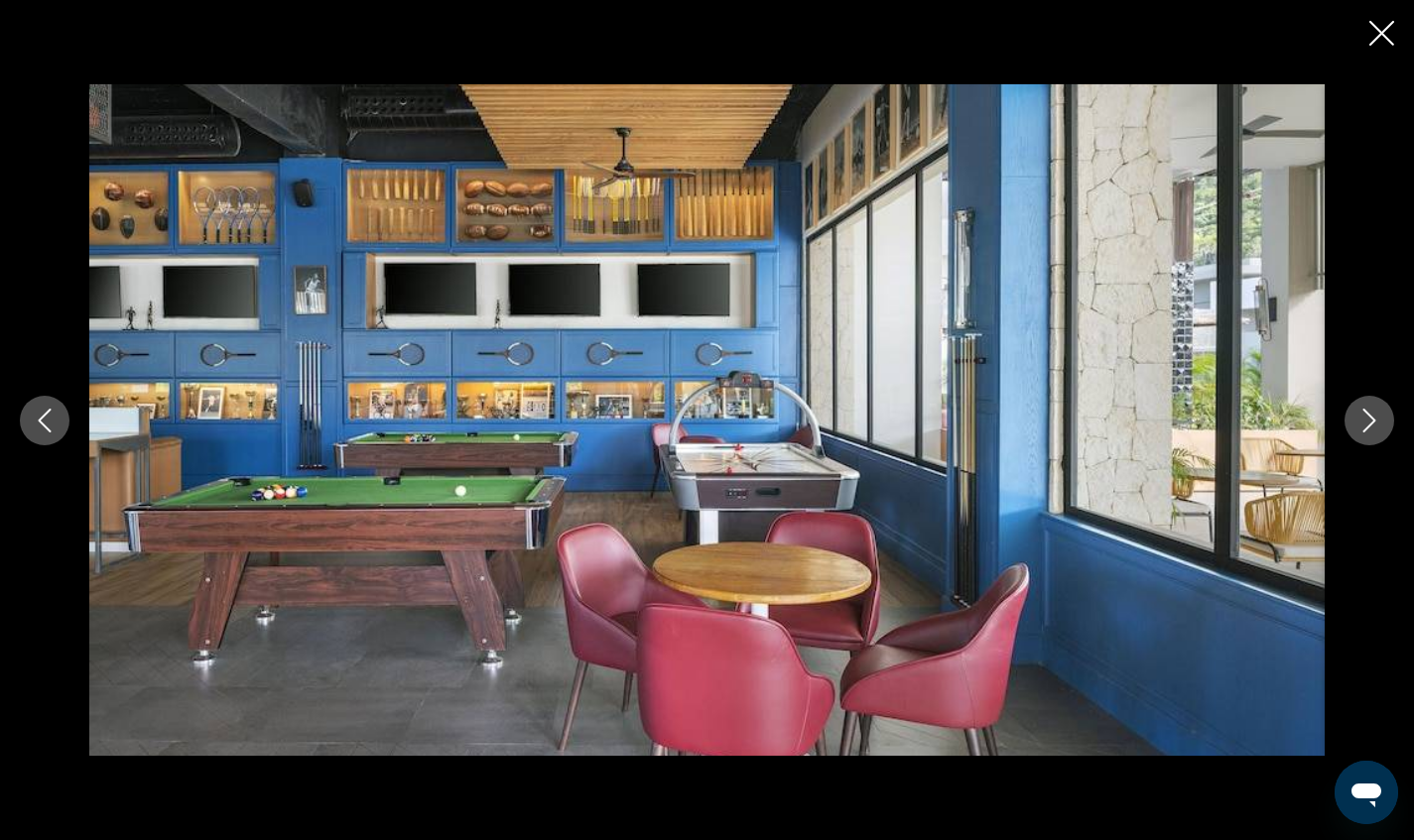 click at bounding box center [1369, 420] 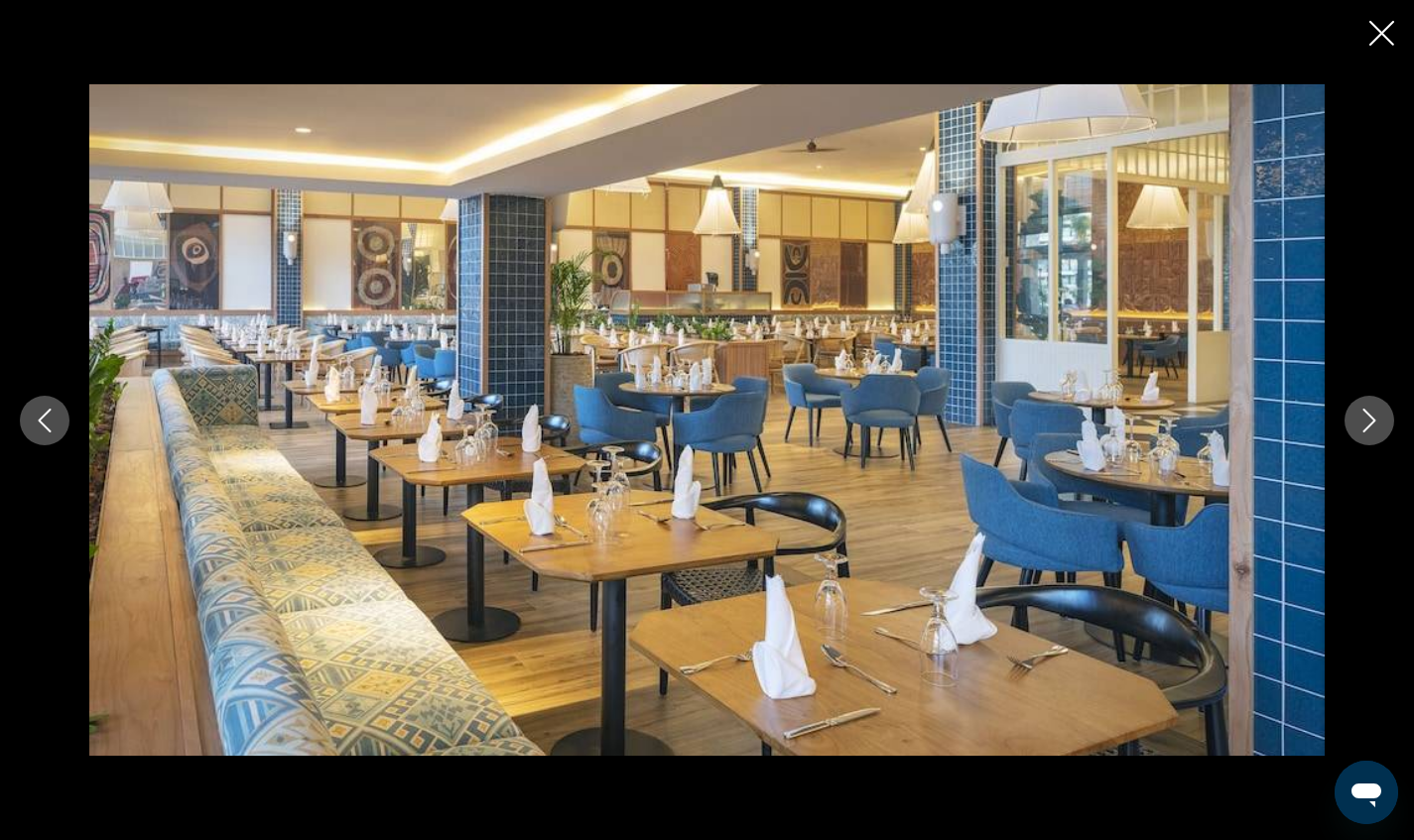 click 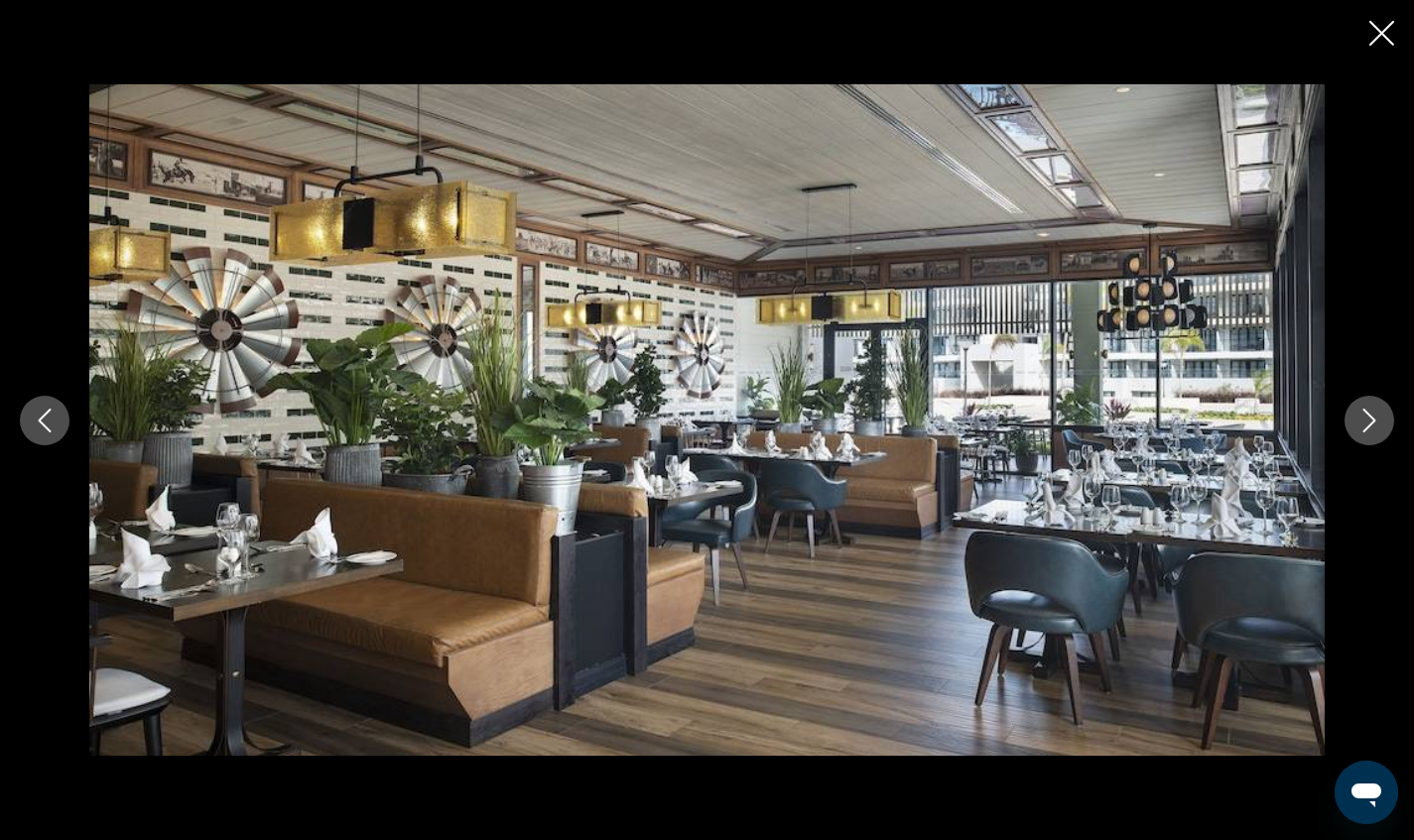 click 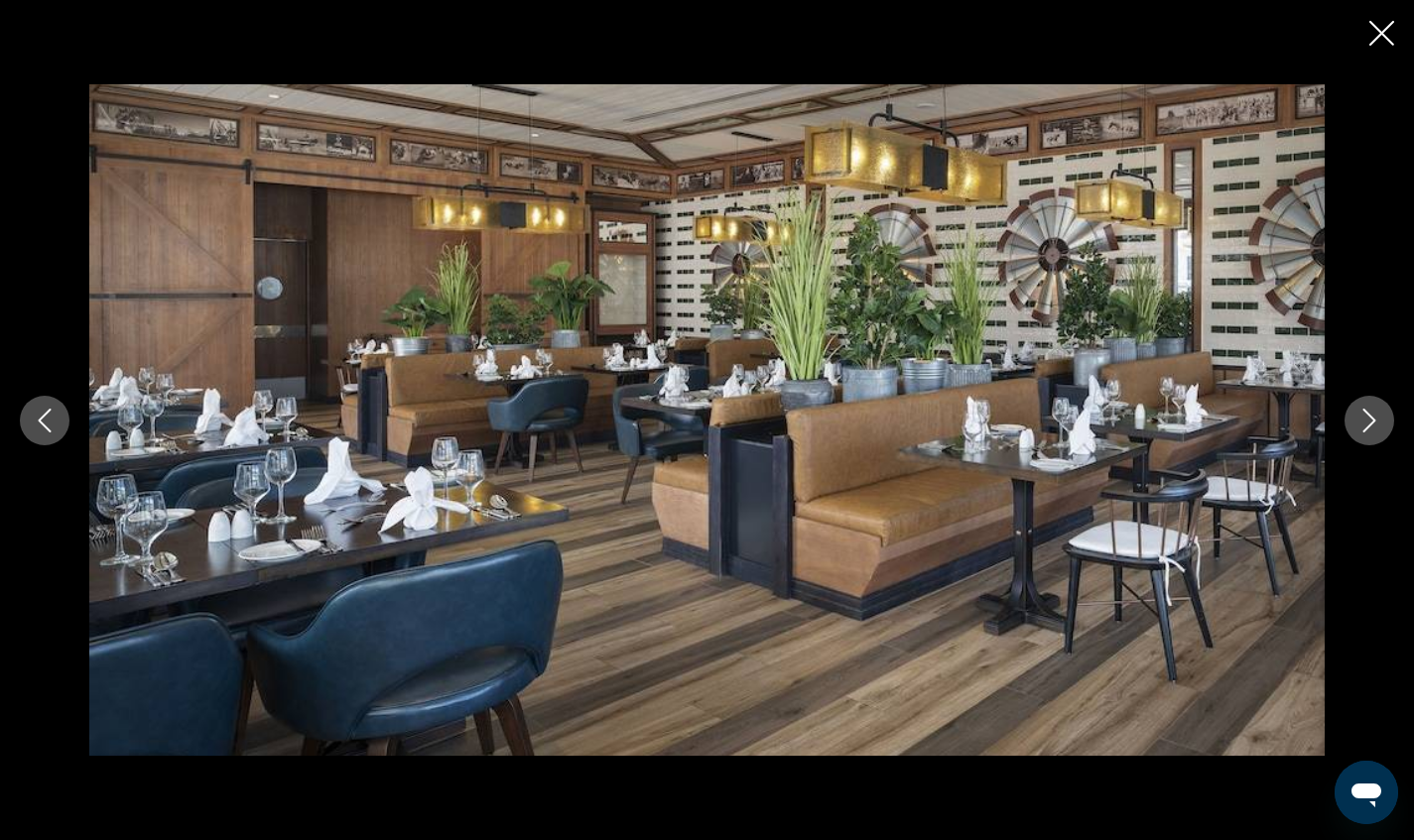 click at bounding box center [1369, 420] 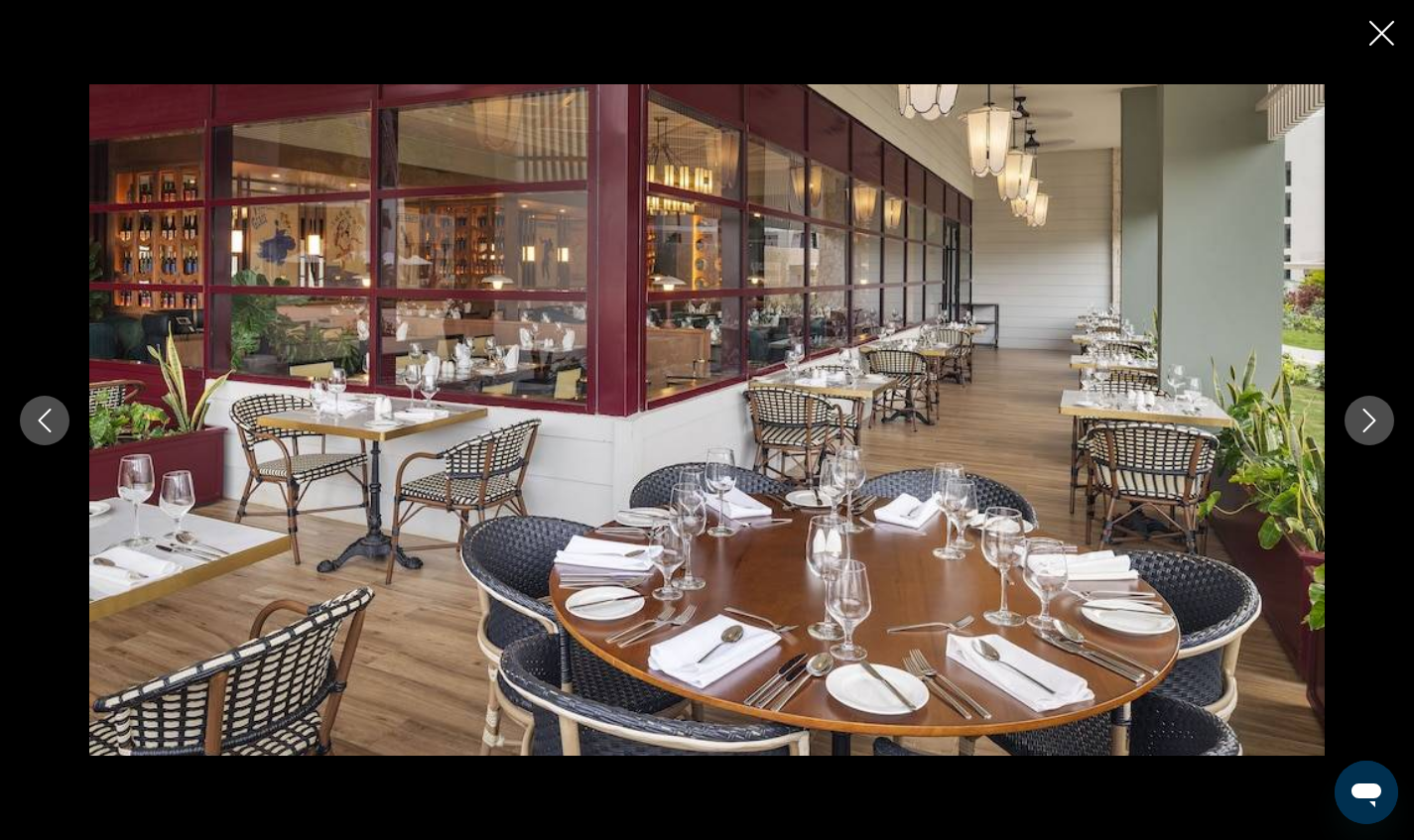 click at bounding box center (1369, 420) 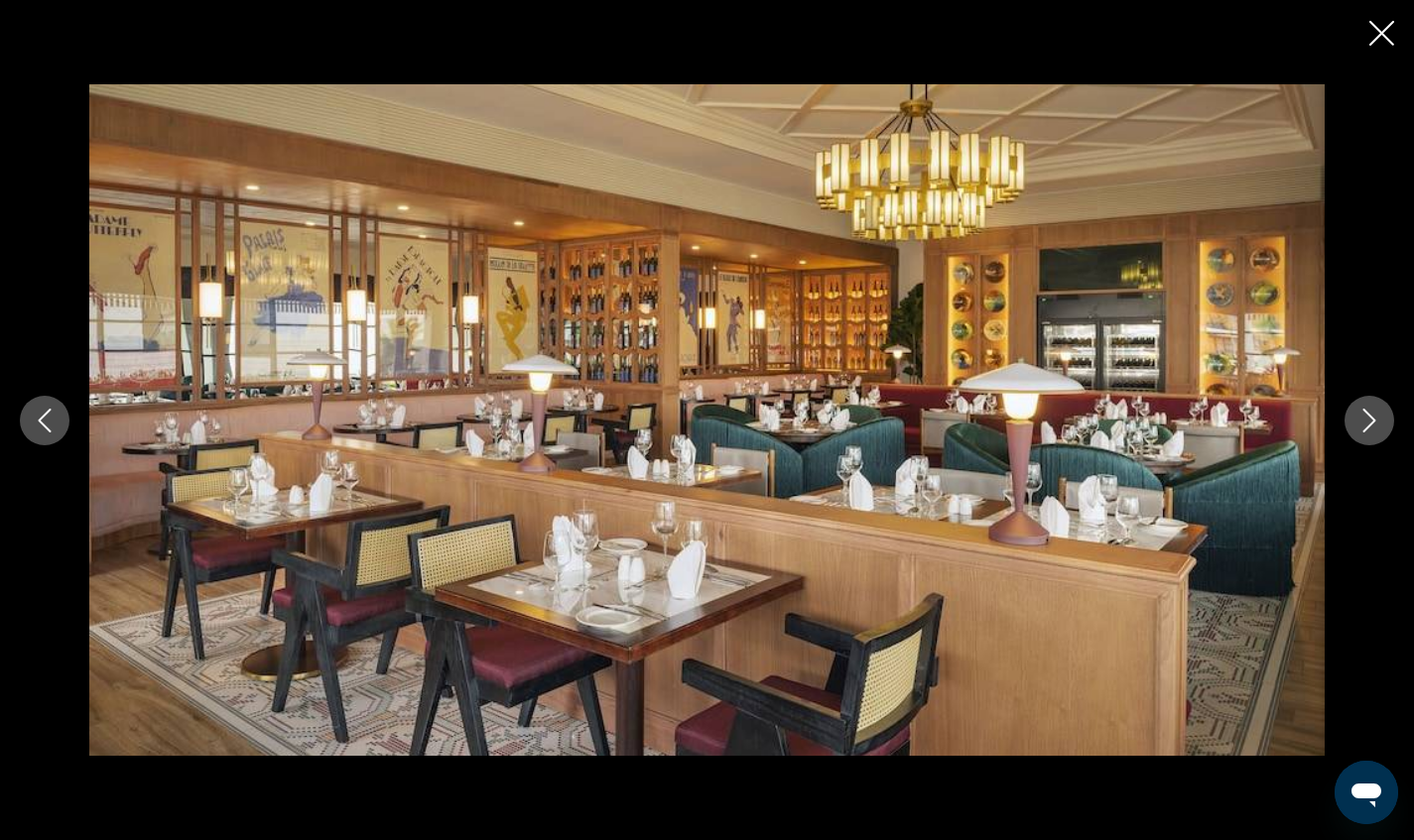 click 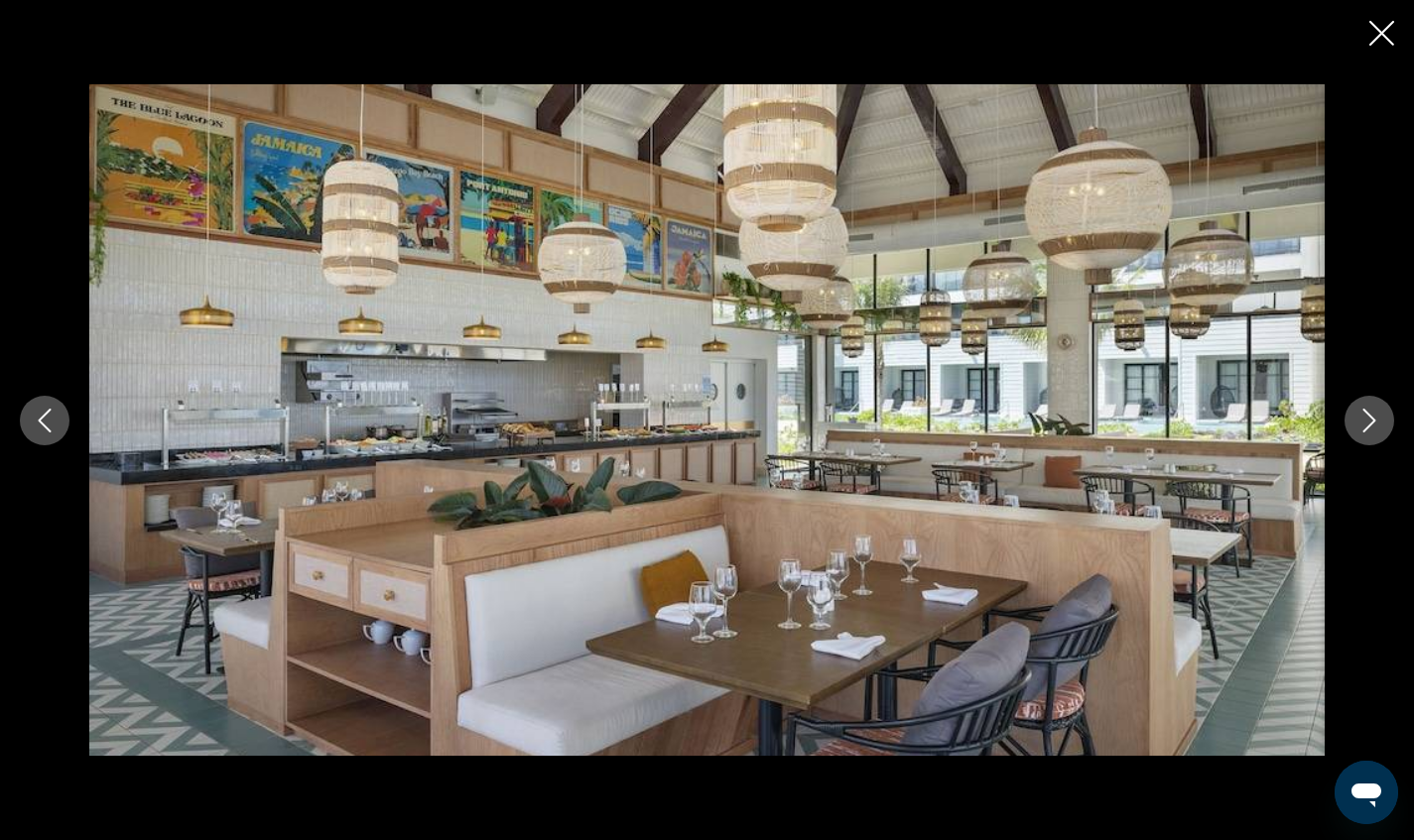 click at bounding box center (1369, 420) 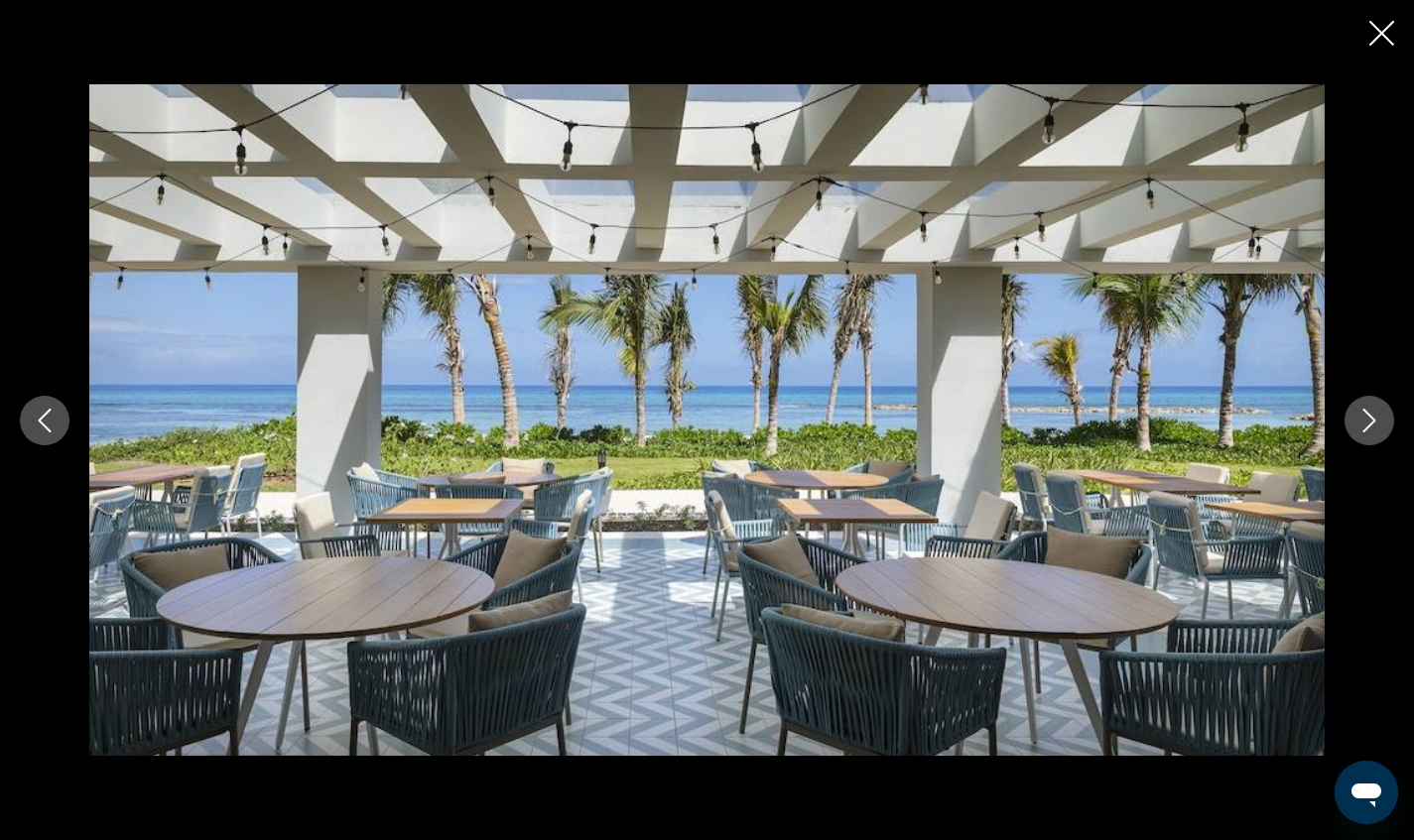click at bounding box center (707, 420) 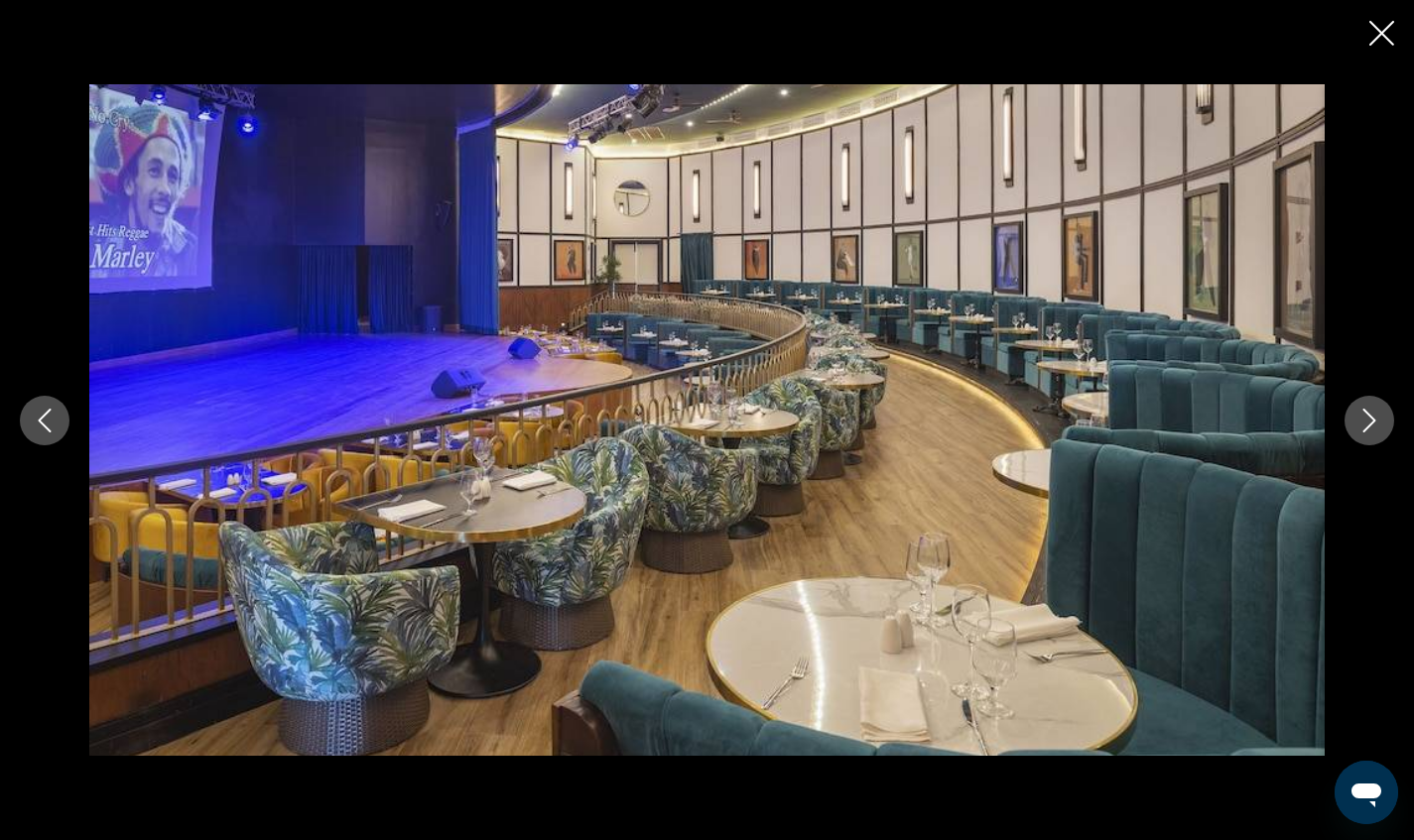 click at bounding box center [1369, 420] 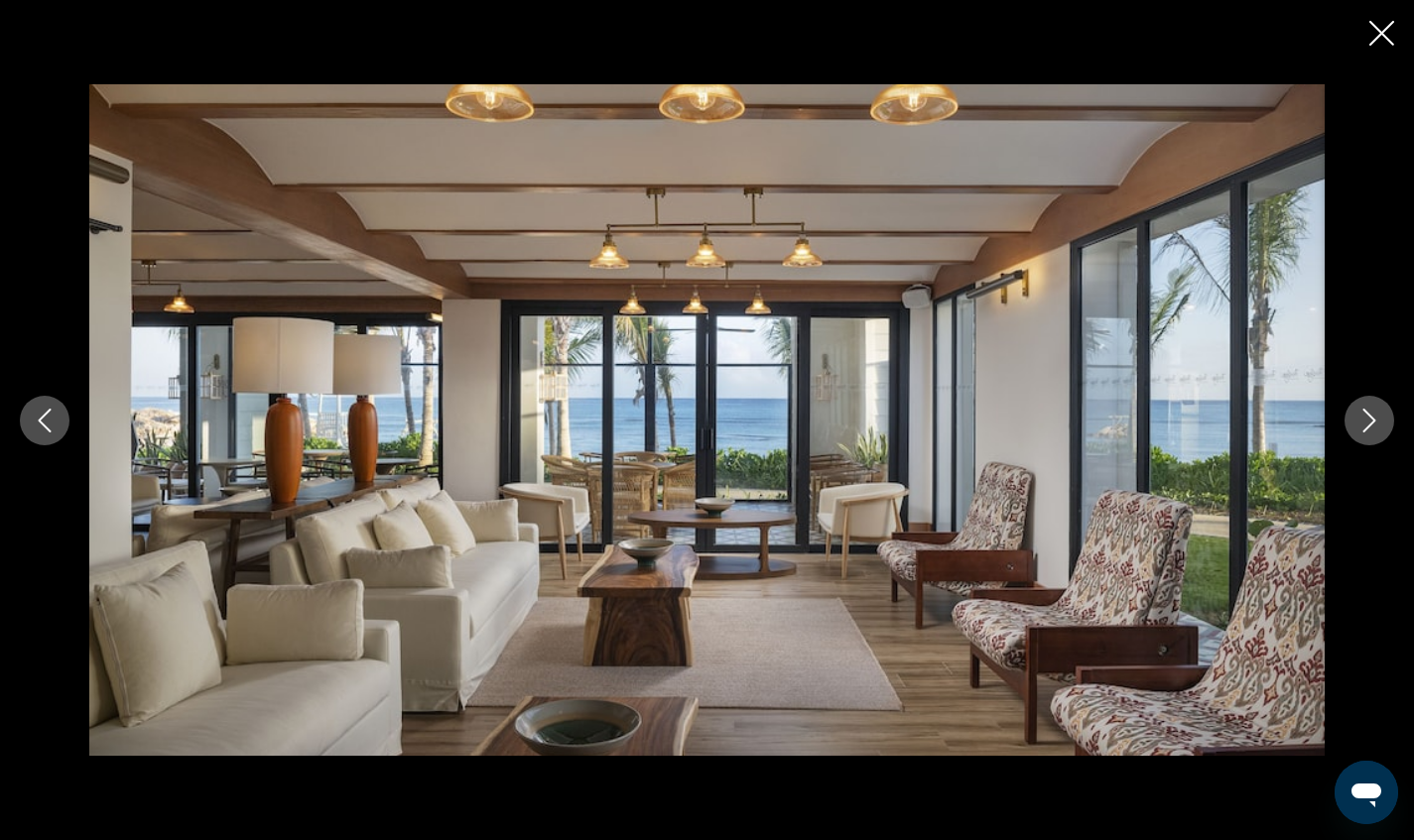 click at bounding box center [1369, 420] 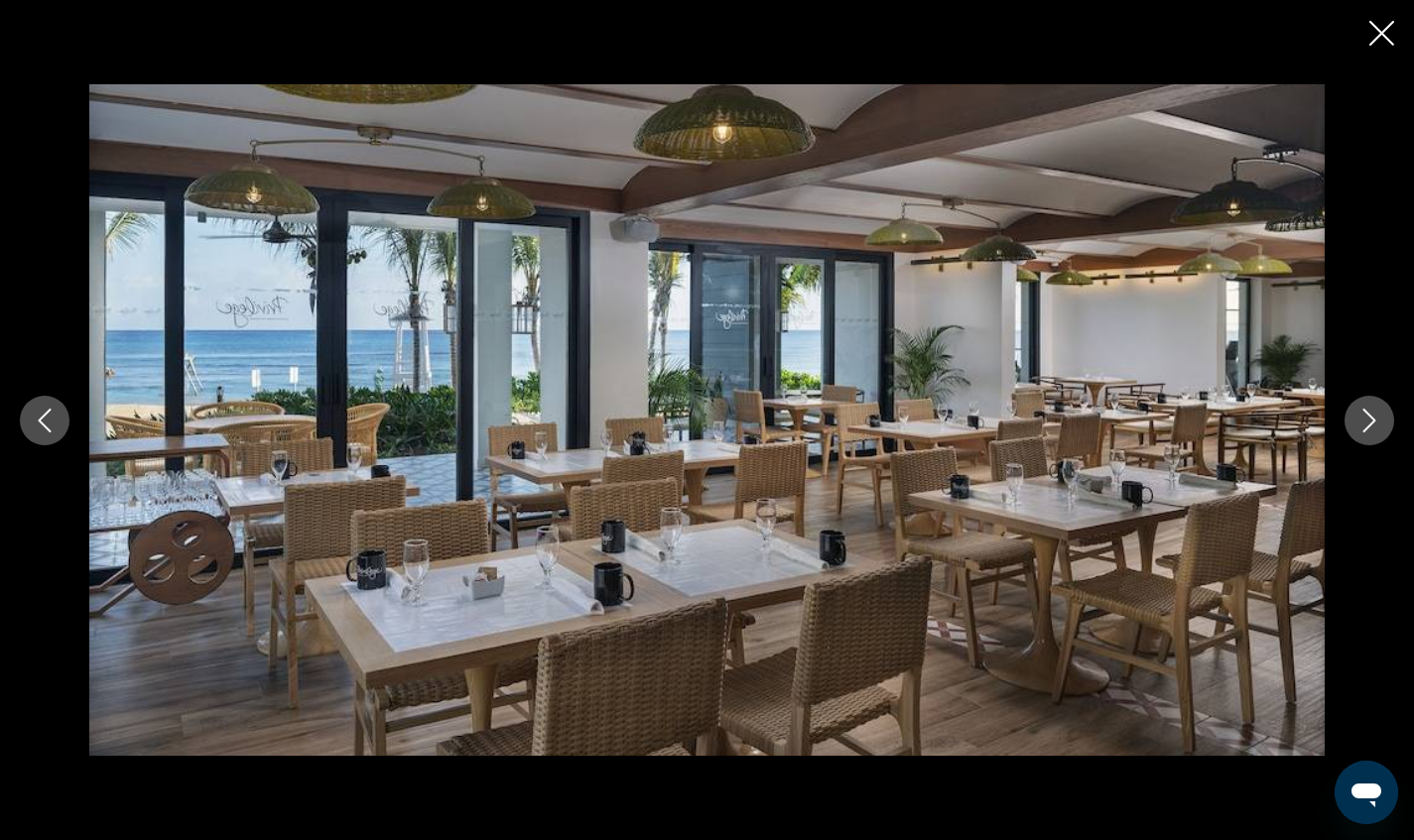 click at bounding box center (1369, 420) 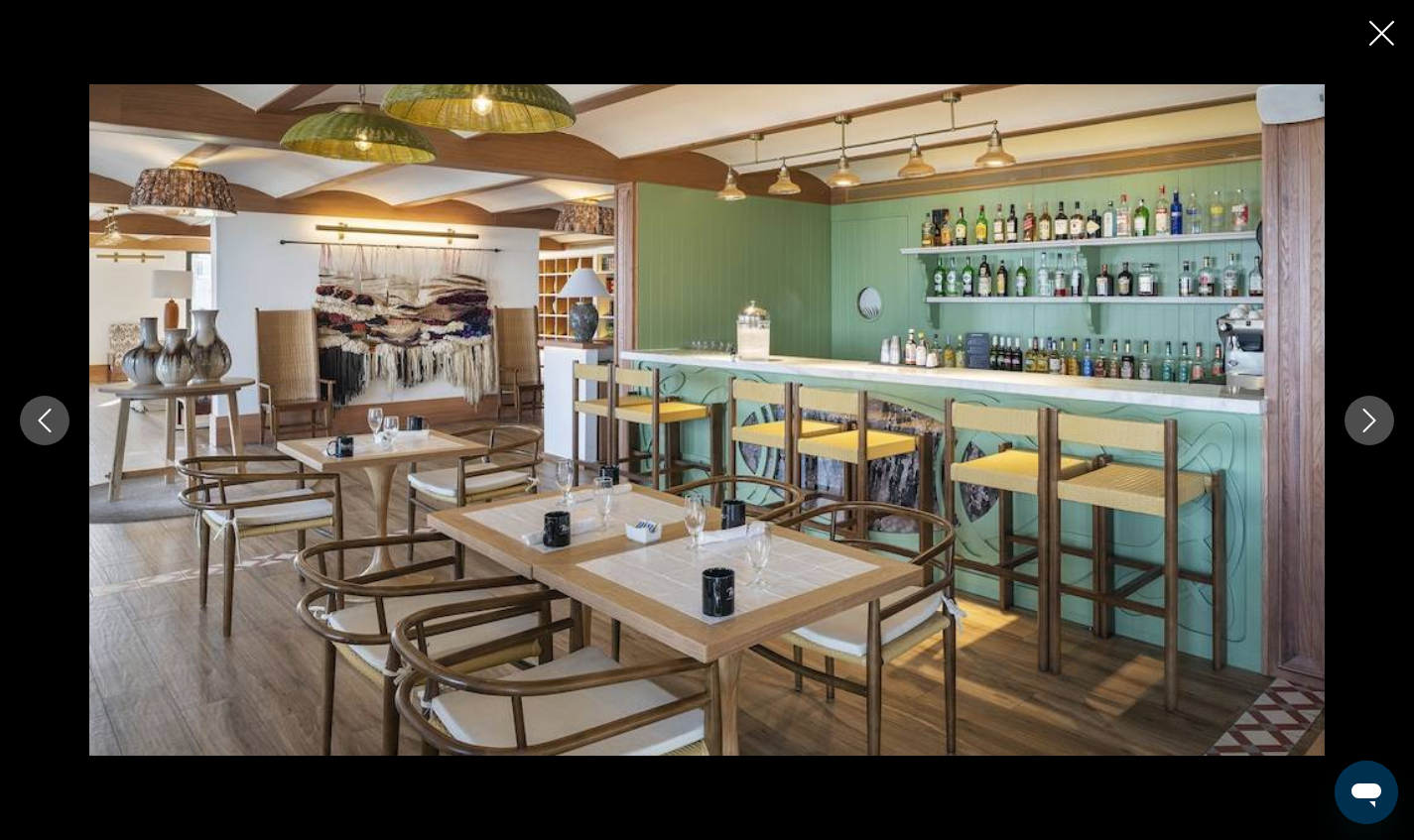 click at bounding box center [1369, 420] 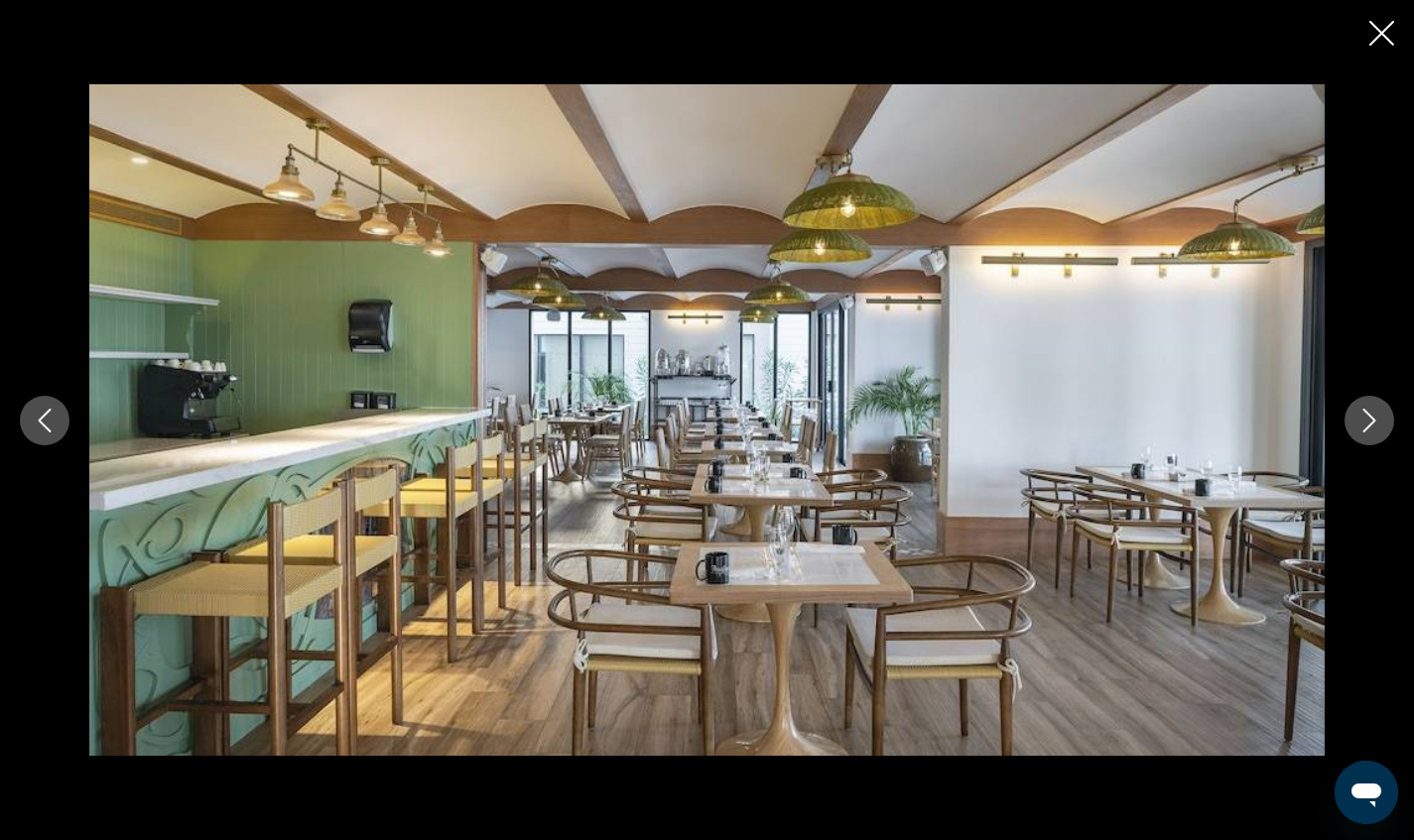 click at bounding box center (1369, 420) 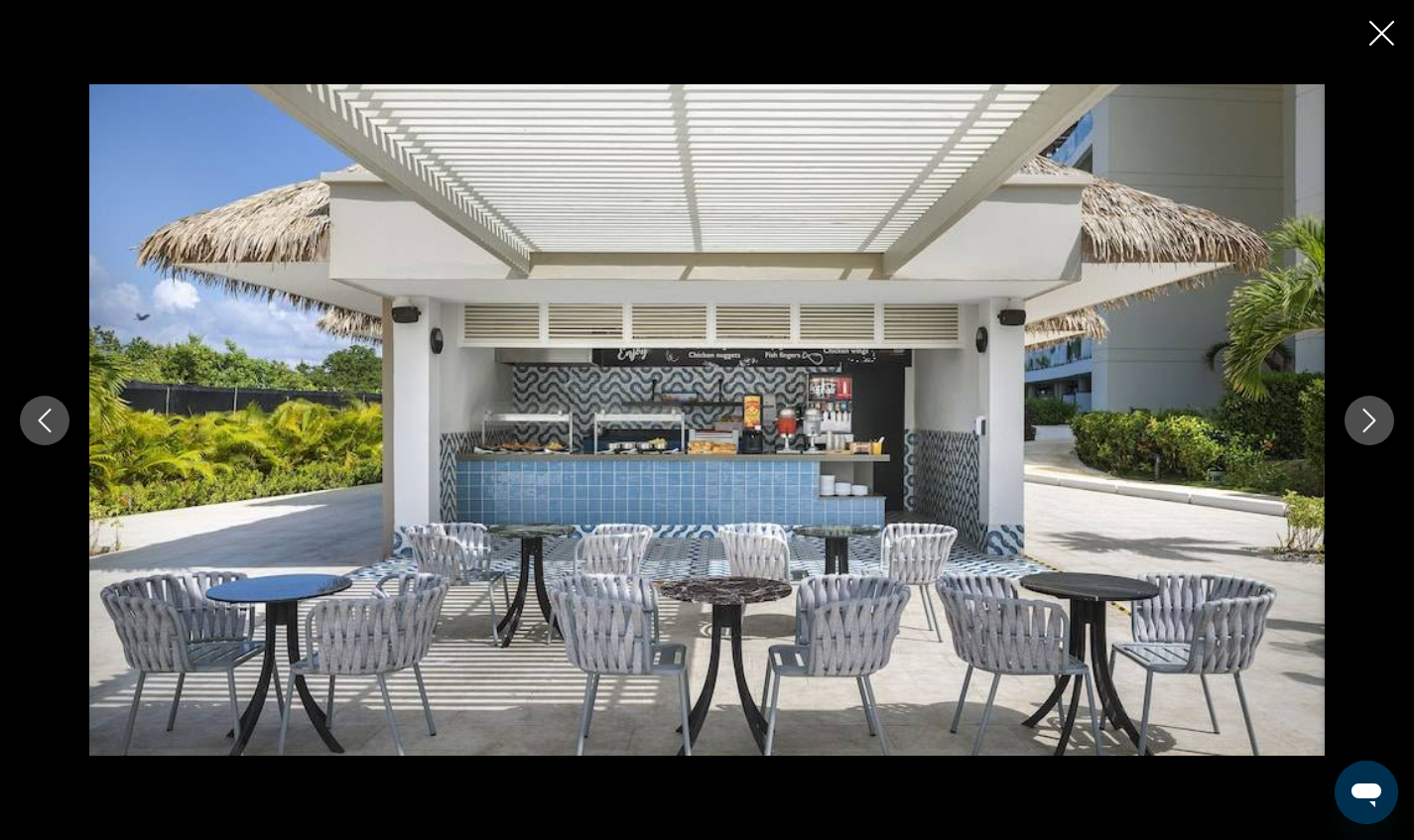 click at bounding box center [1369, 420] 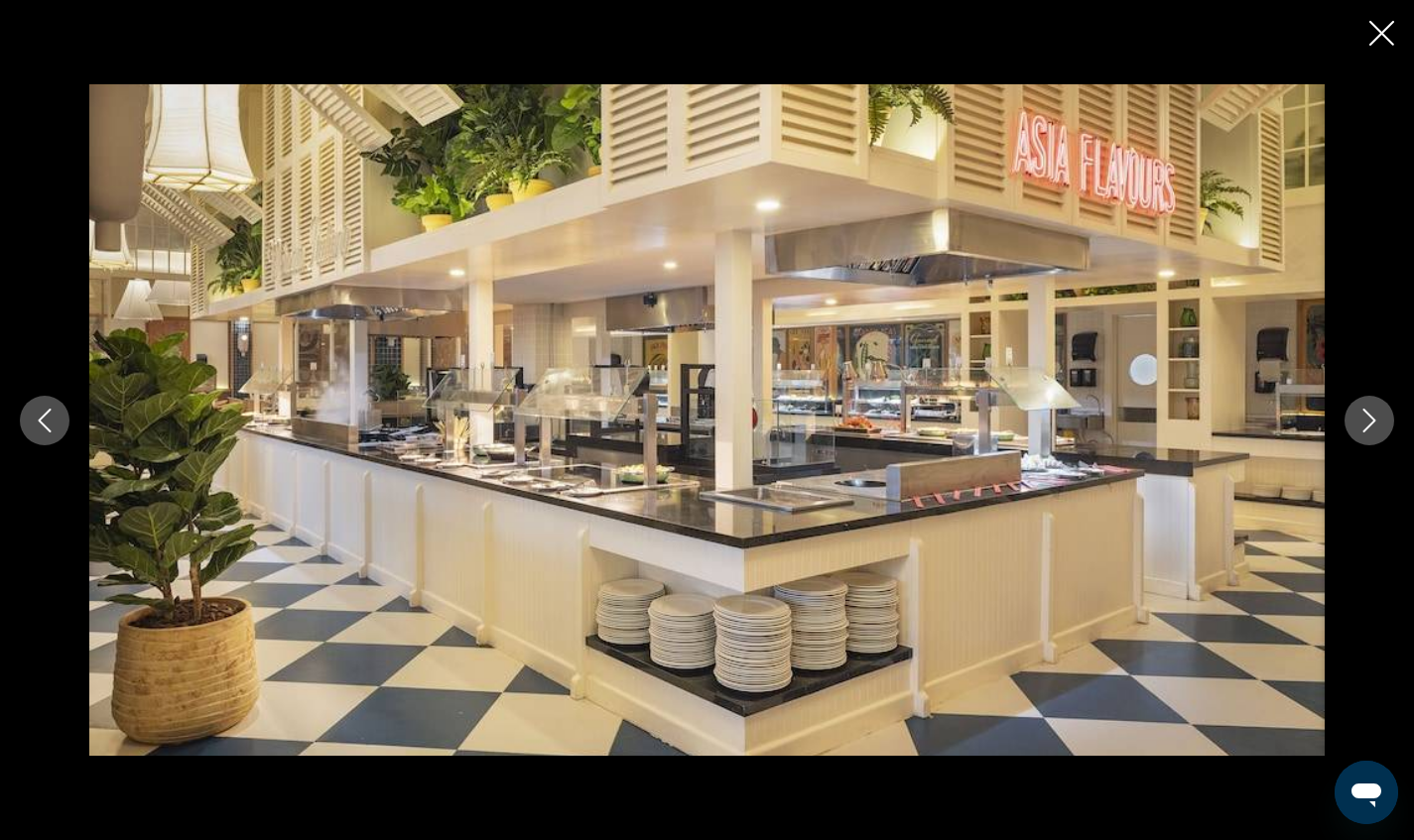 click at bounding box center [1369, 420] 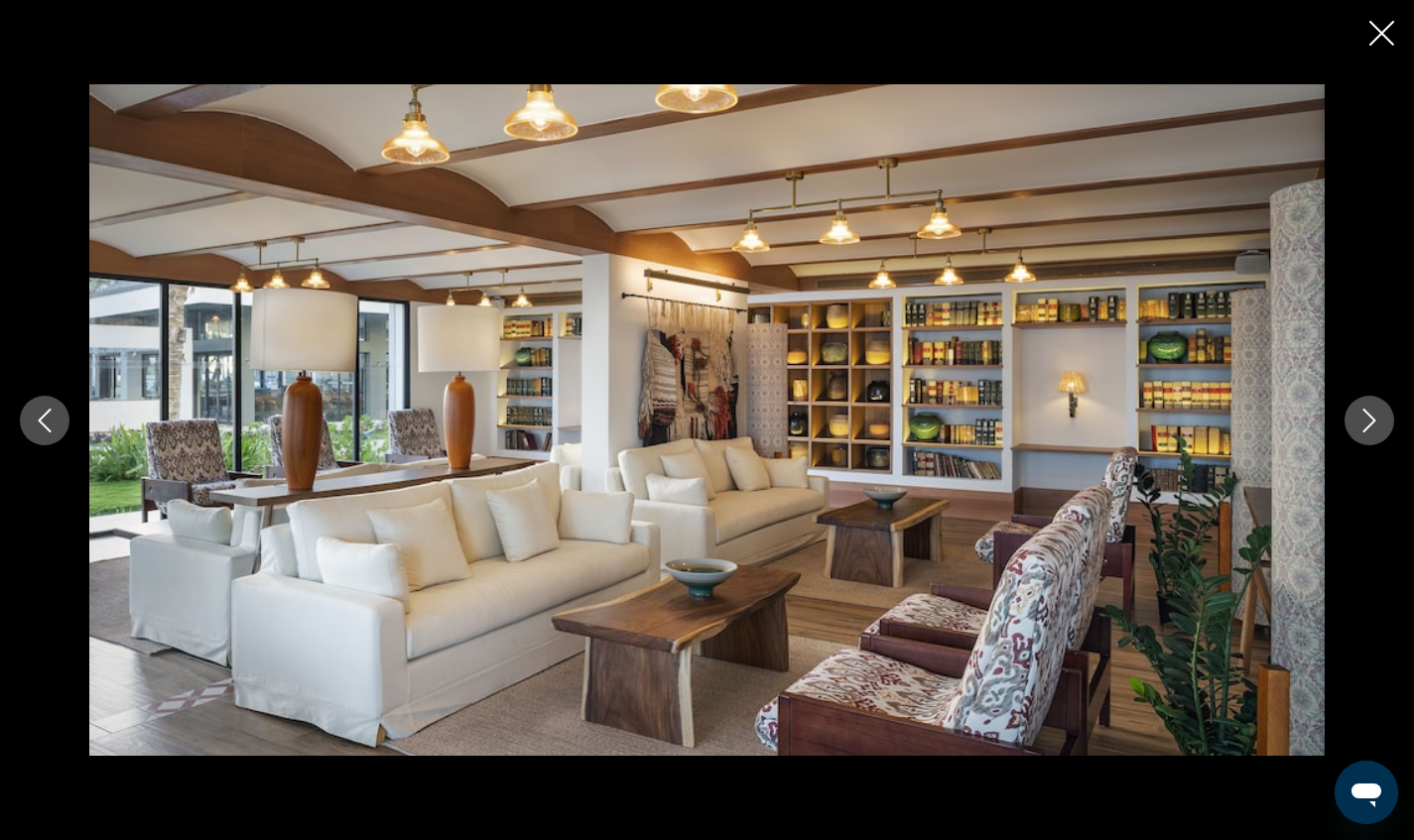 click at bounding box center [1369, 420] 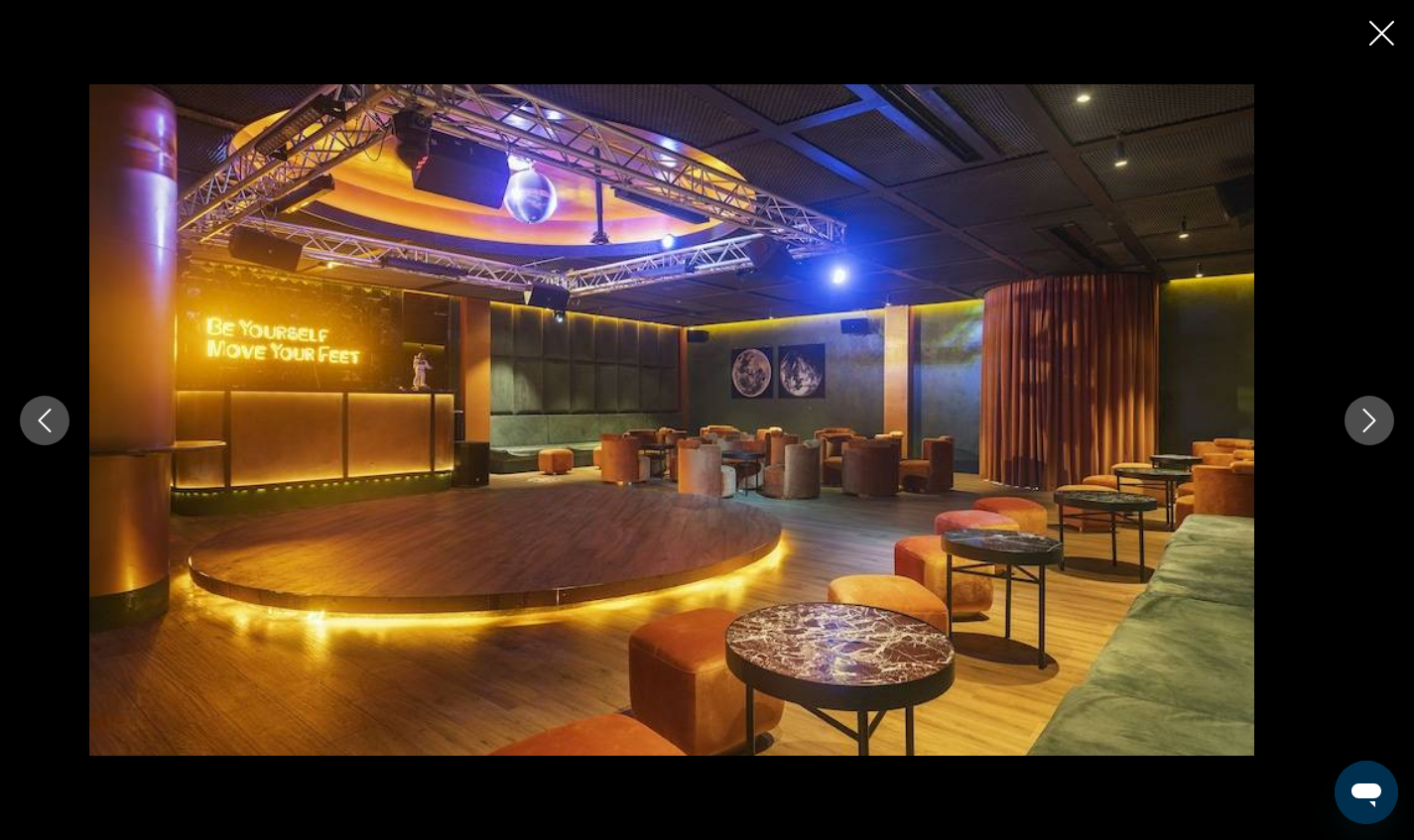 click at bounding box center (1369, 420) 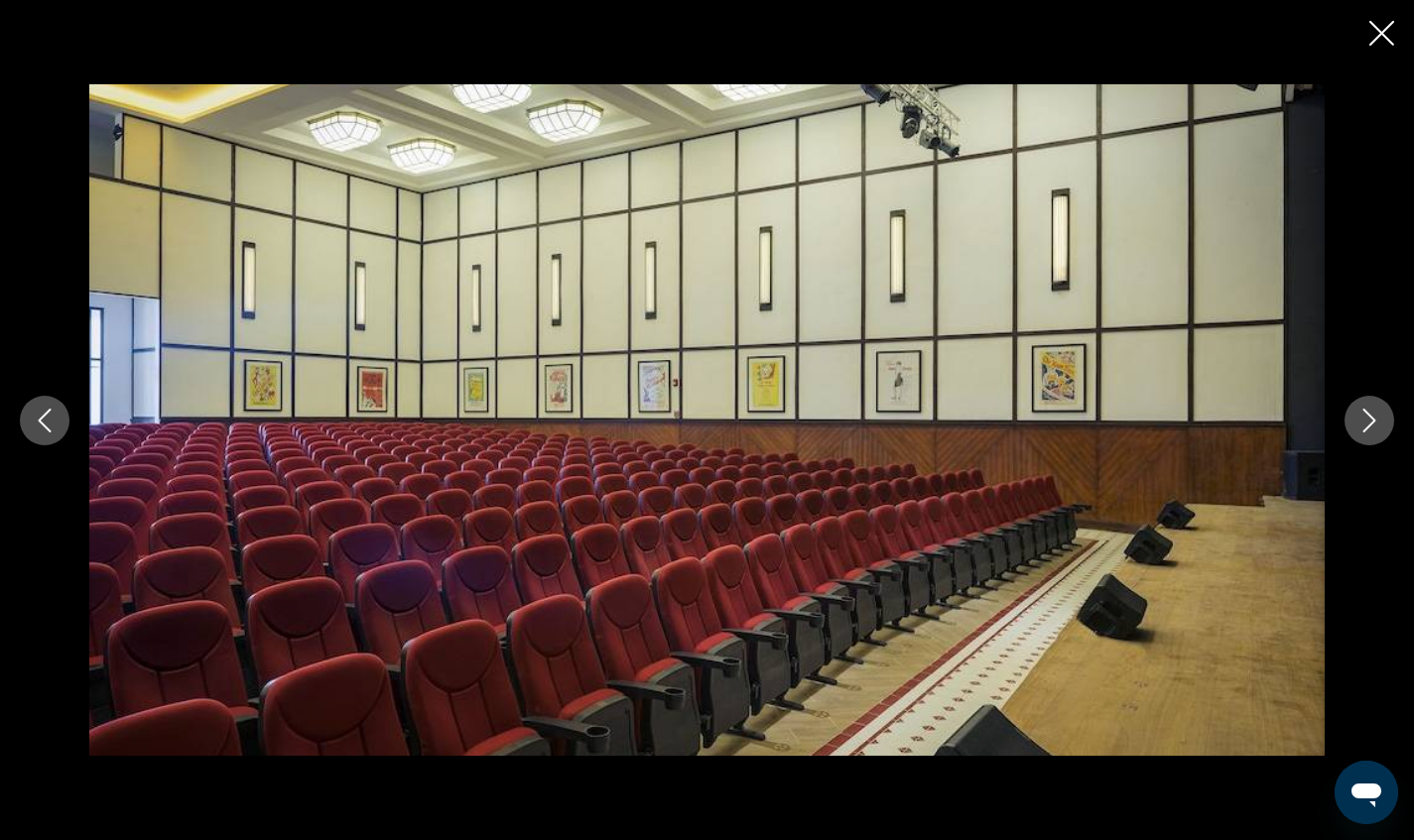 click at bounding box center (1369, 420) 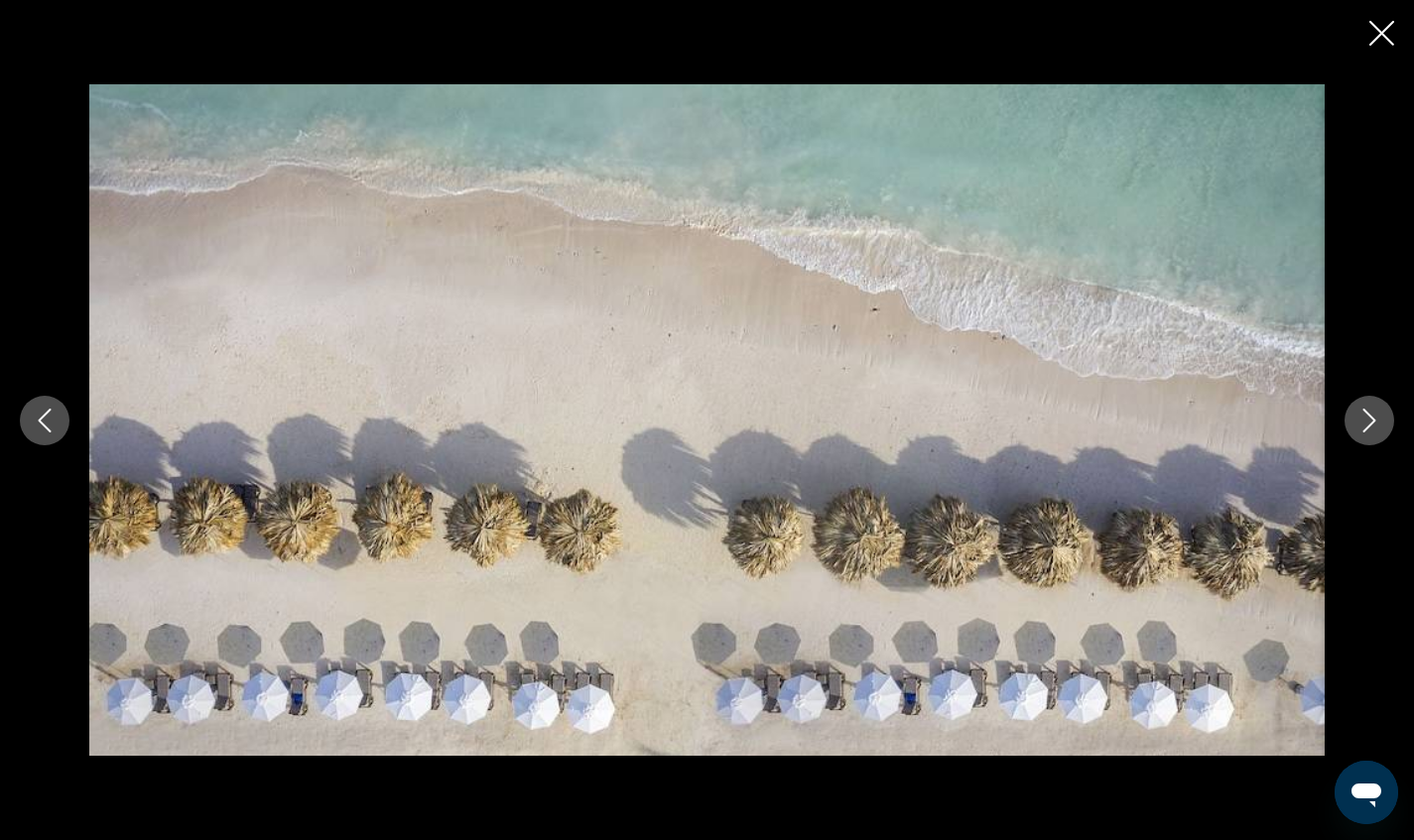 click at bounding box center [1369, 420] 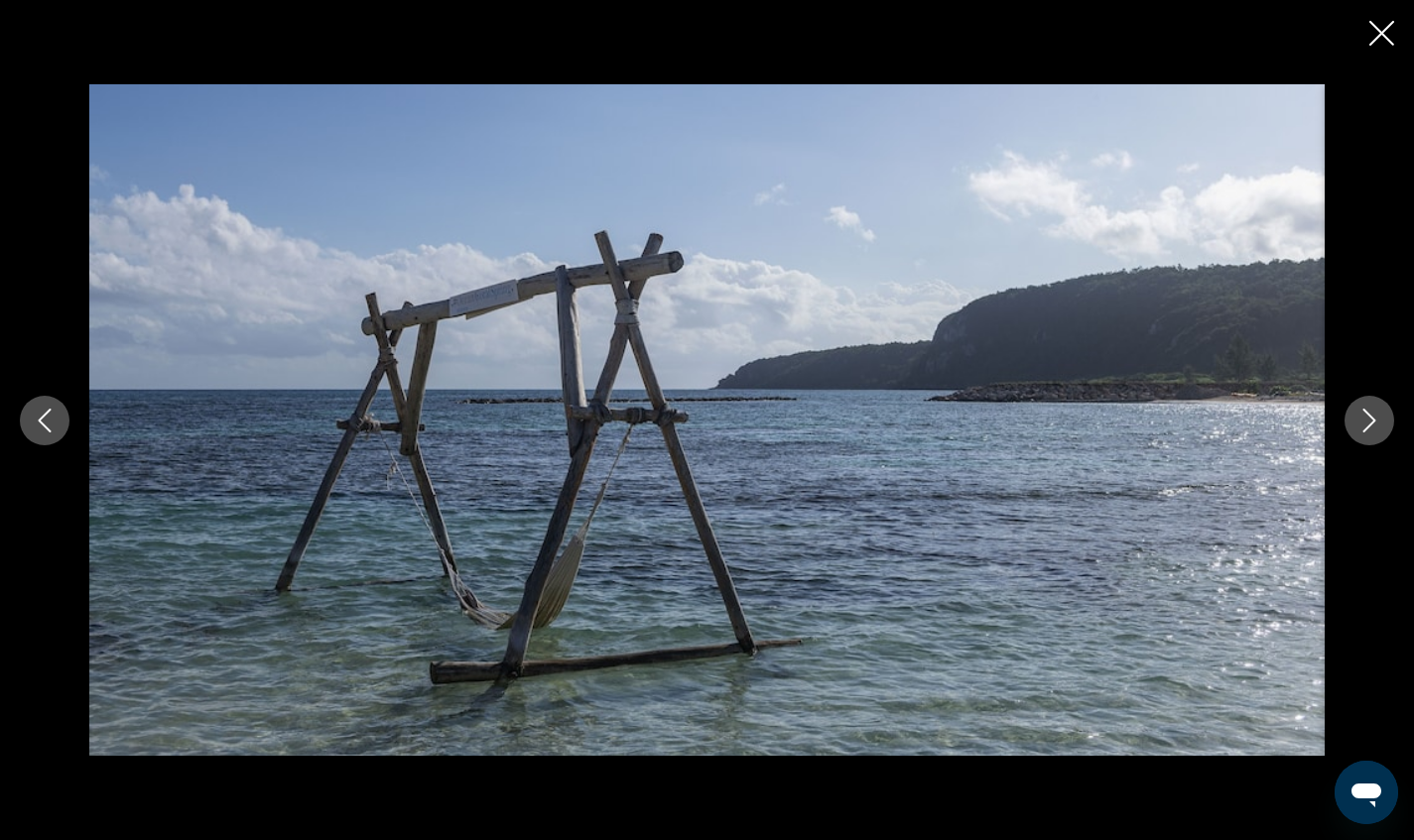 click at bounding box center (707, 420) 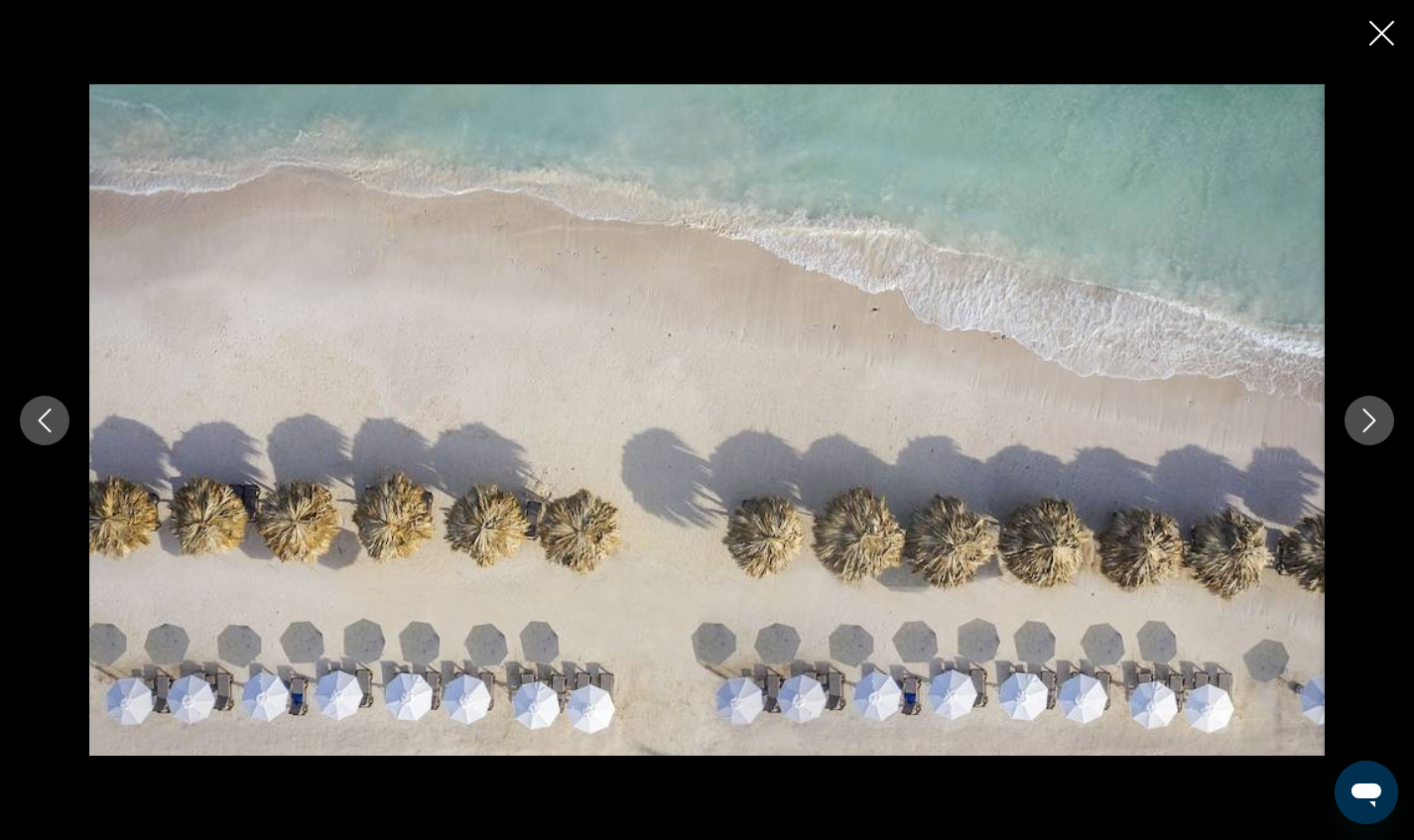click at bounding box center [45, 420] 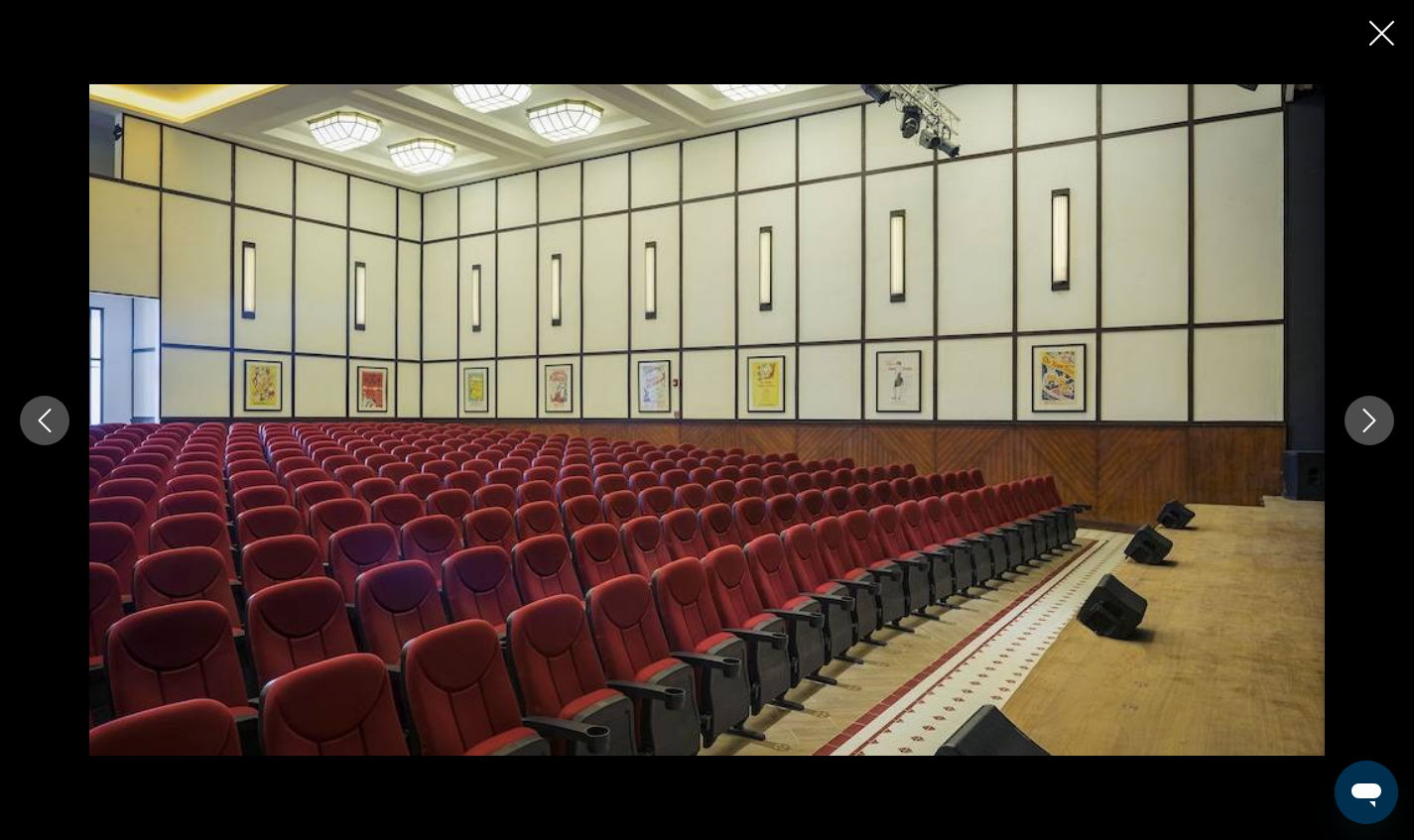 click 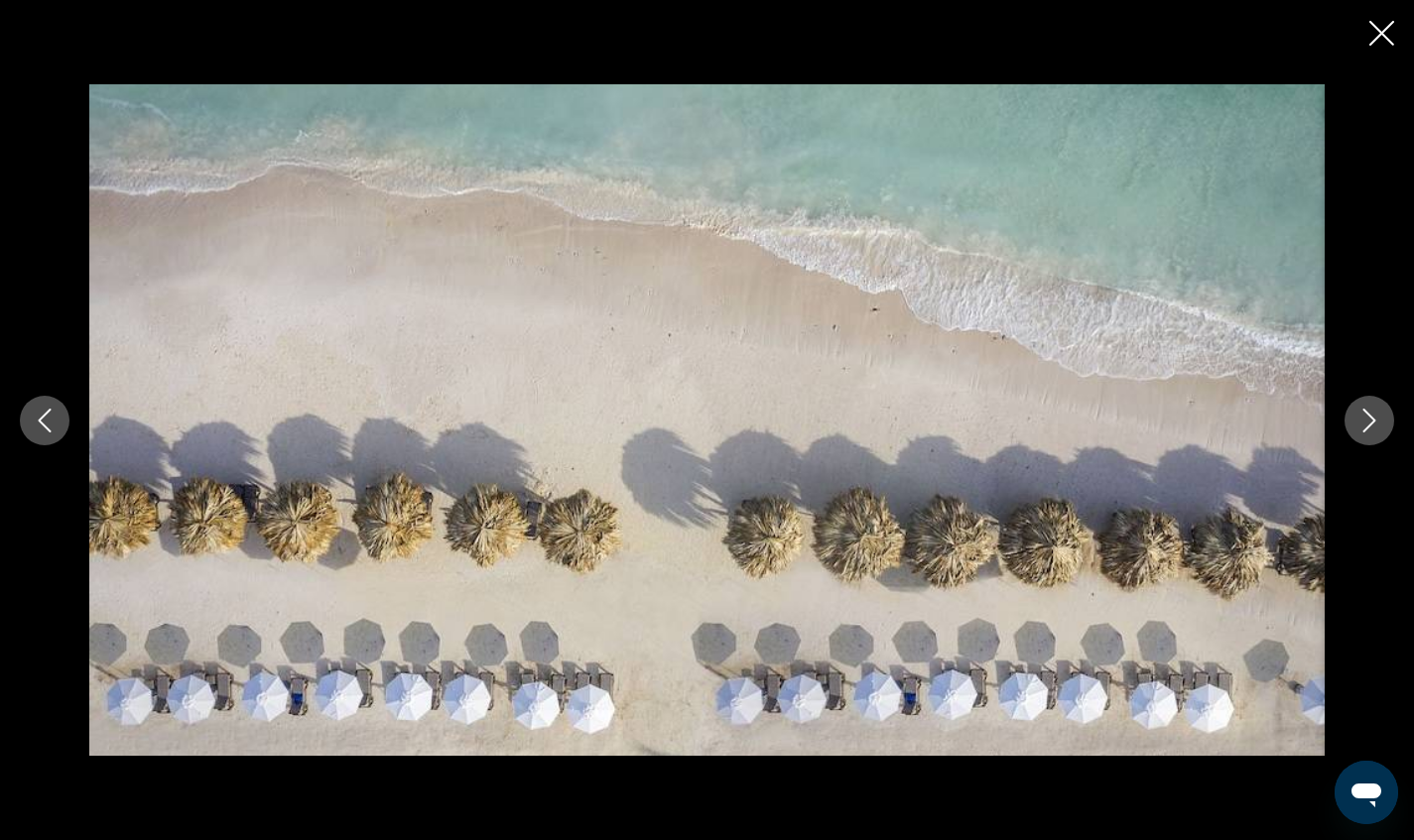 click at bounding box center [1369, 420] 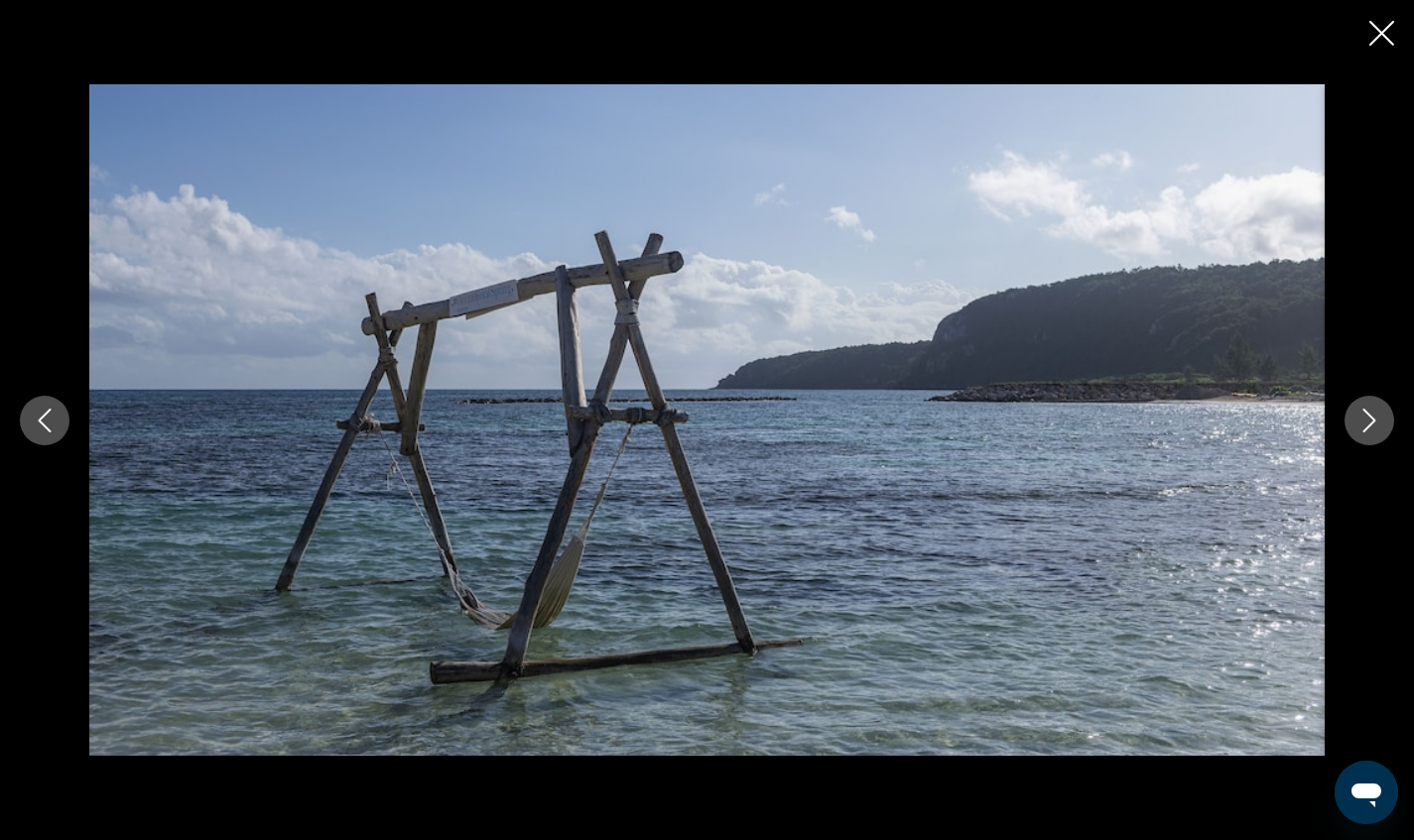 click at bounding box center [1369, 420] 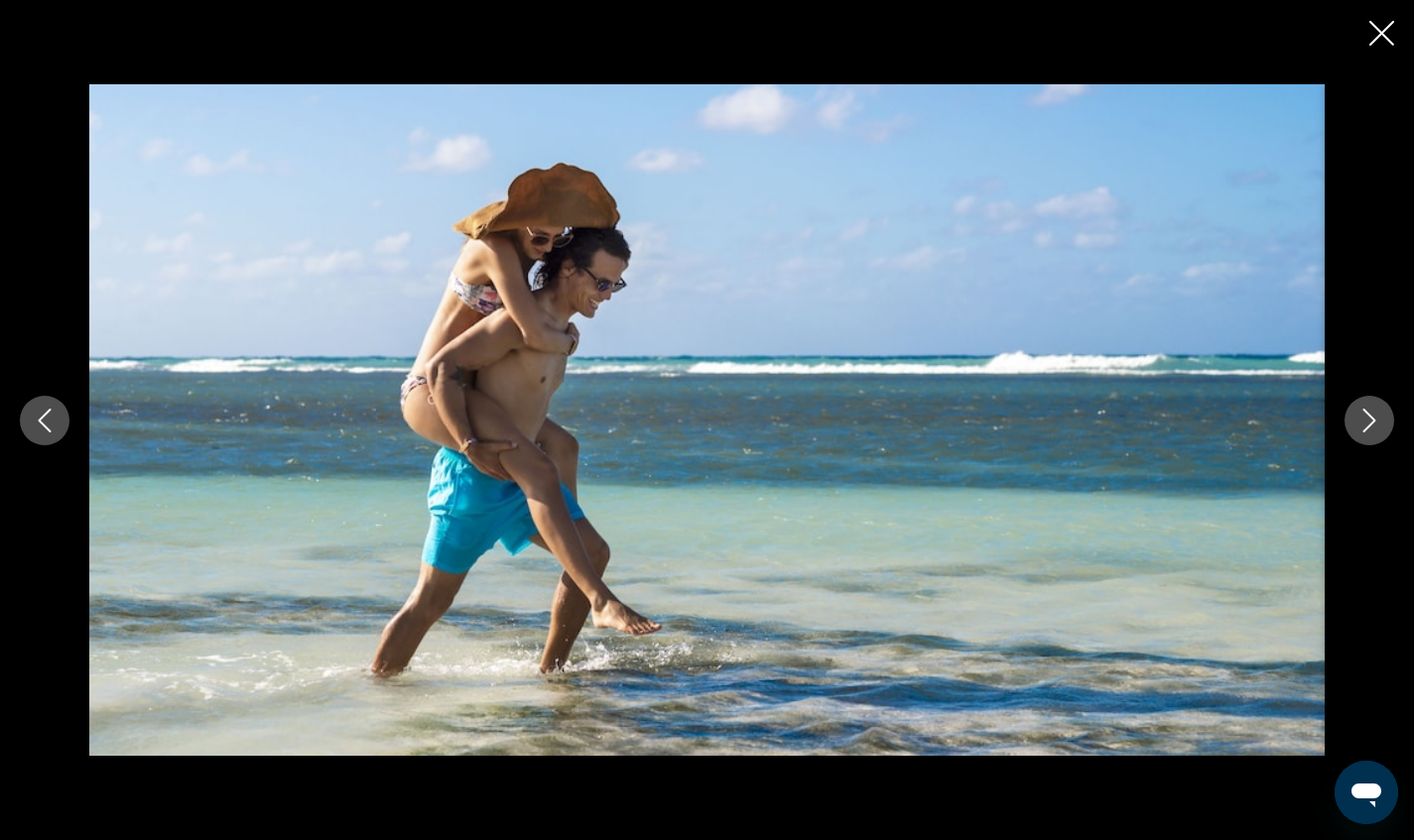 click at bounding box center (1369, 420) 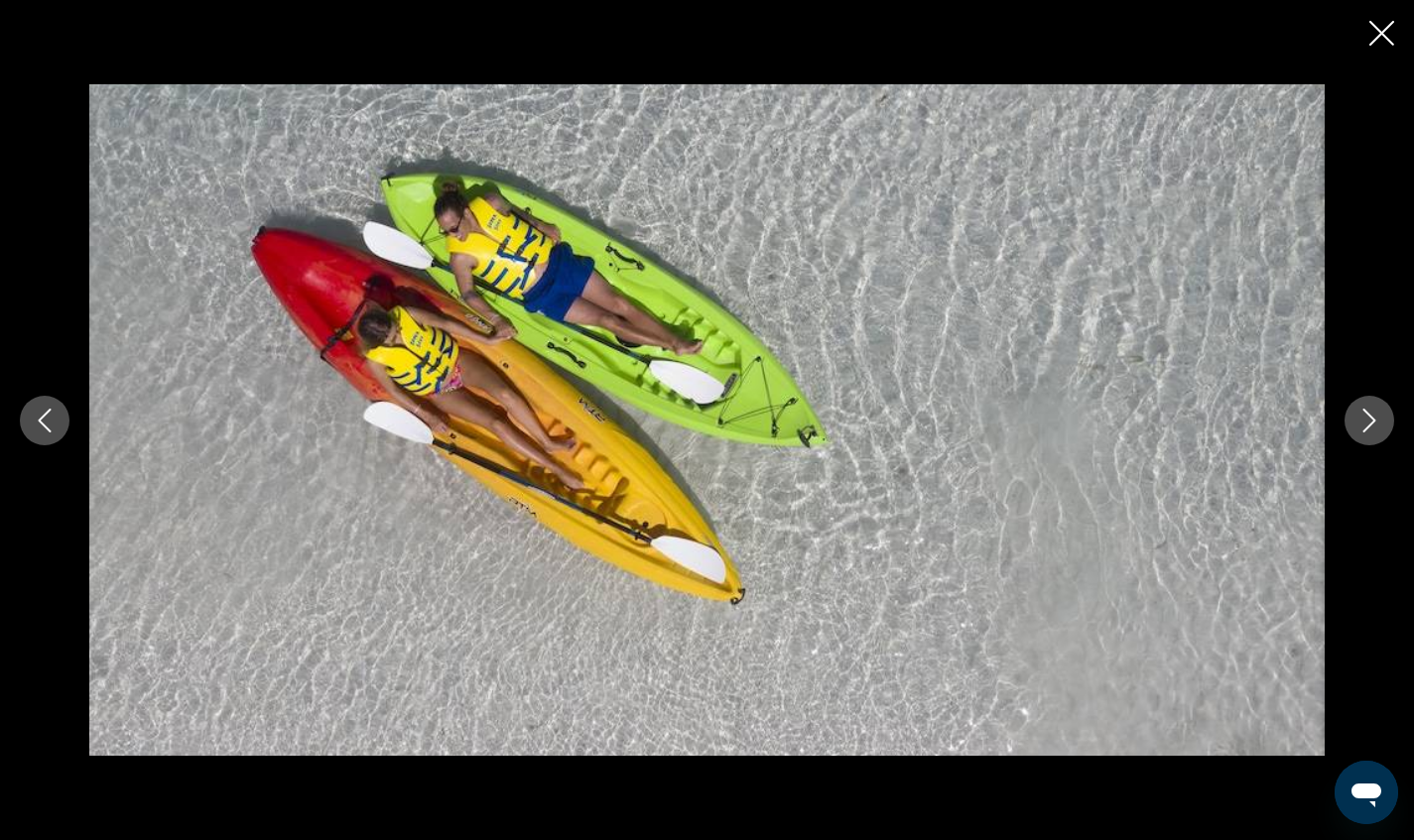 click at bounding box center [1369, 420] 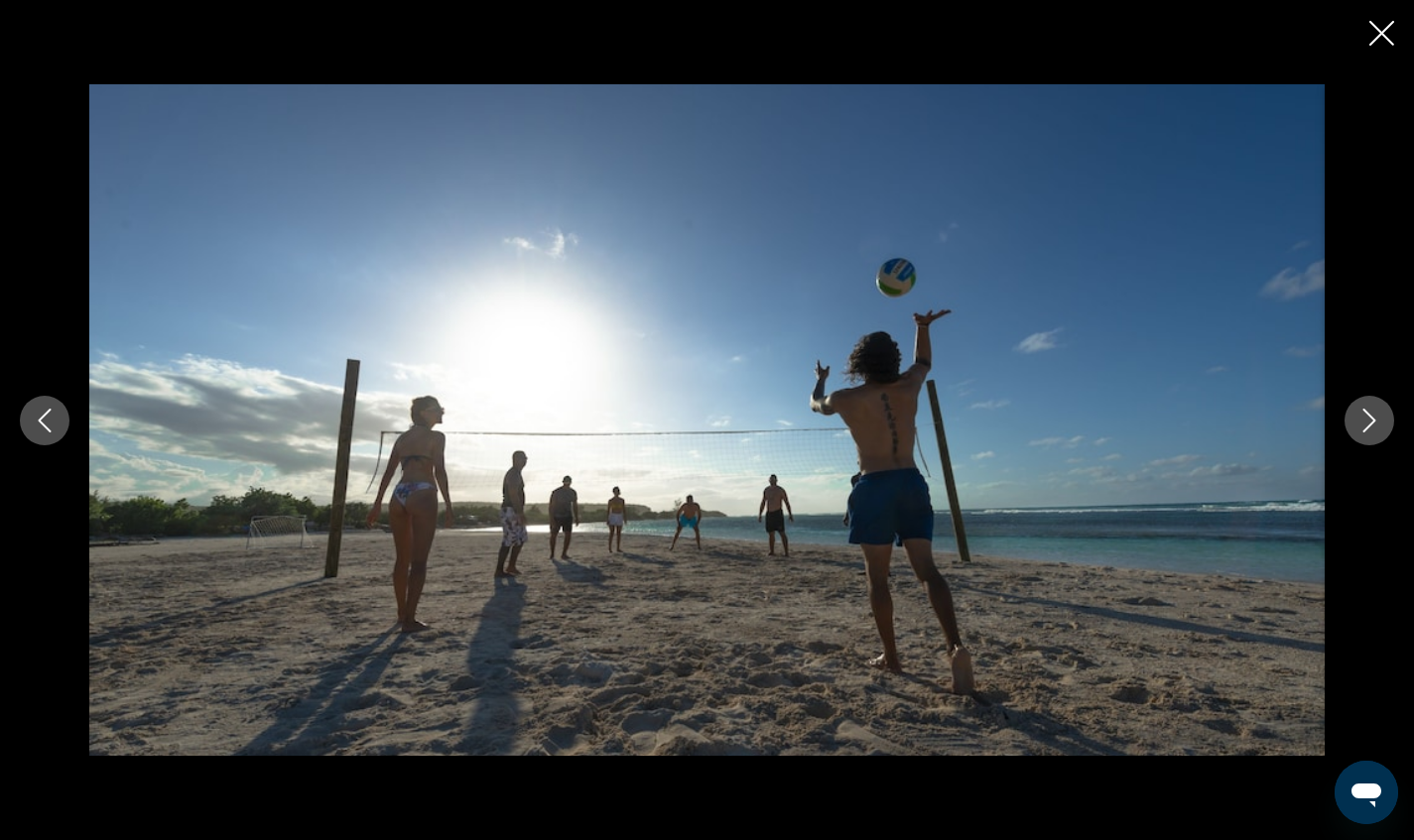 click at bounding box center (1369, 420) 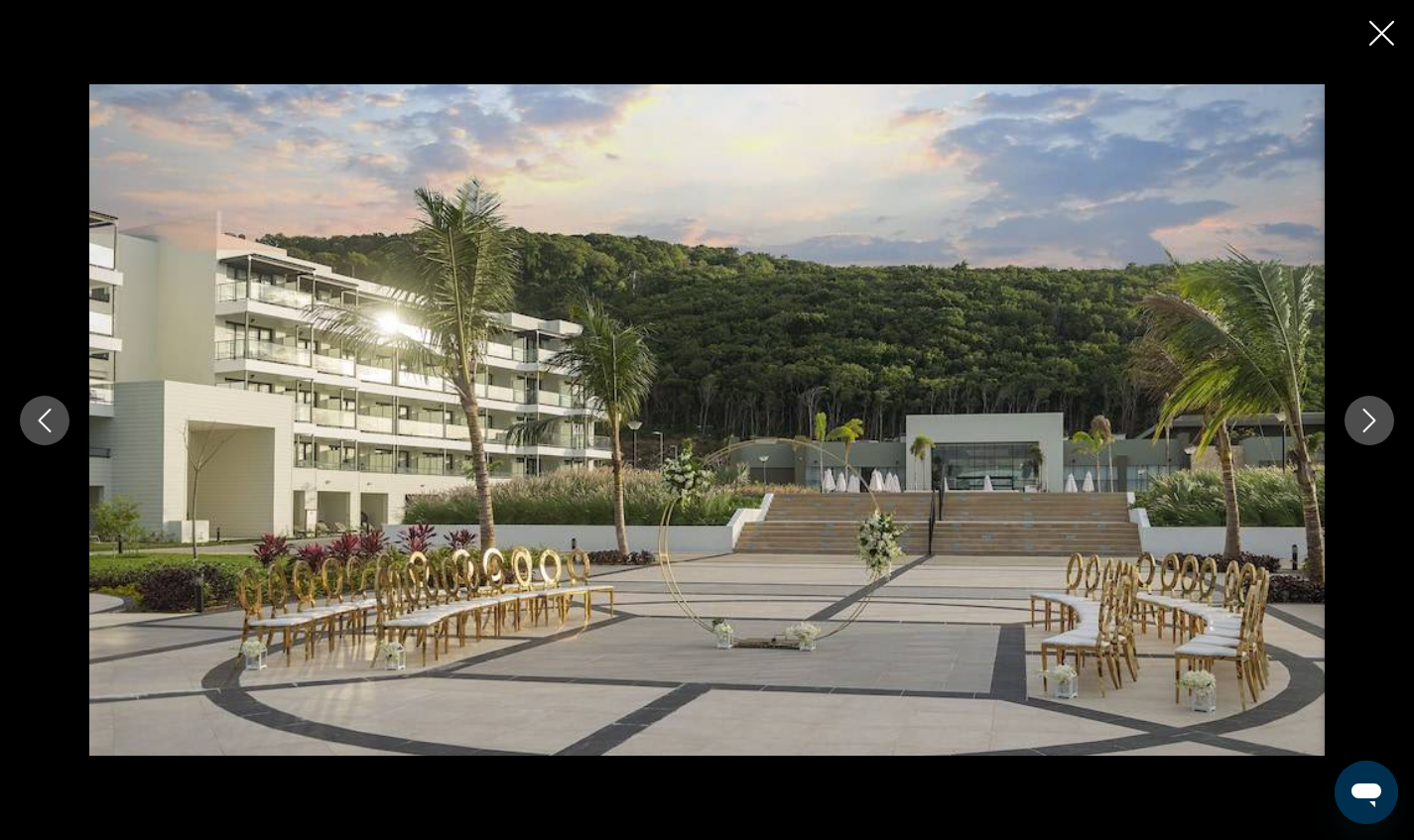 click at bounding box center (1369, 420) 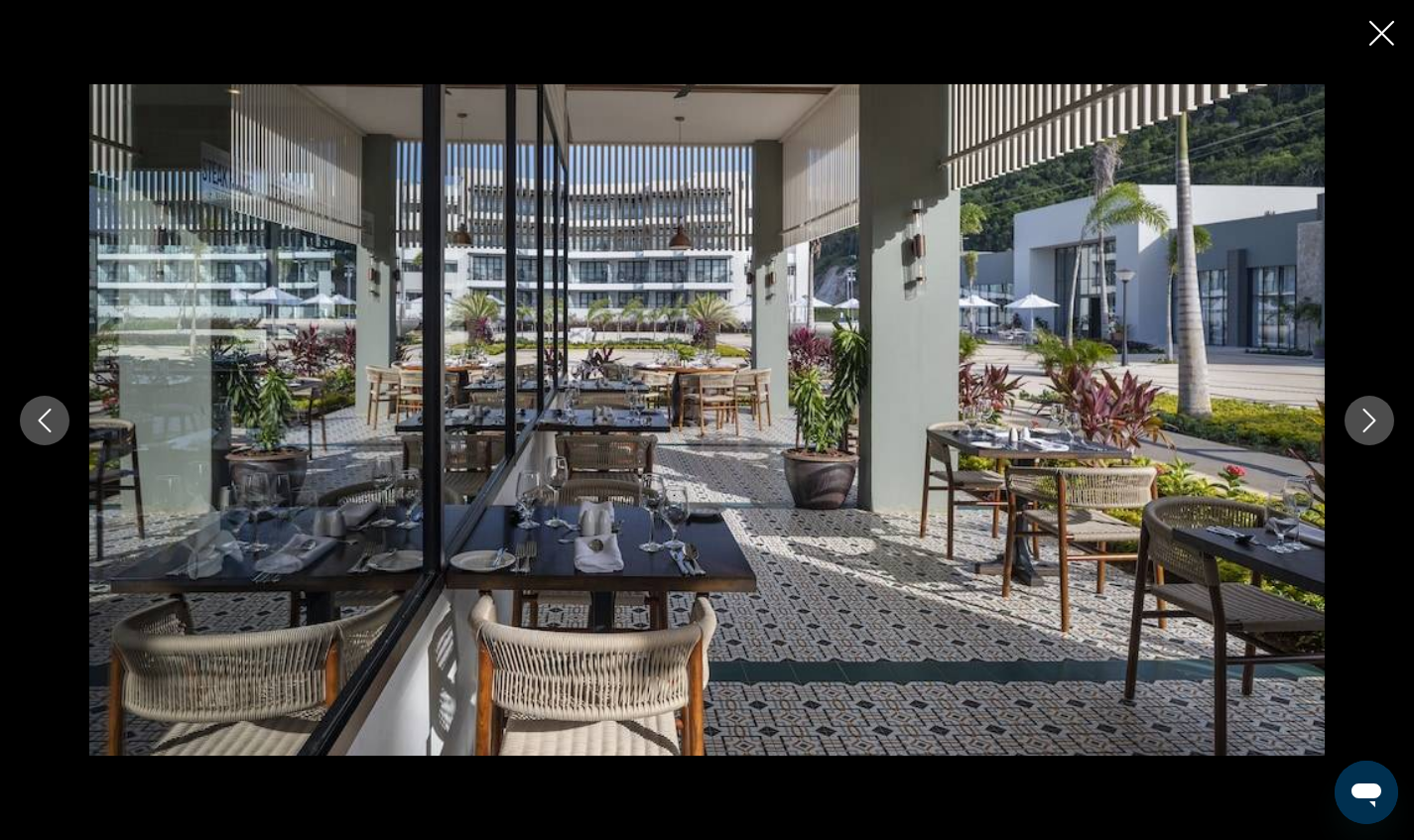 click at bounding box center (1369, 420) 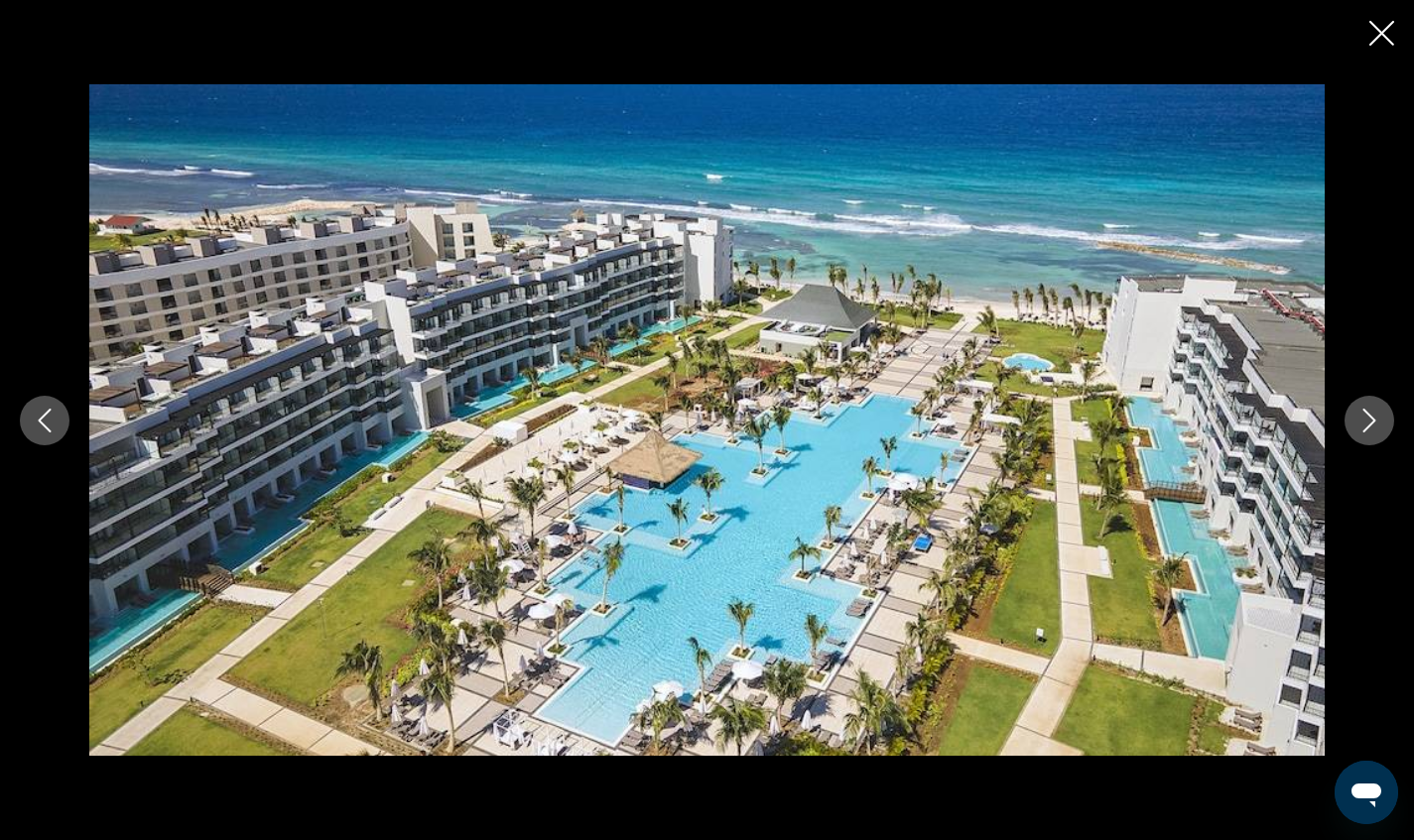 click at bounding box center [1369, 420] 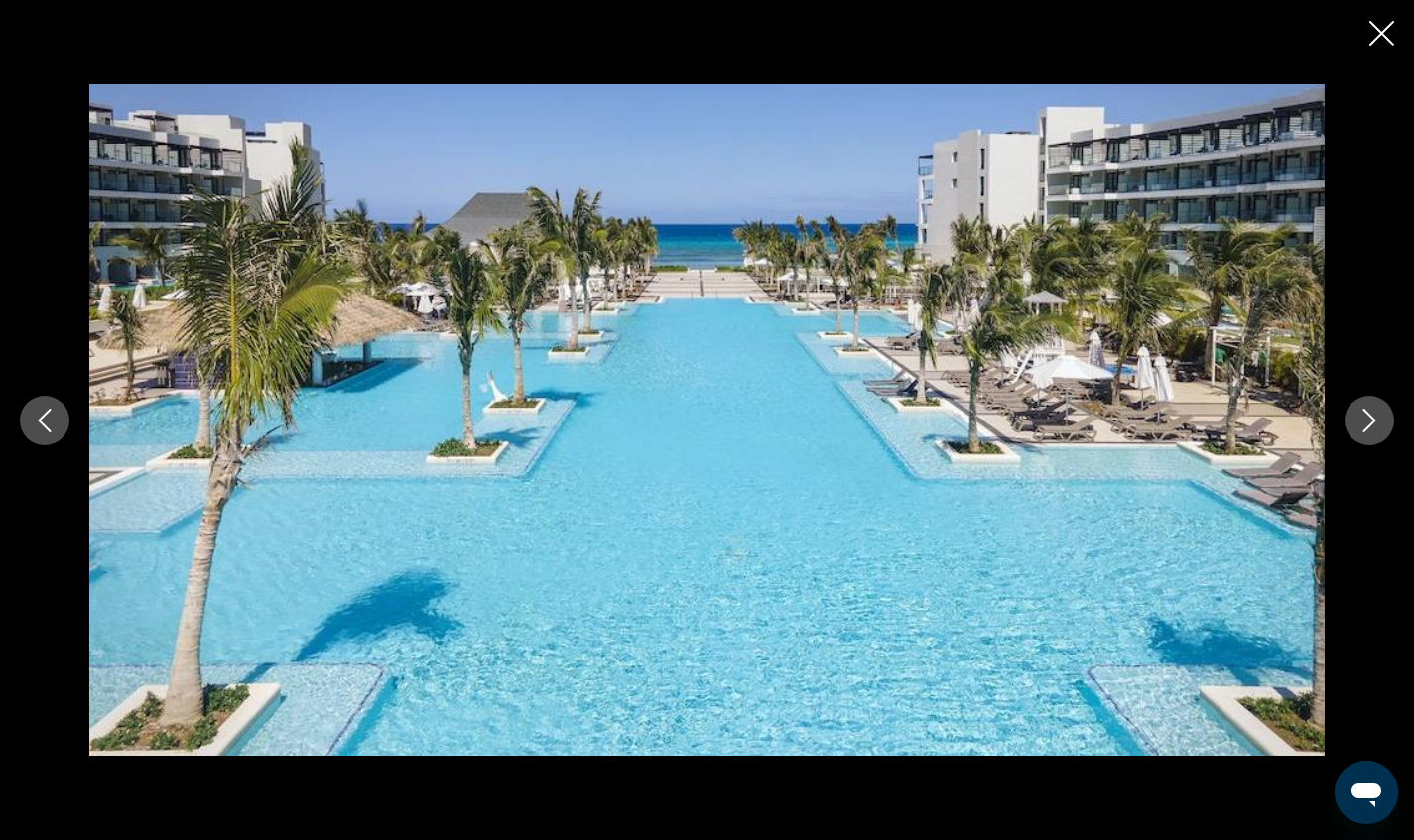click at bounding box center [1369, 420] 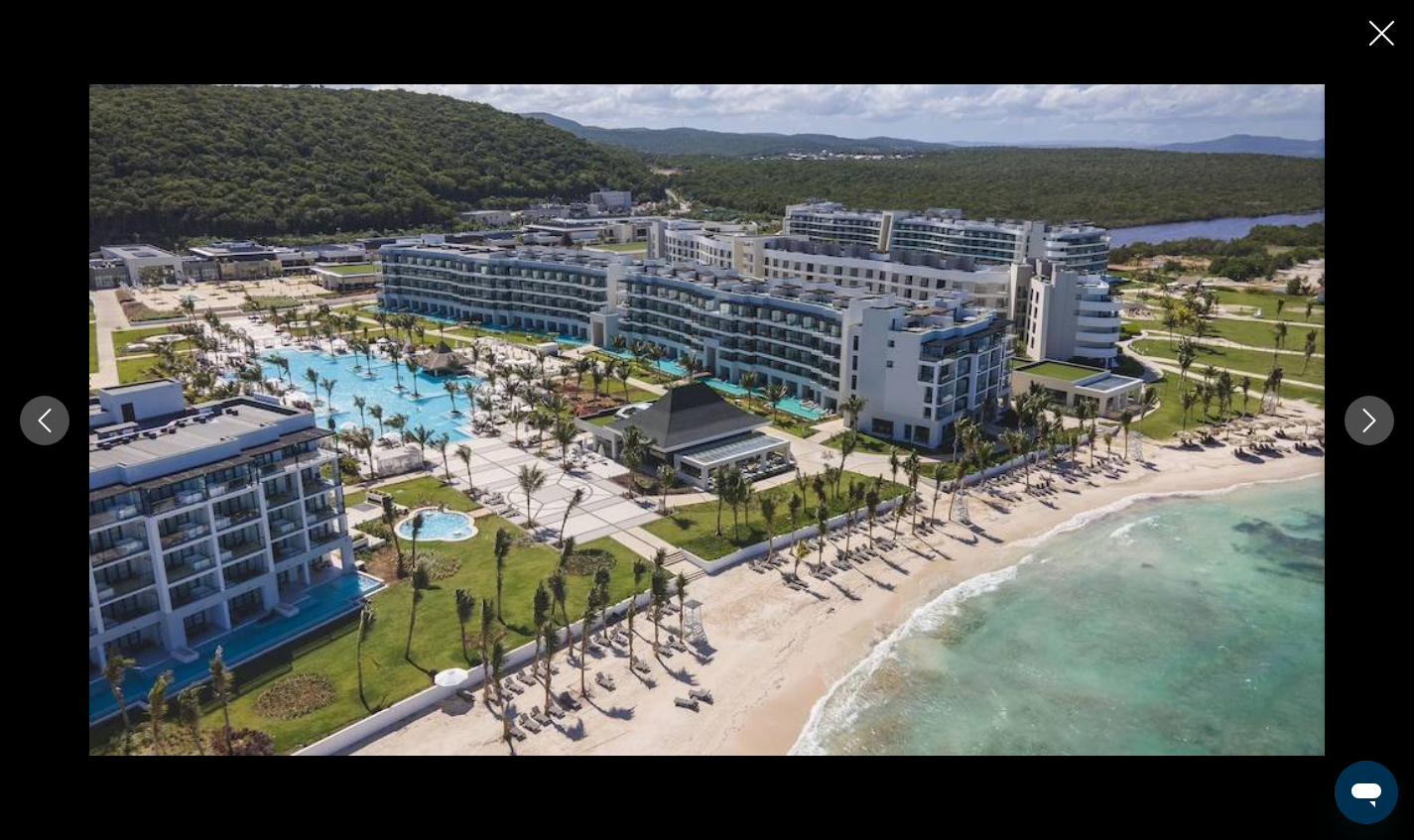 click at bounding box center [707, 420] 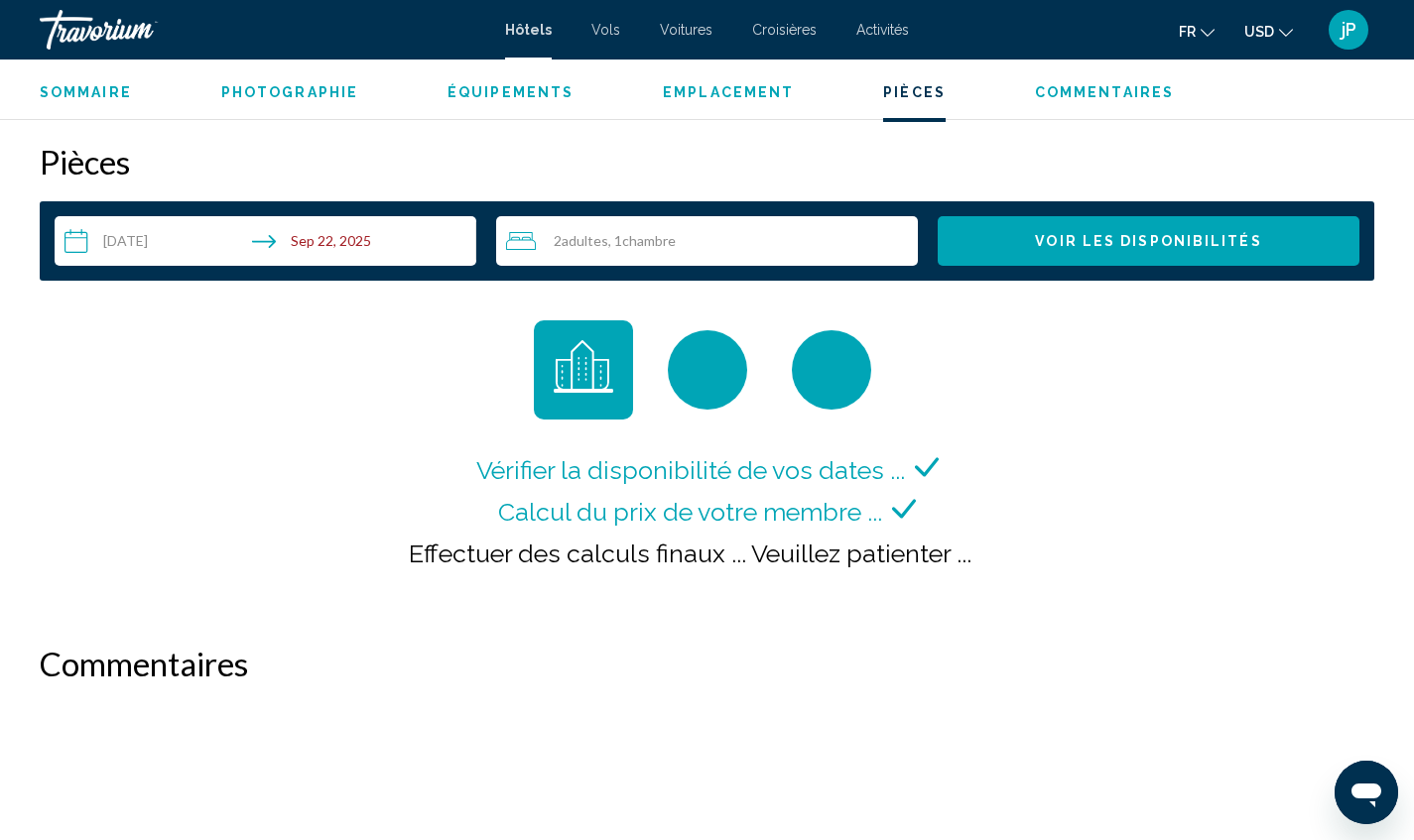 scroll, scrollTop: 2484, scrollLeft: 0, axis: vertical 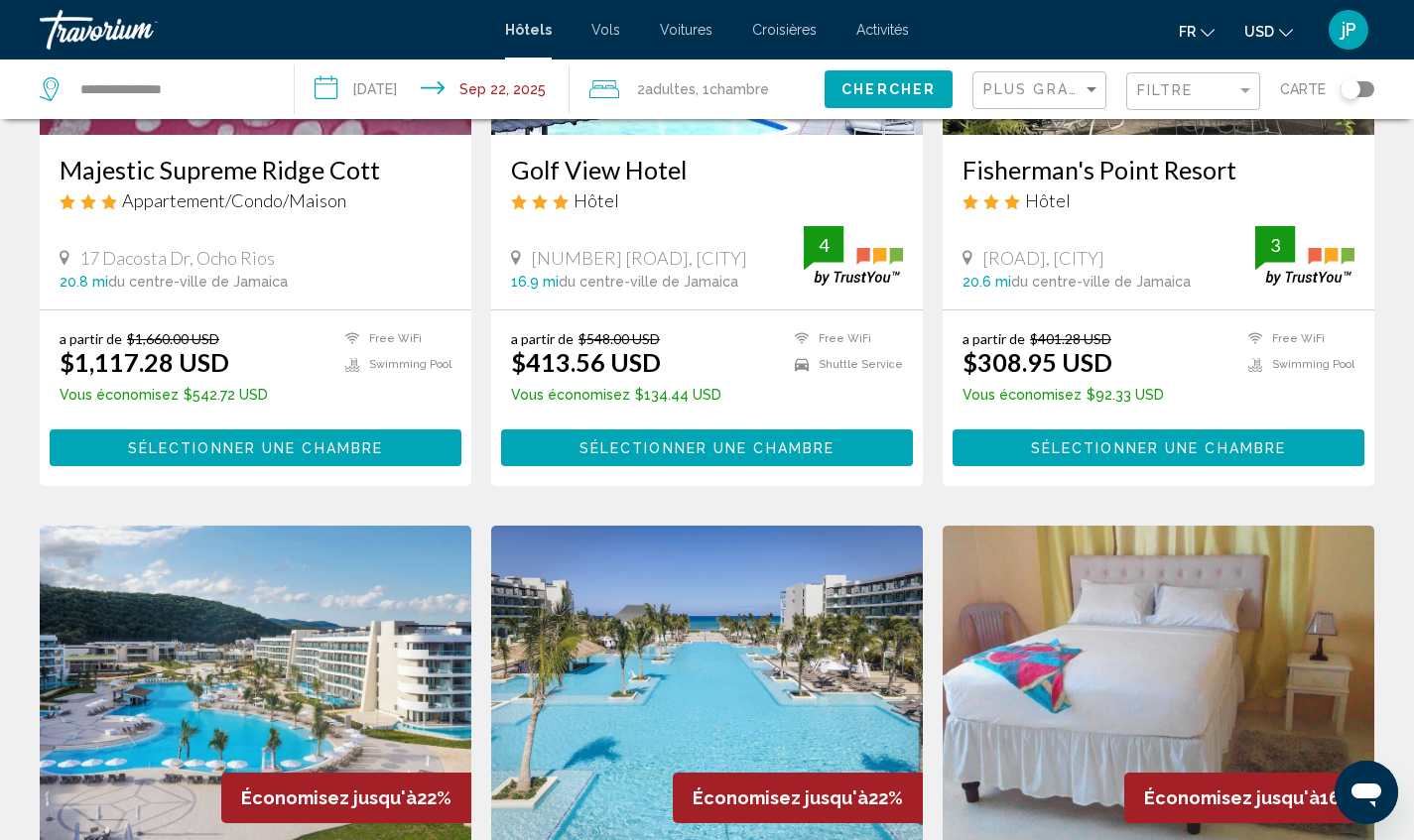 click on "**********" at bounding box center (436, 92) 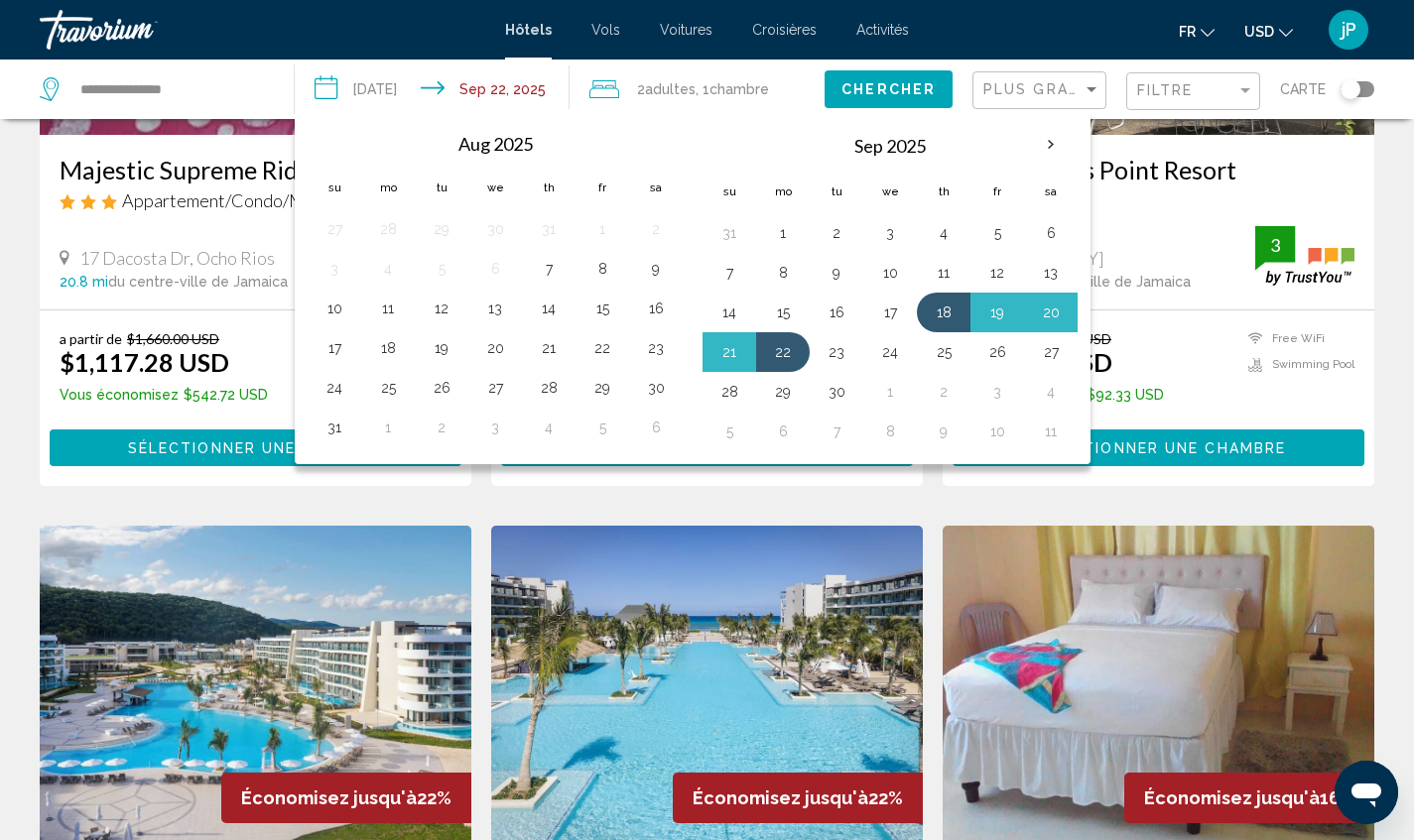 click on "23" at bounding box center [836, 352] 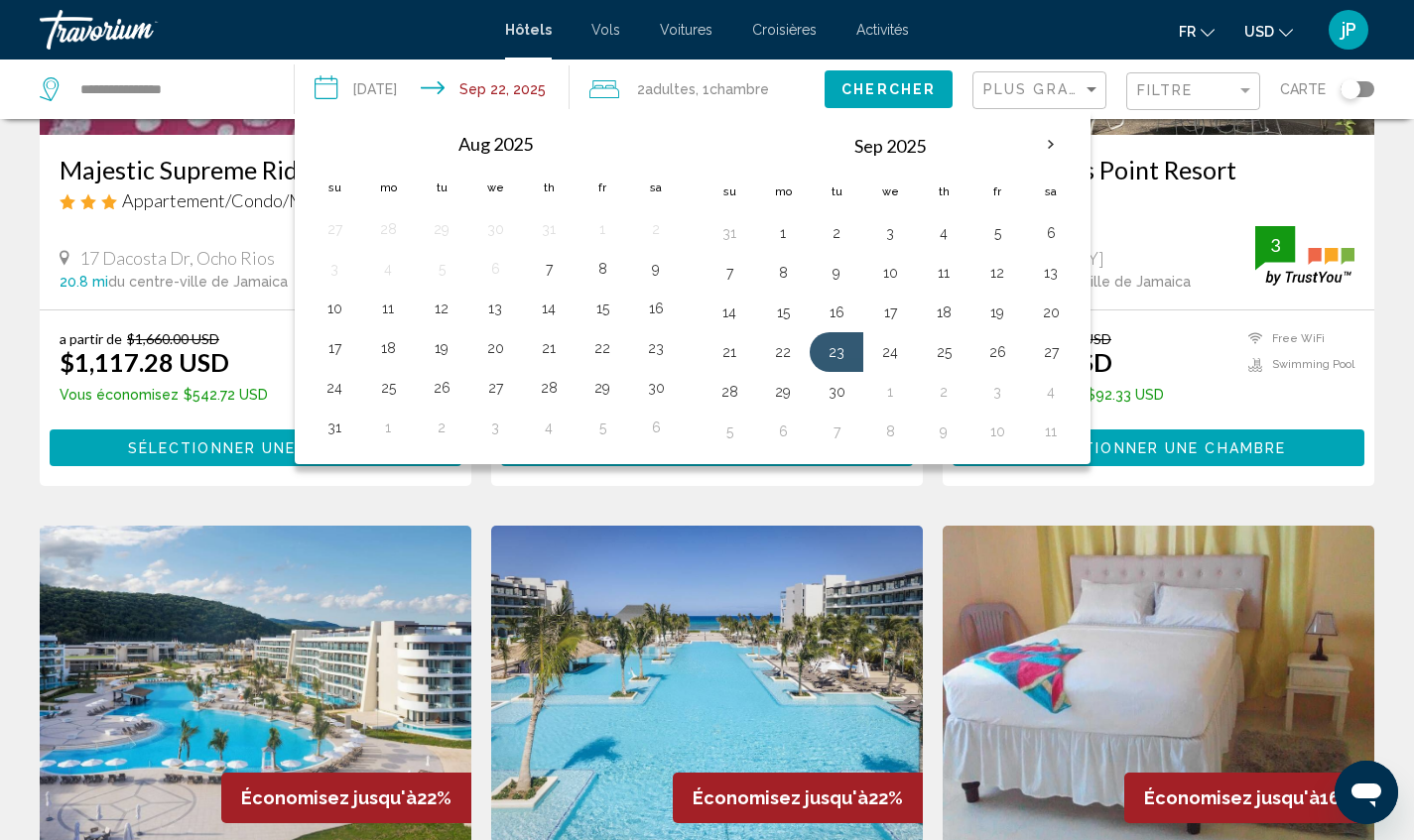 click on "**********" at bounding box center (436, 92) 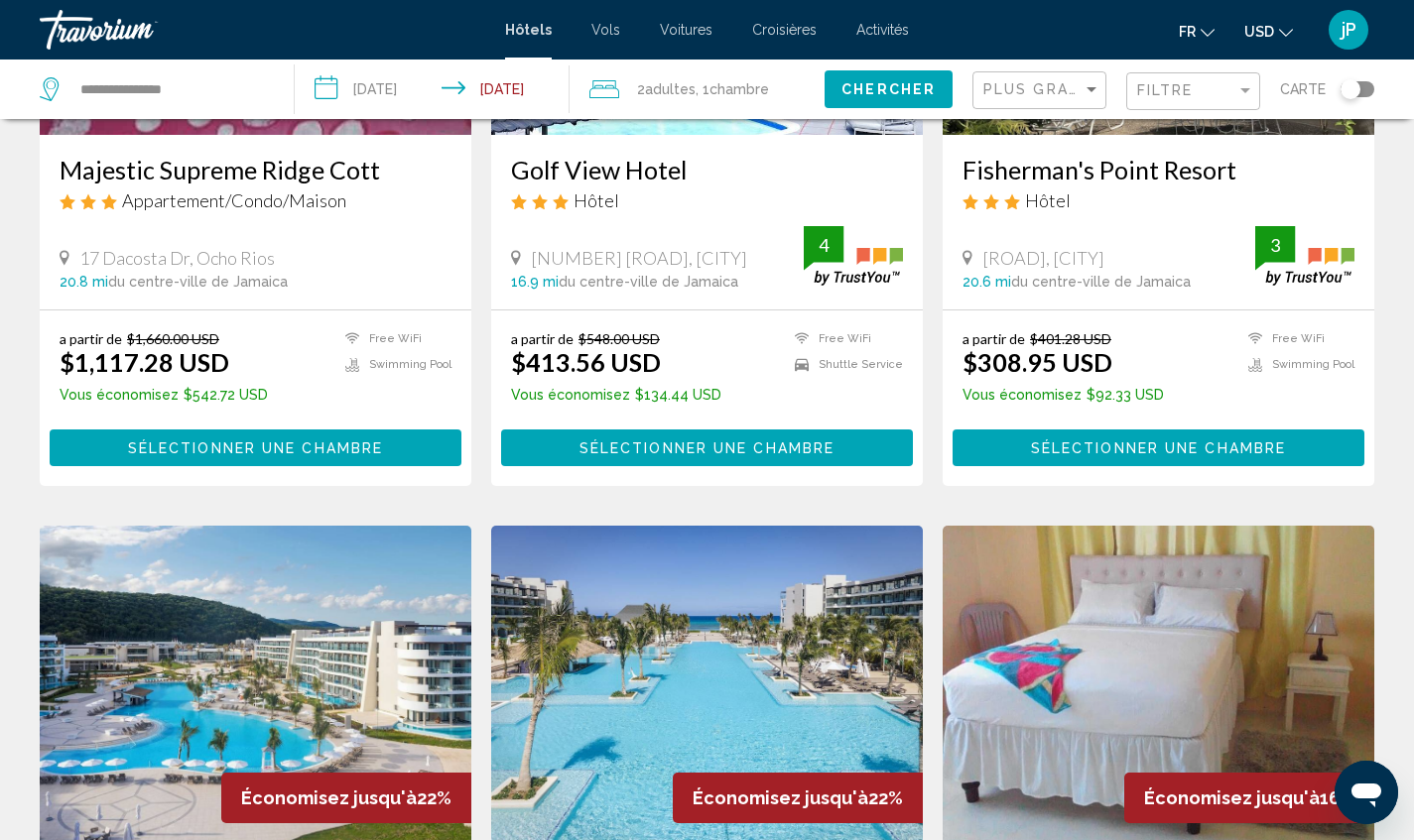 click on "Chercher" 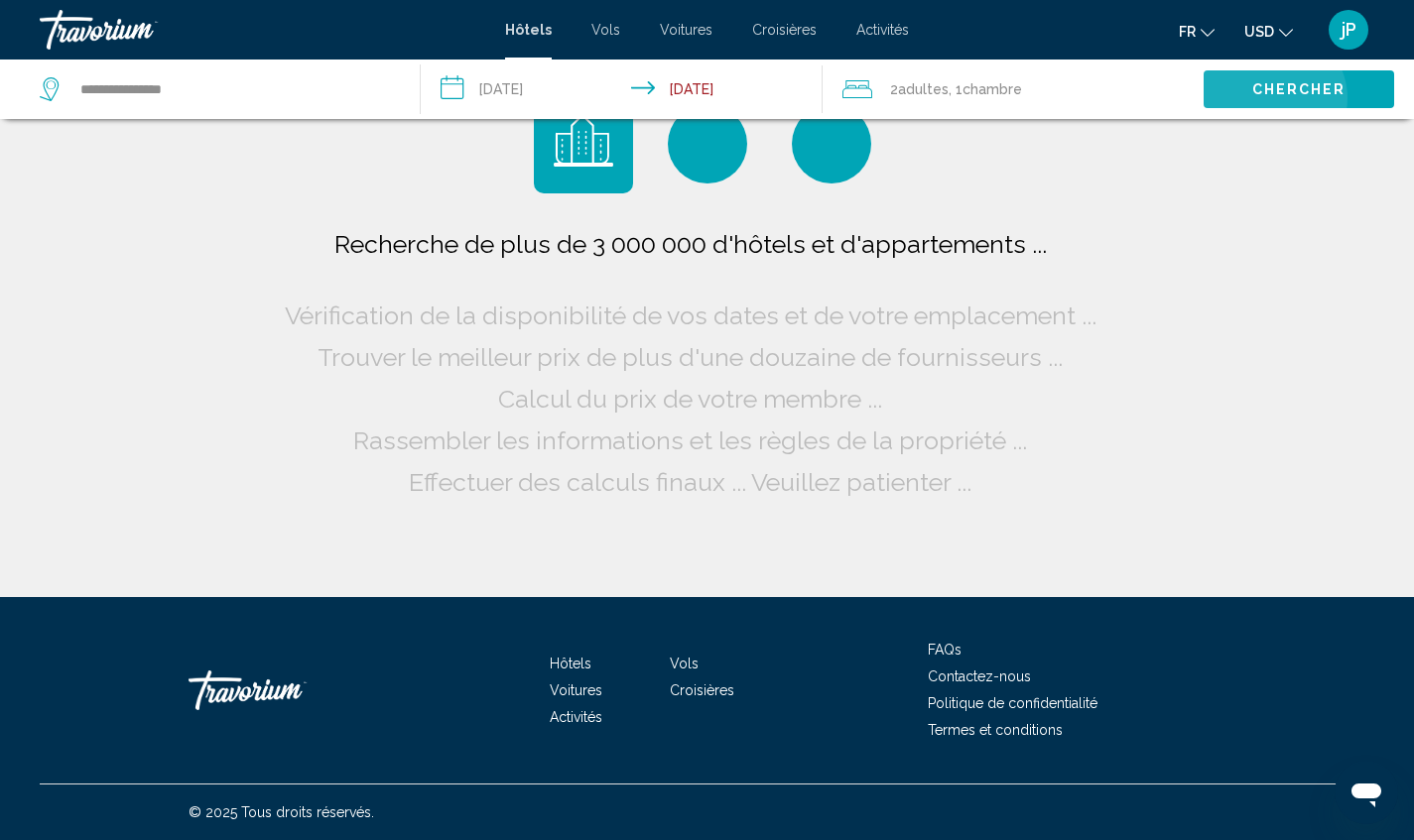 scroll, scrollTop: 0, scrollLeft: 0, axis: both 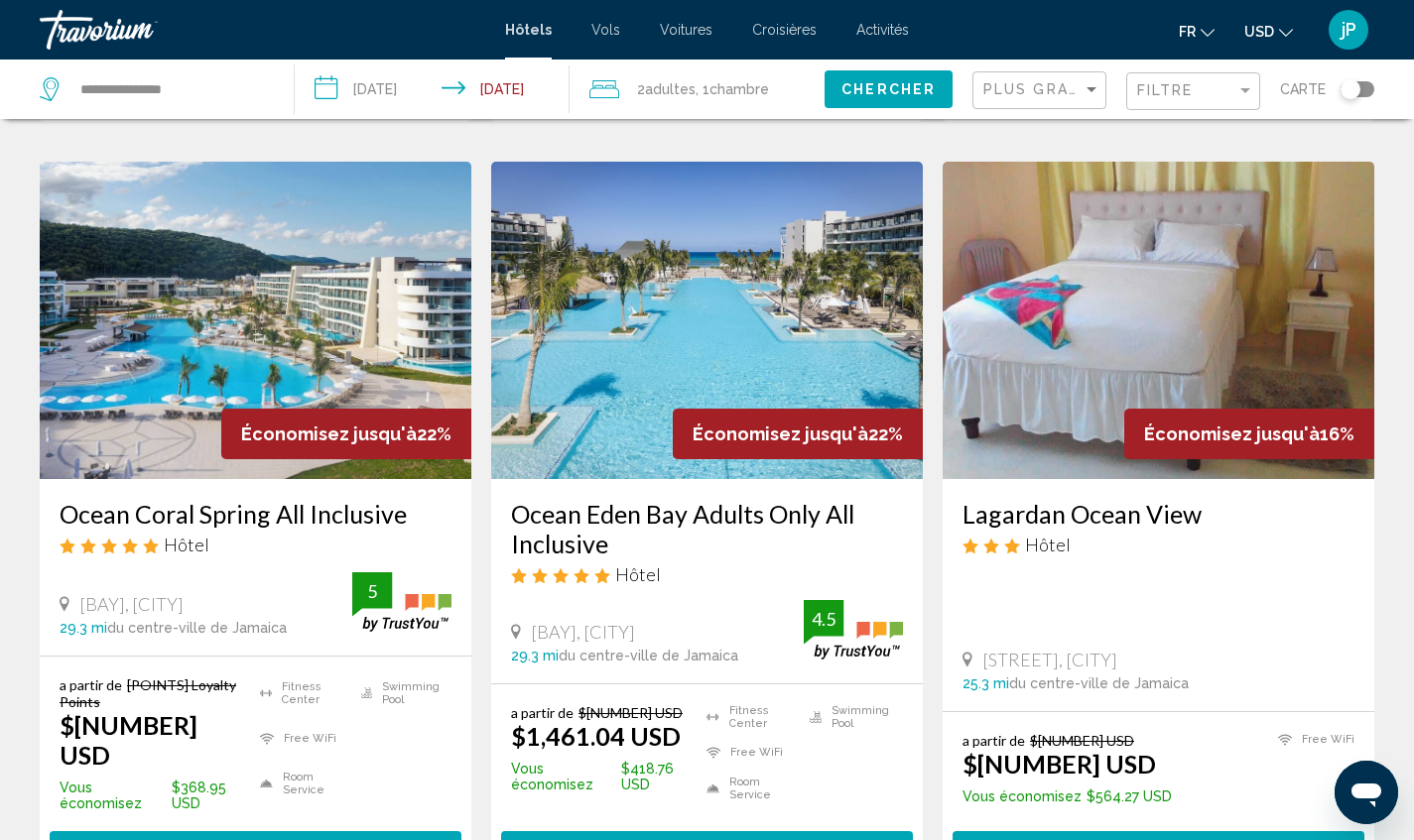 click at bounding box center [707, 320] 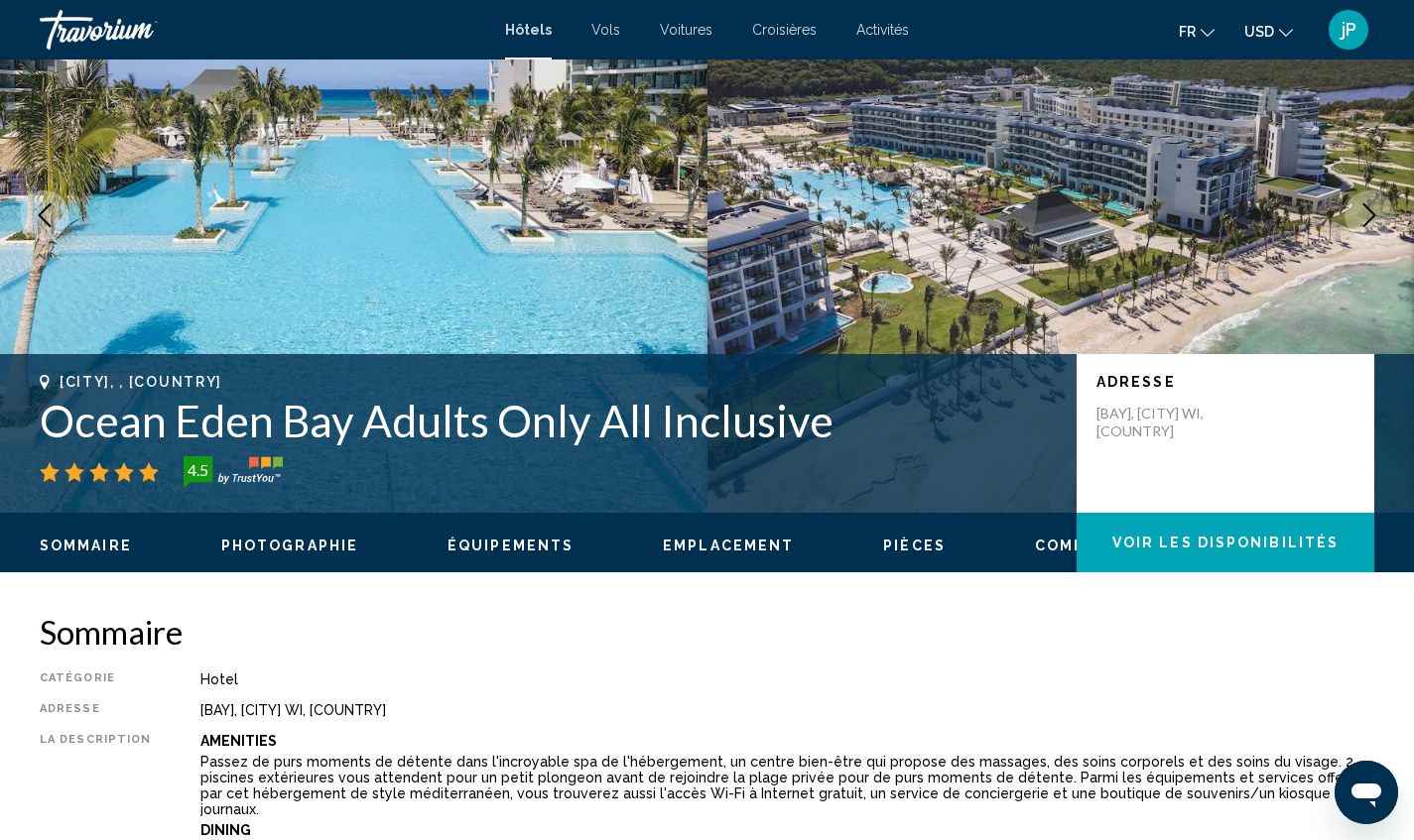 scroll, scrollTop: 0, scrollLeft: 0, axis: both 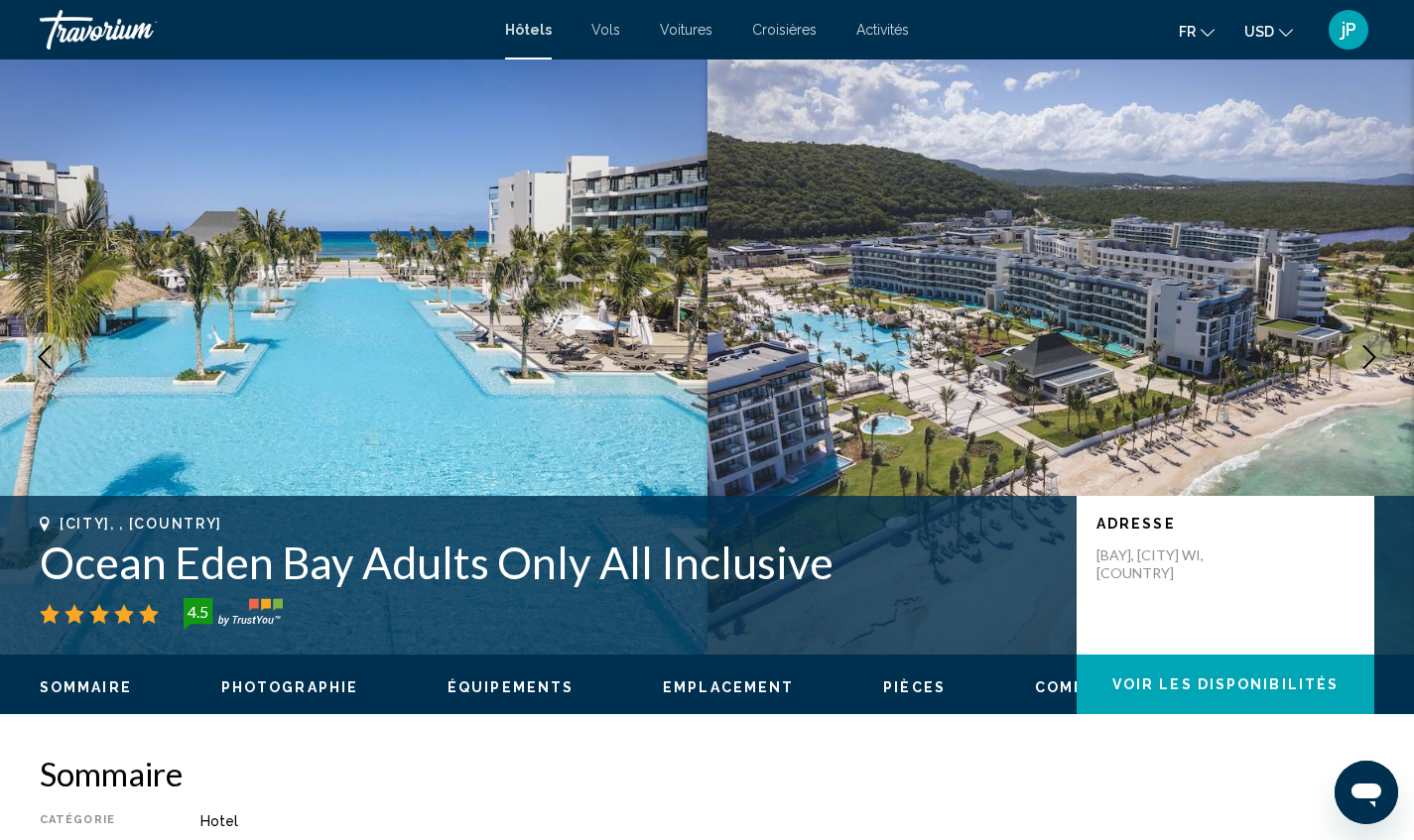 click 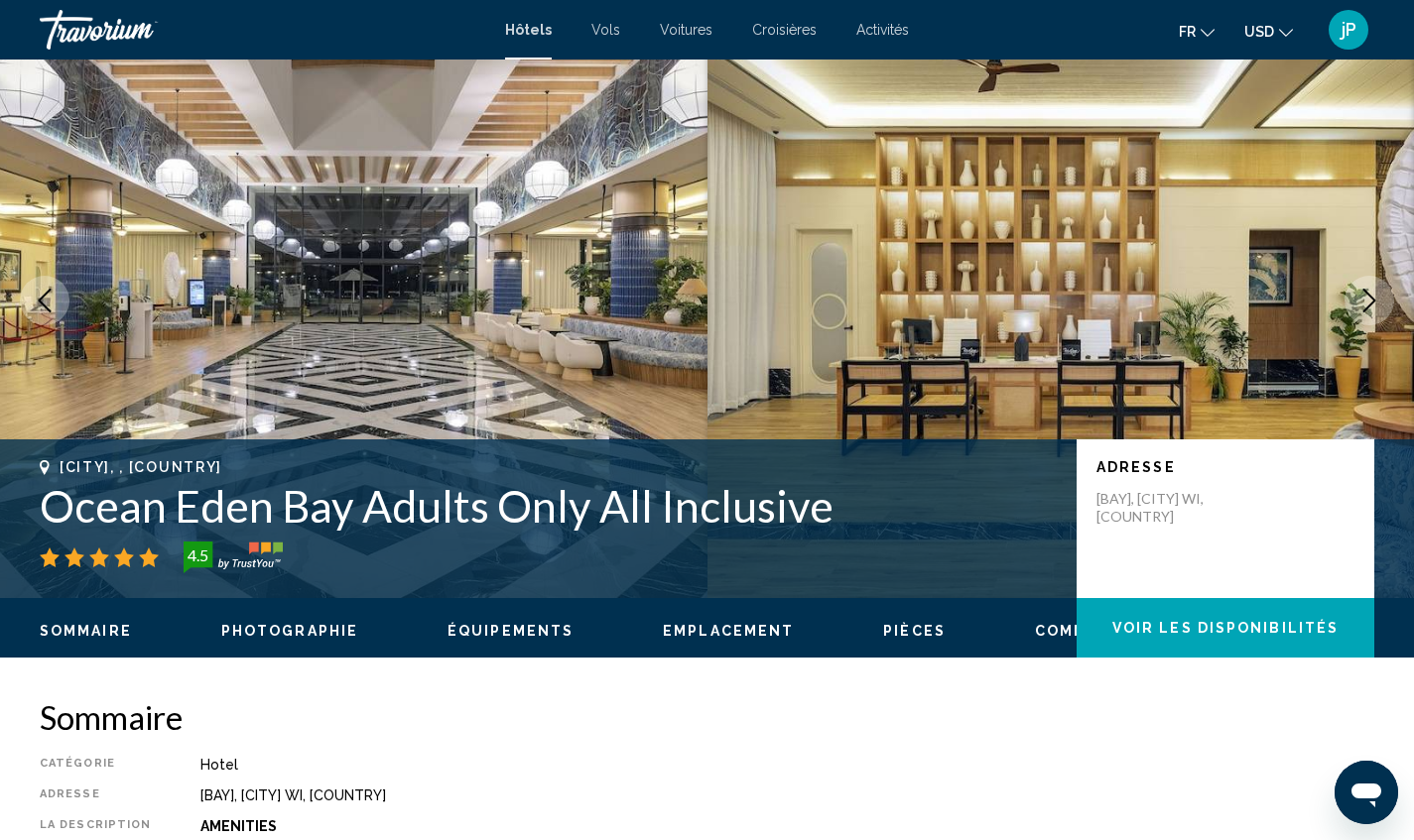 scroll, scrollTop: 0, scrollLeft: 0, axis: both 